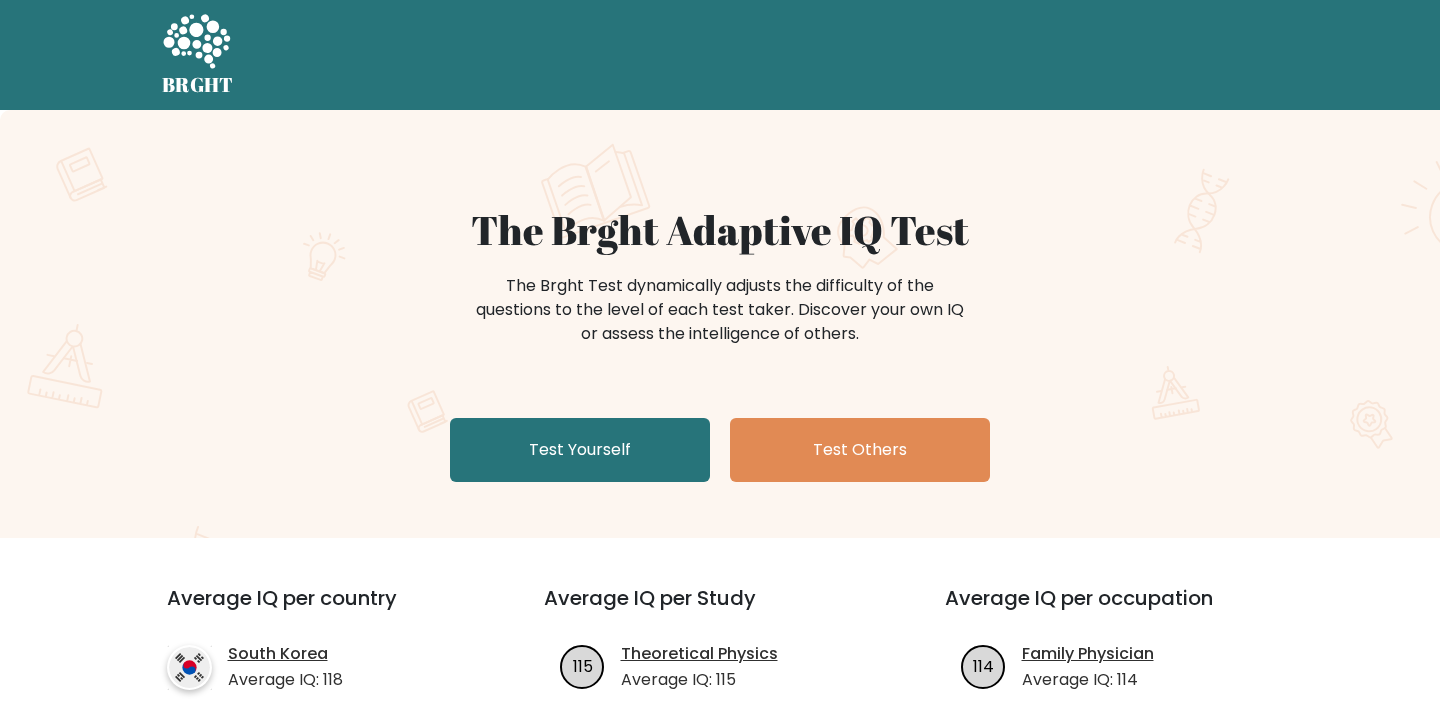 scroll, scrollTop: 0, scrollLeft: 0, axis: both 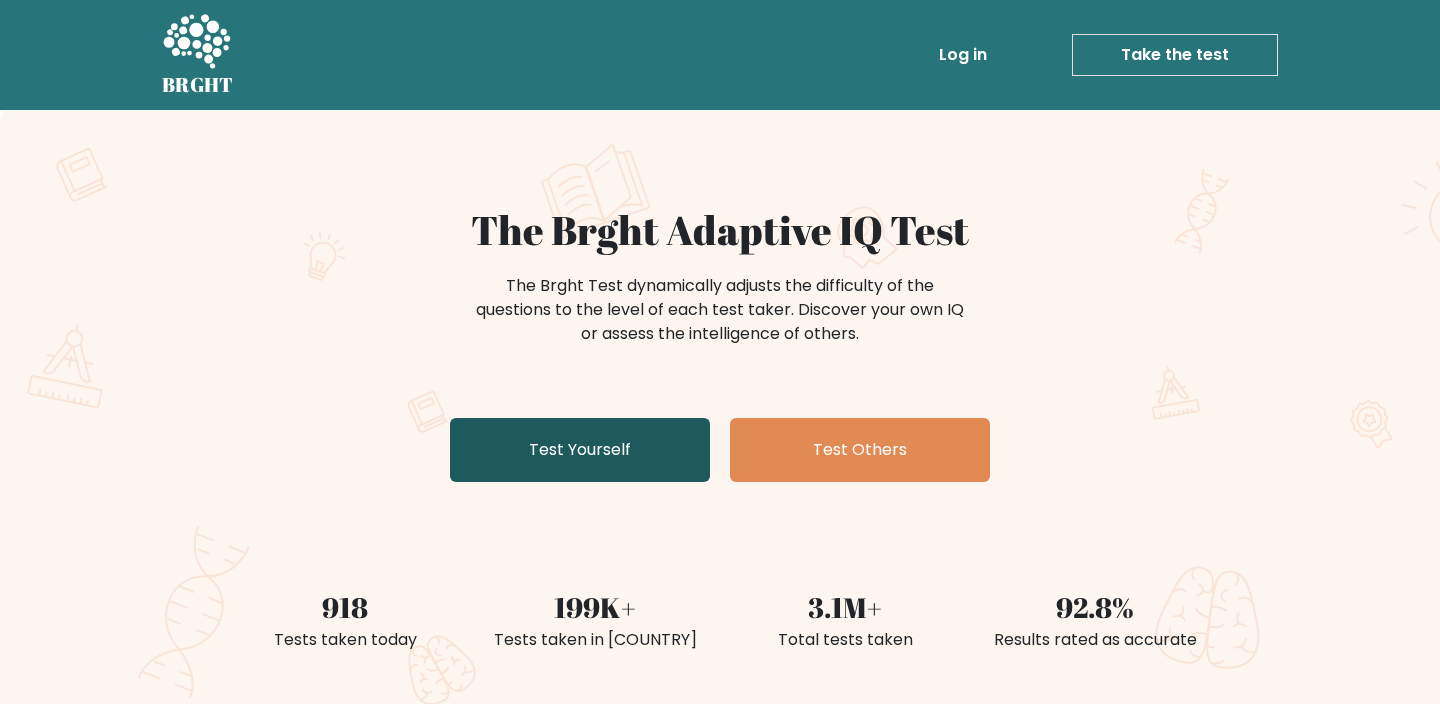 click on "Test Yourself" at bounding box center [580, 450] 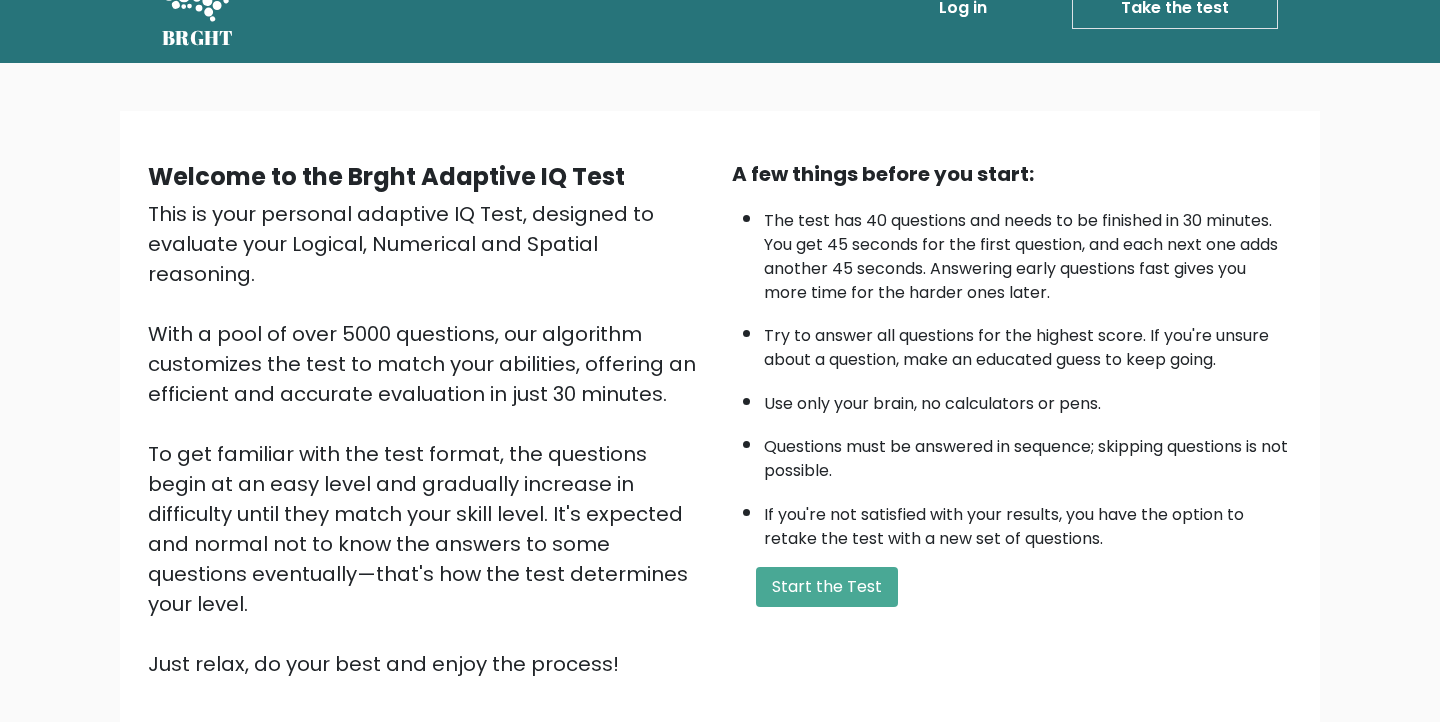 scroll, scrollTop: 80, scrollLeft: 0, axis: vertical 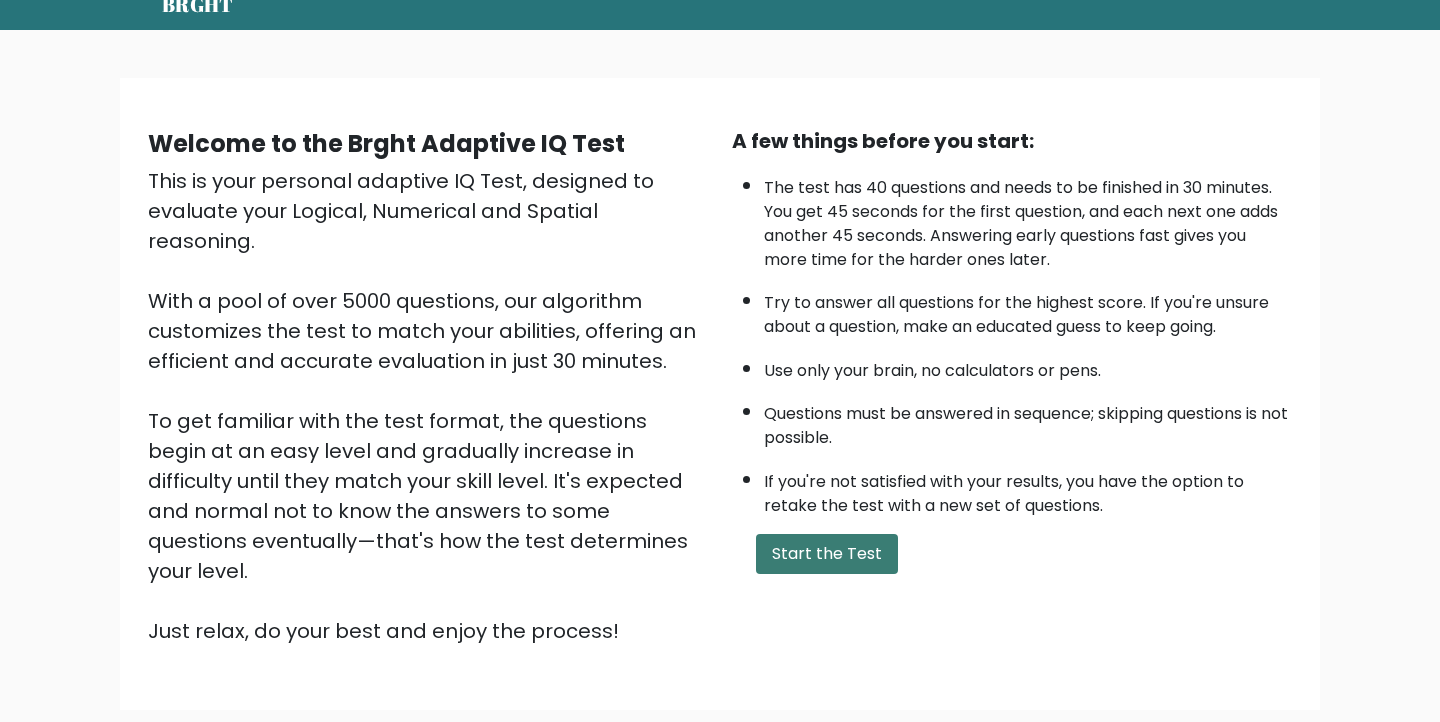 click on "Start the Test" at bounding box center [827, 554] 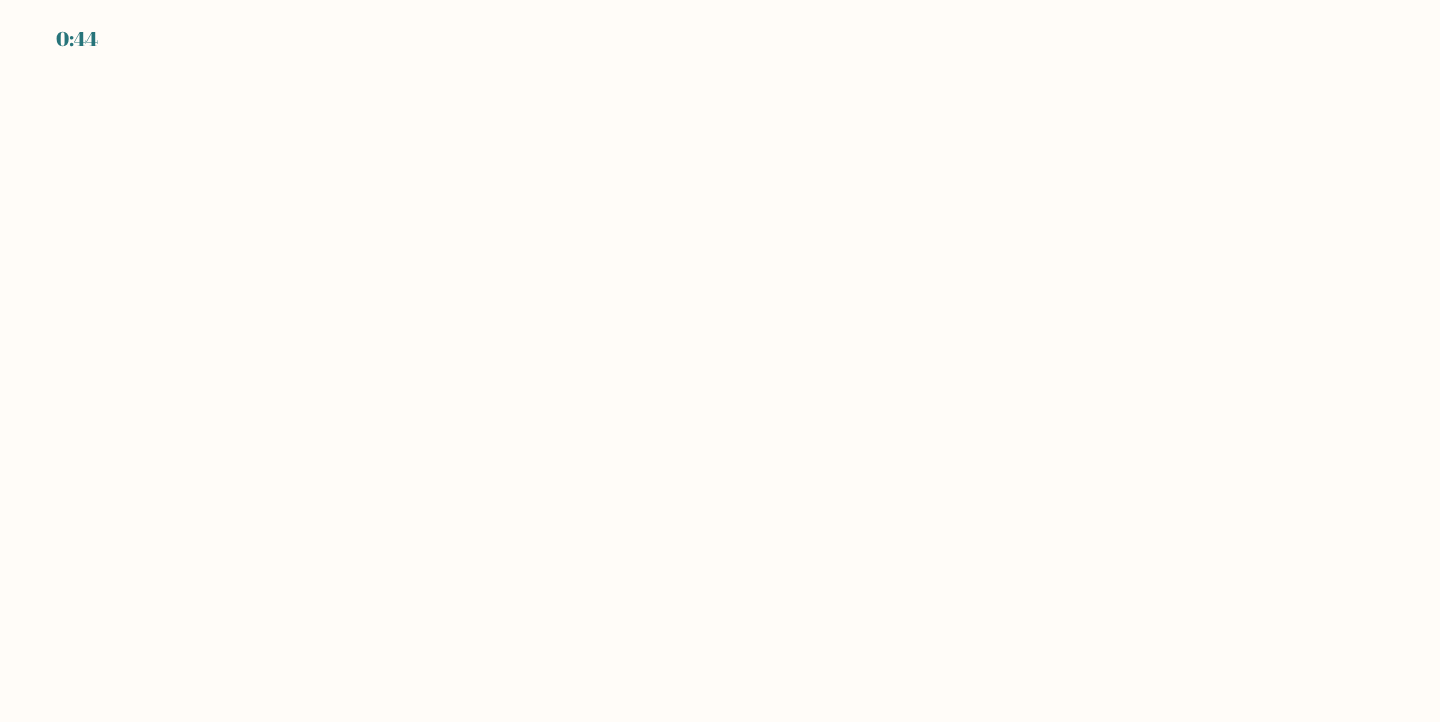 scroll, scrollTop: 0, scrollLeft: 0, axis: both 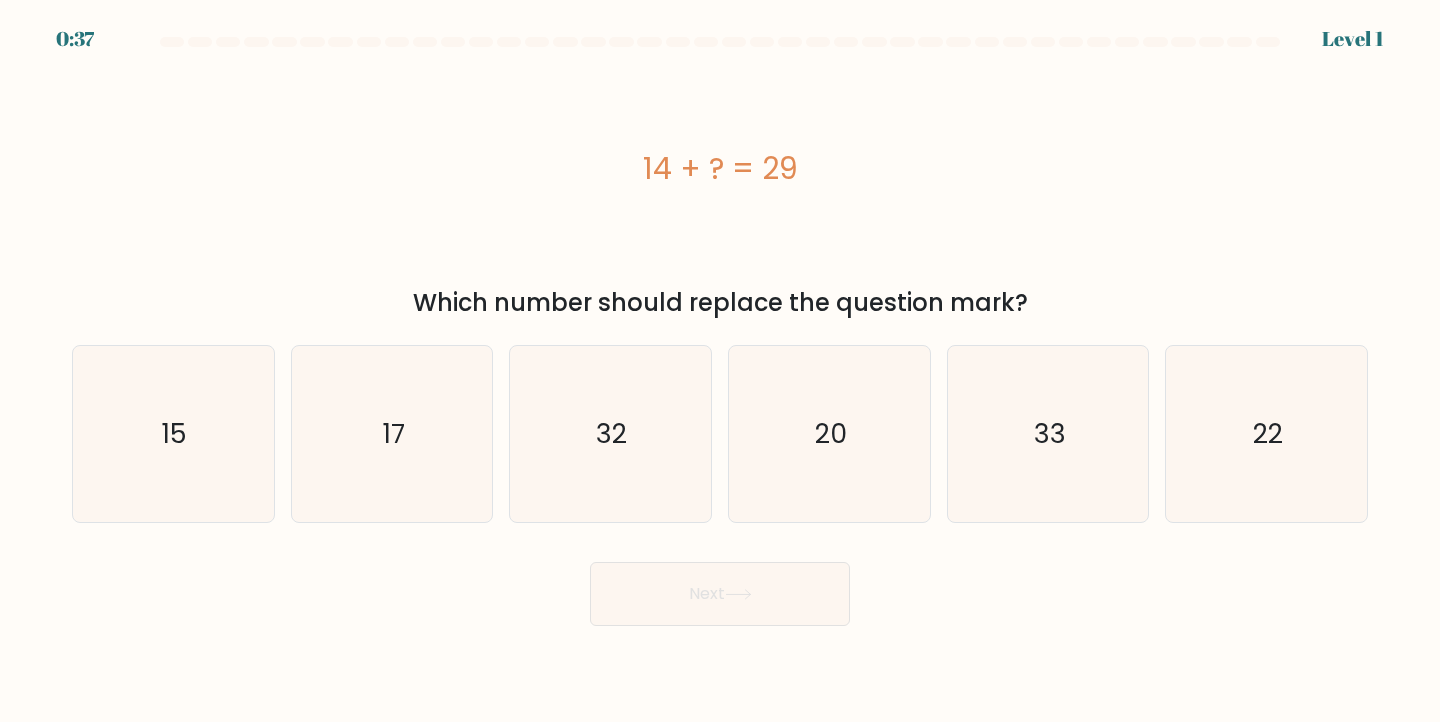 drag, startPoint x: 649, startPoint y: 166, endPoint x: 822, endPoint y: 167, distance: 173.00288 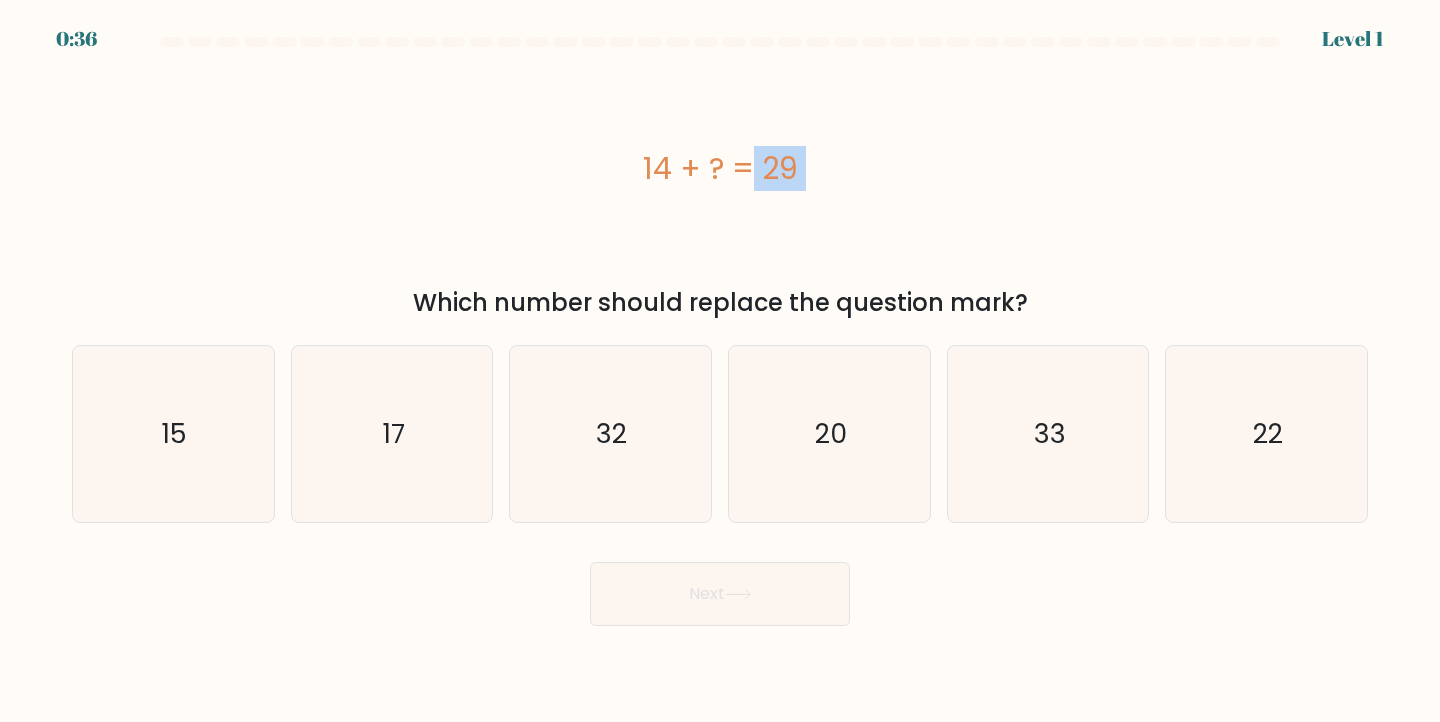 drag, startPoint x: 822, startPoint y: 167, endPoint x: 559, endPoint y: 167, distance: 263 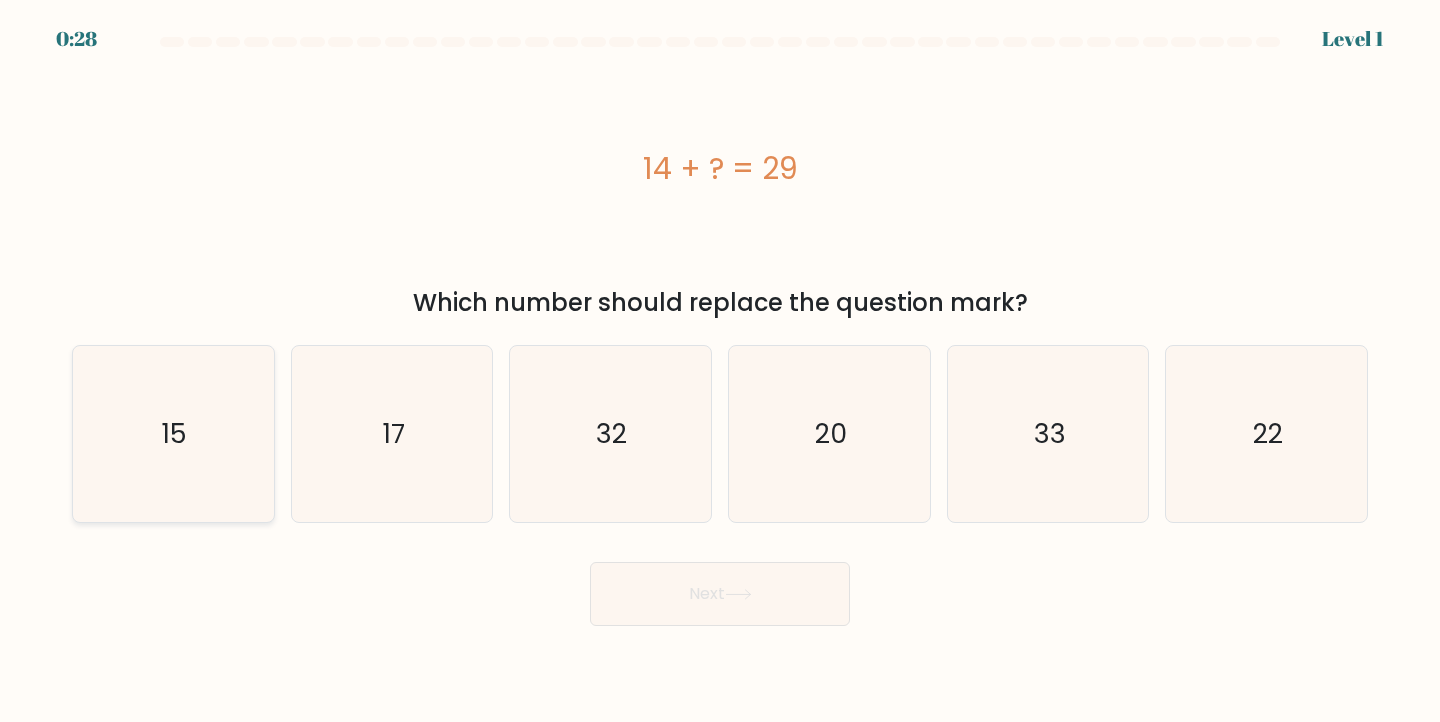 click on "15" 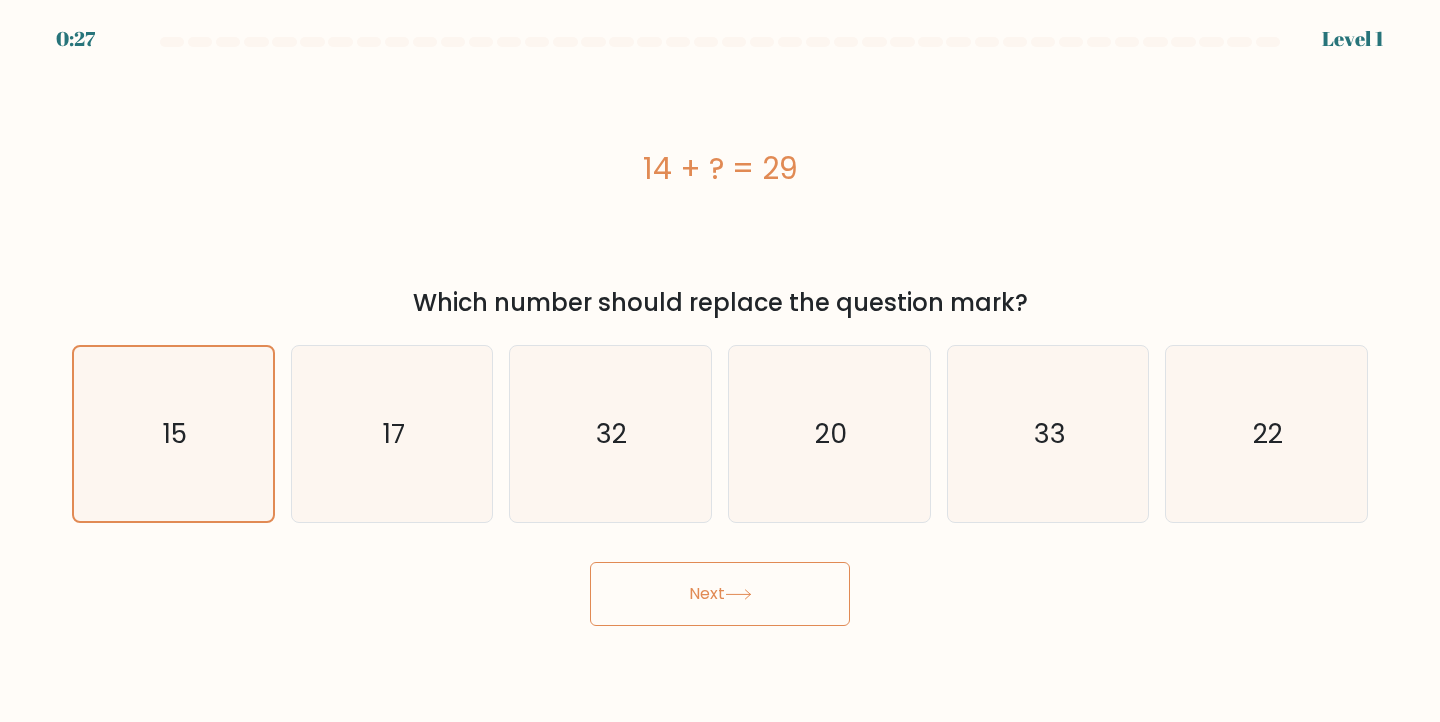 click on "Next" at bounding box center [720, 594] 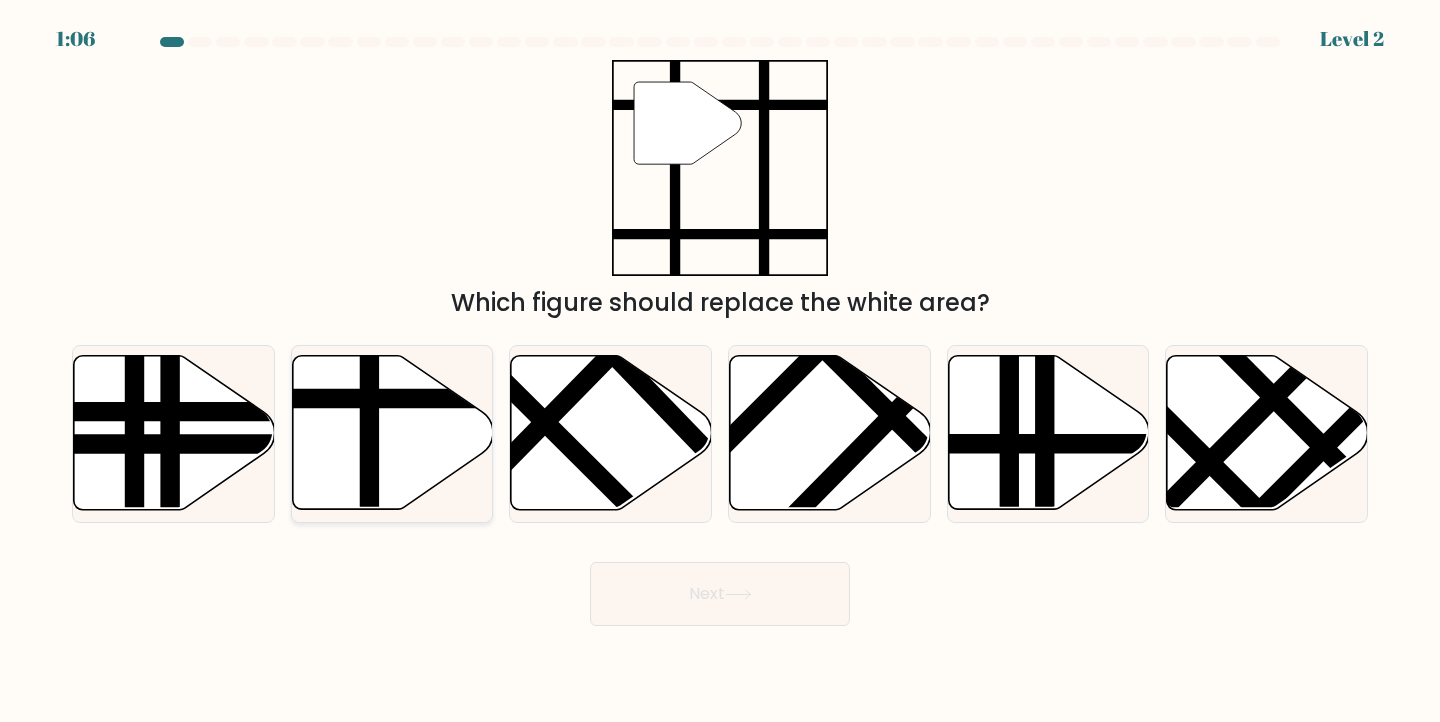 click 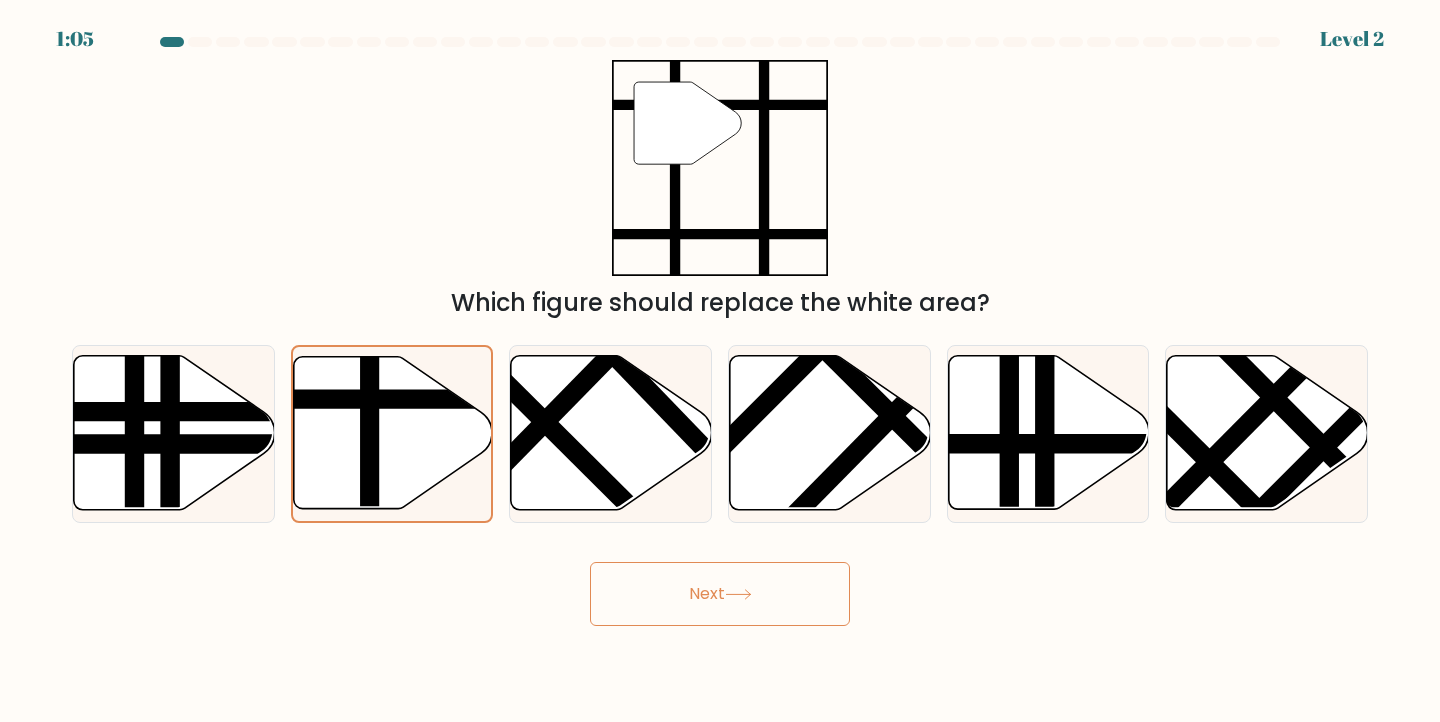 click on "Next" at bounding box center [720, 594] 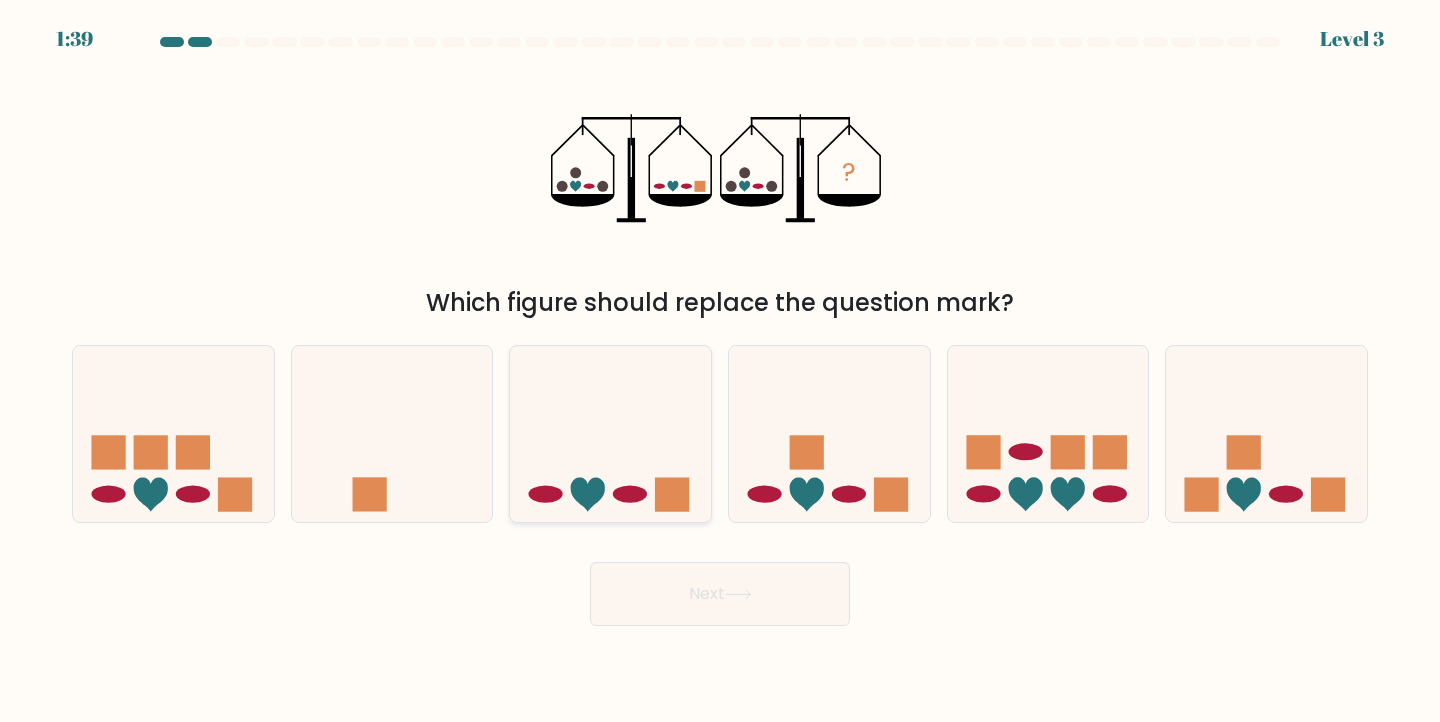 click 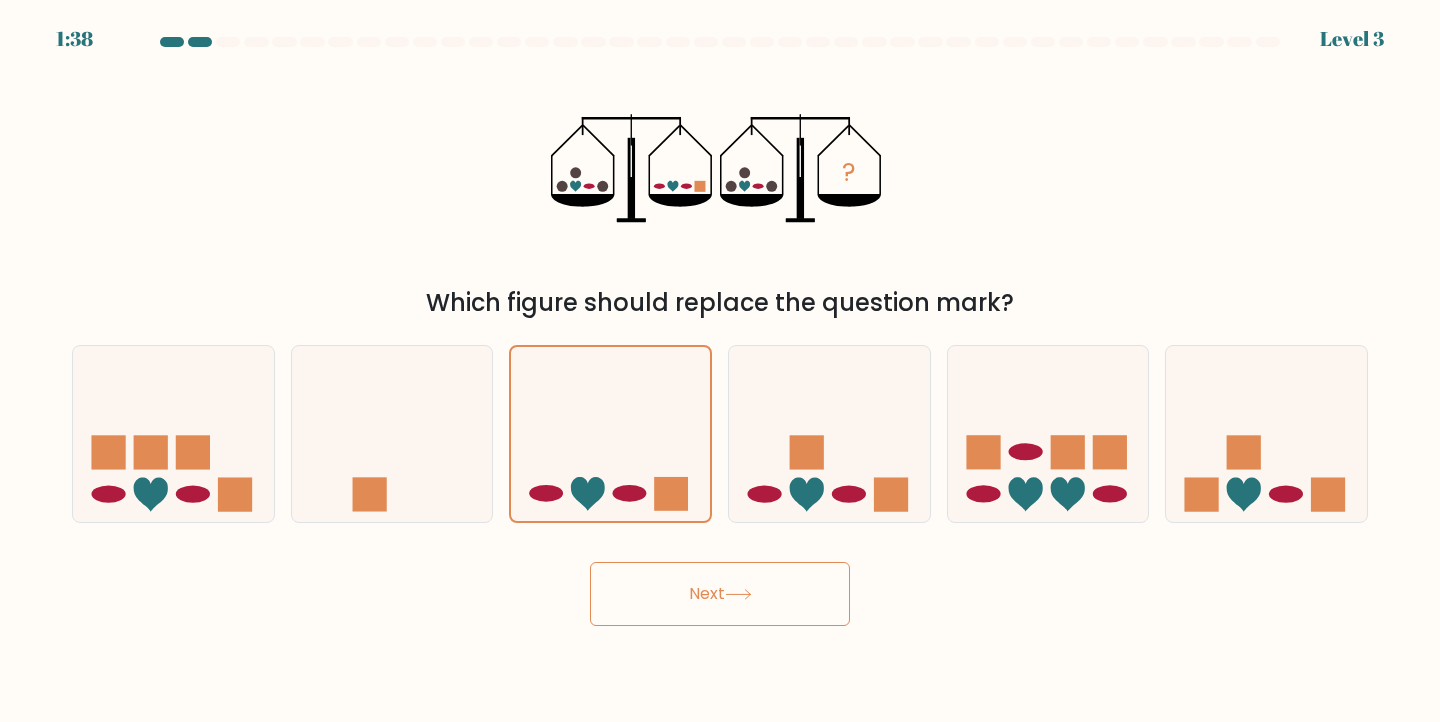 click on "Next" at bounding box center [720, 594] 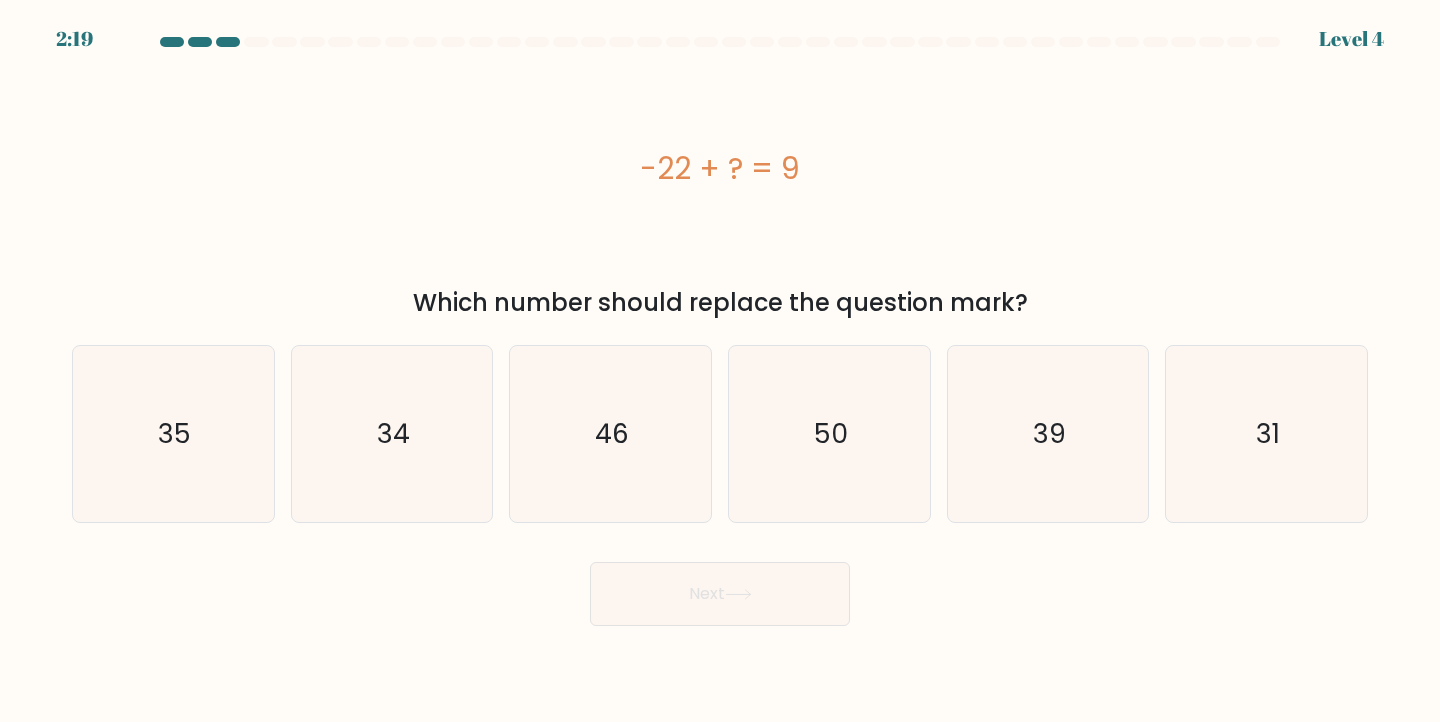 drag, startPoint x: 638, startPoint y: 160, endPoint x: 833, endPoint y: 178, distance: 195.82901 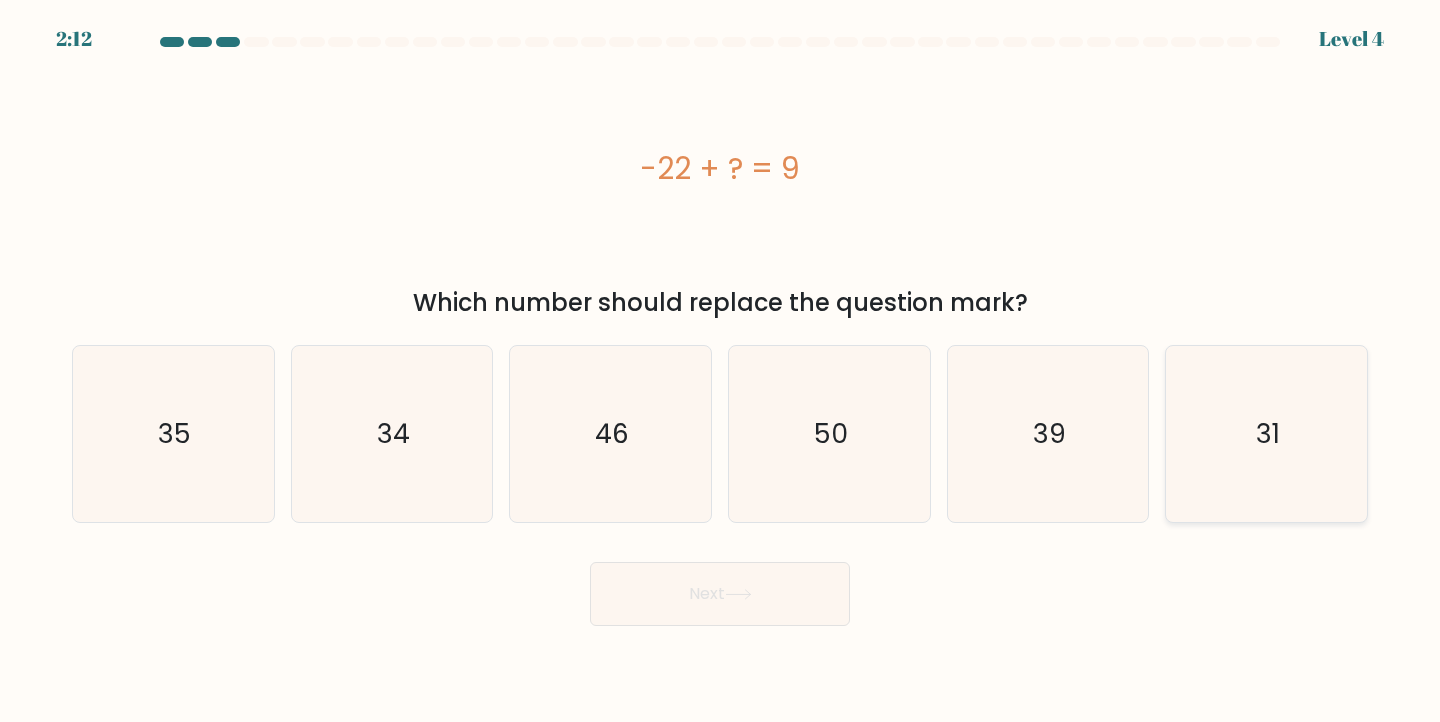 click on "31" 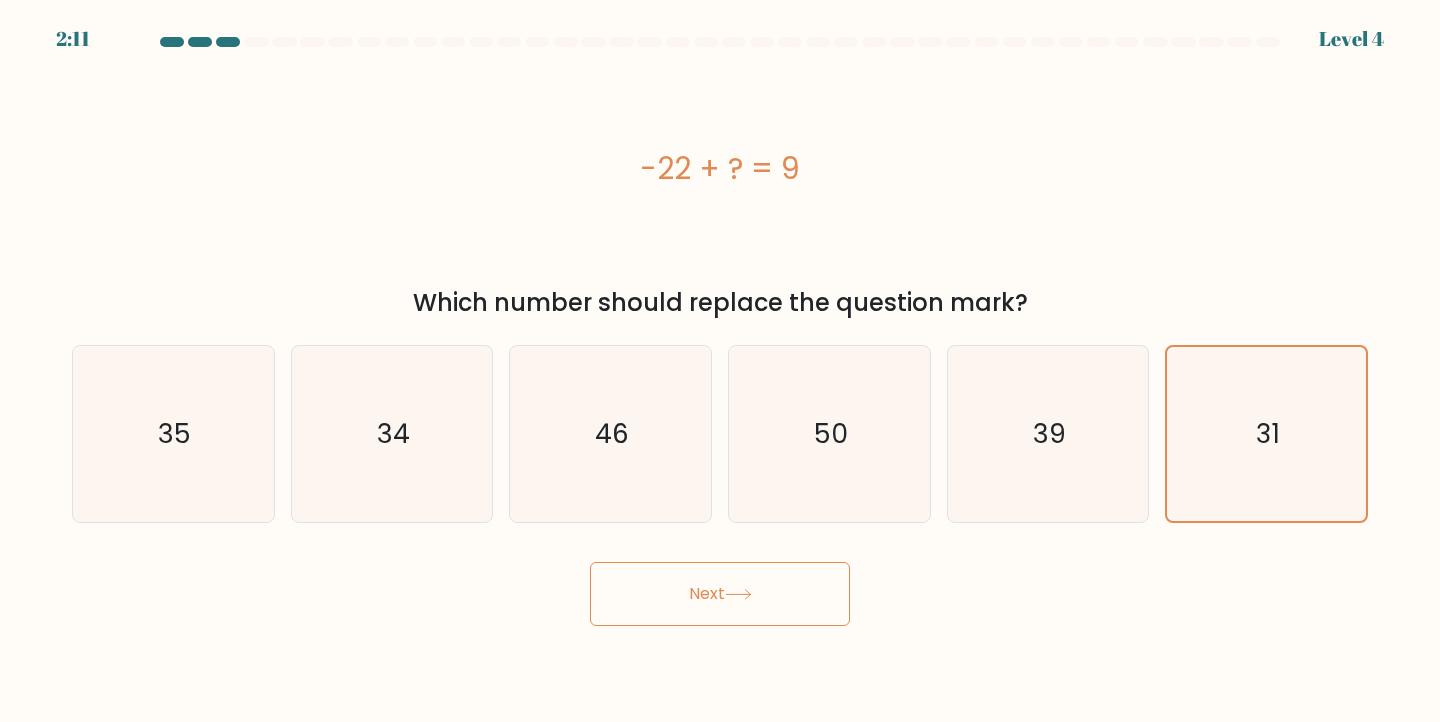 click on "Next" at bounding box center [720, 594] 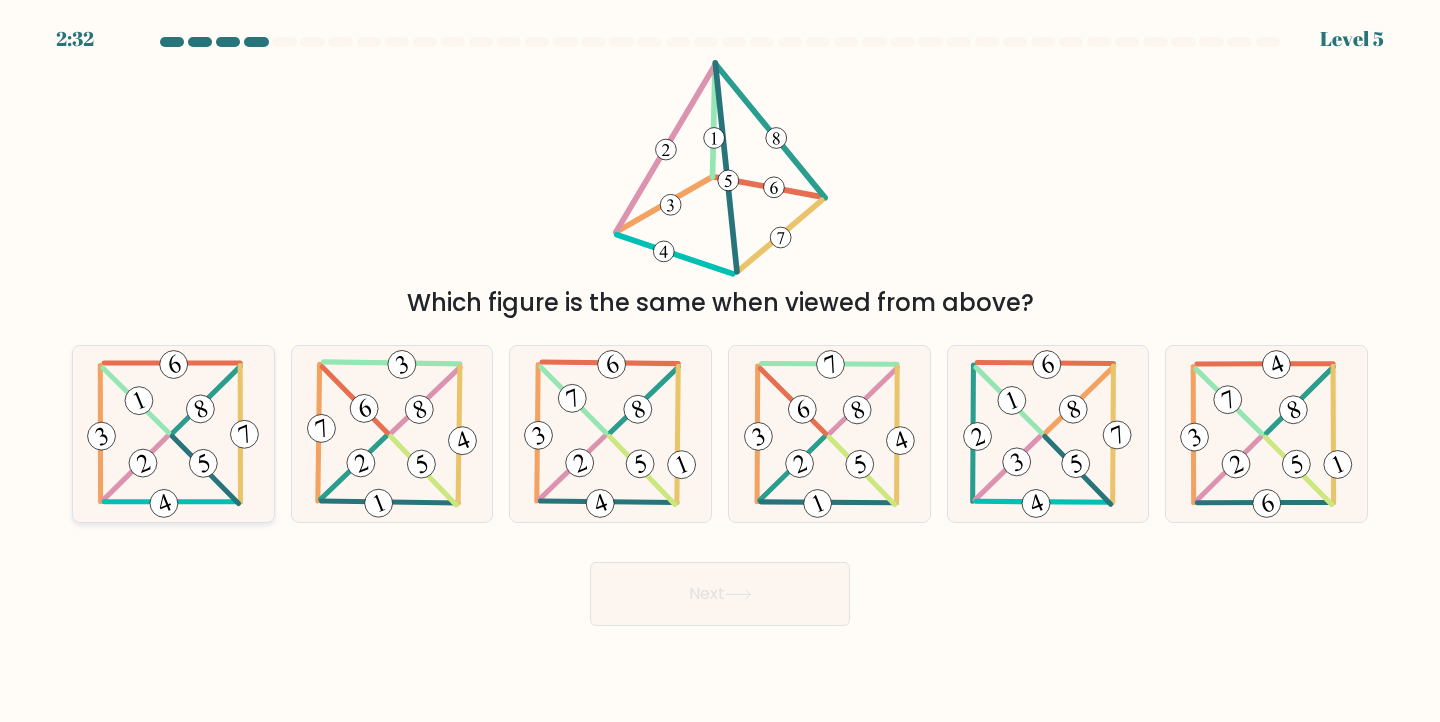 click 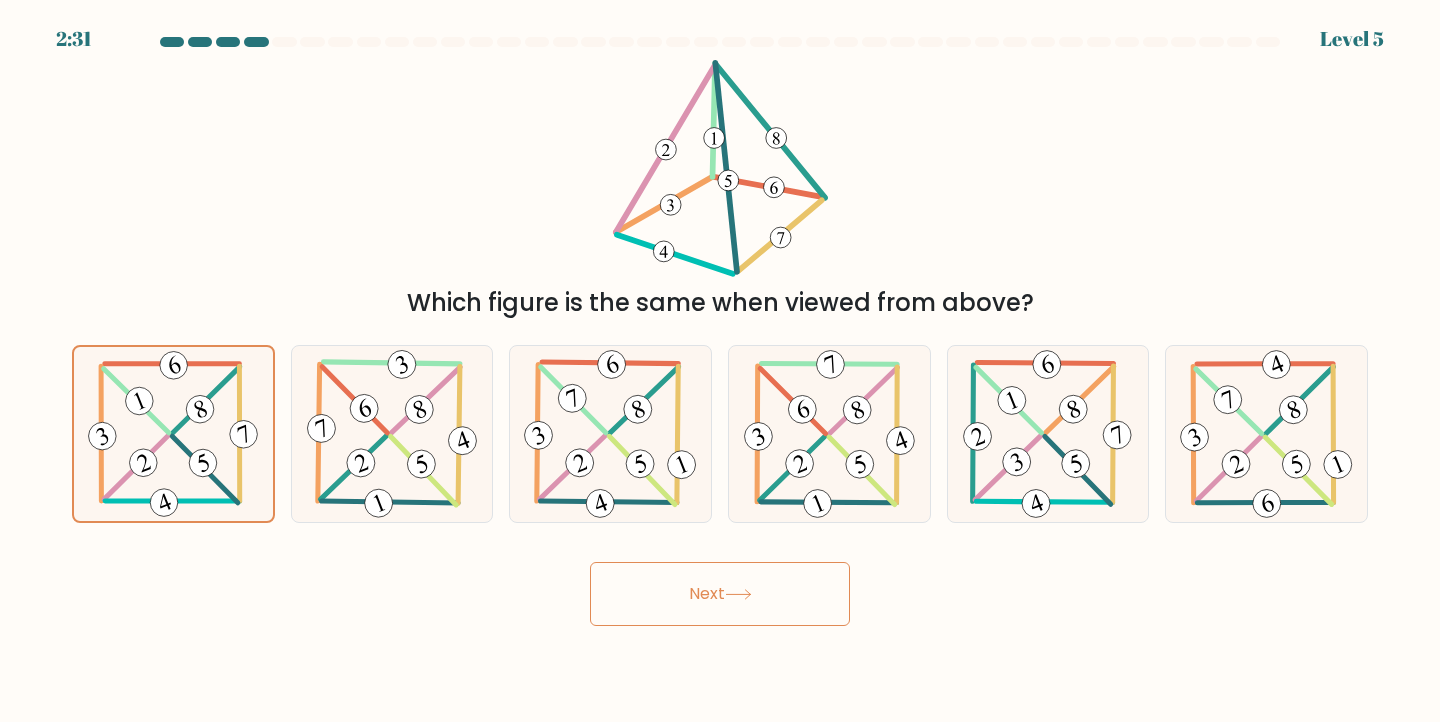 click on "Next" at bounding box center [720, 594] 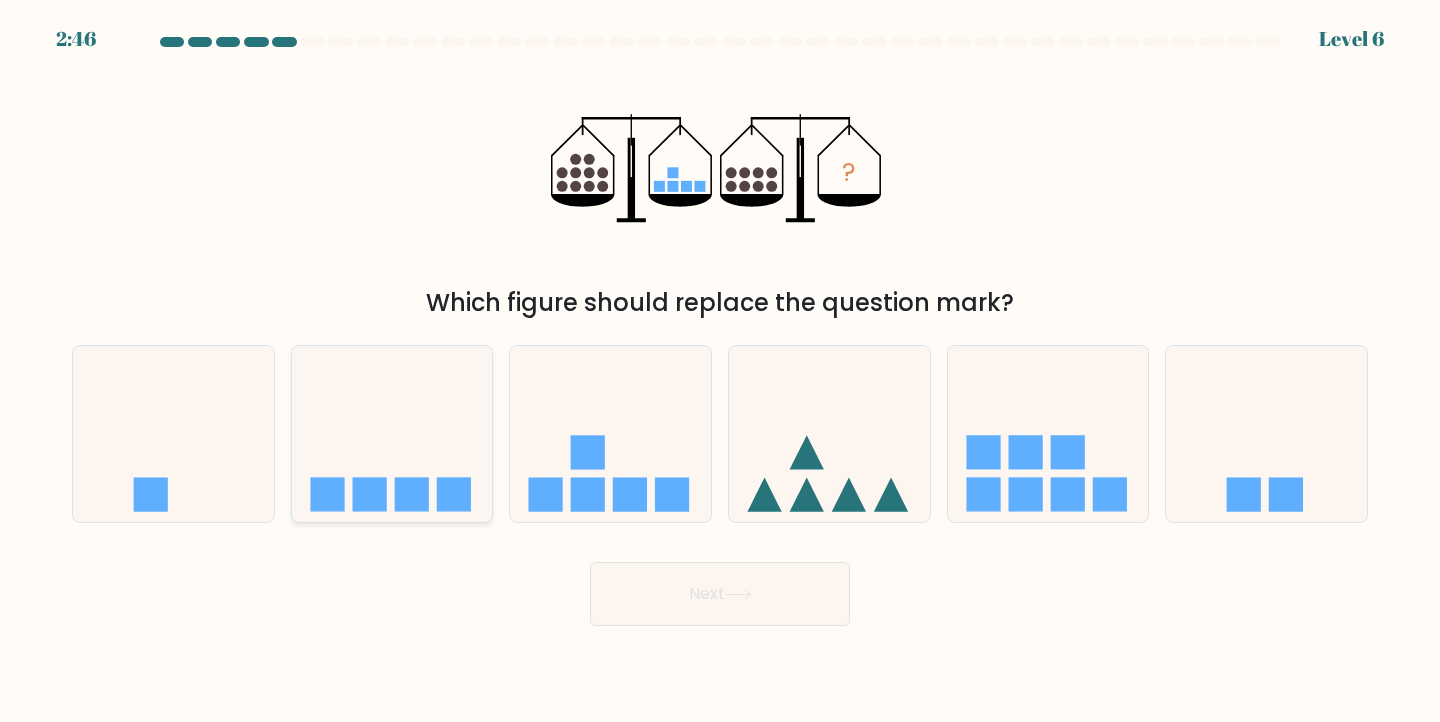 click 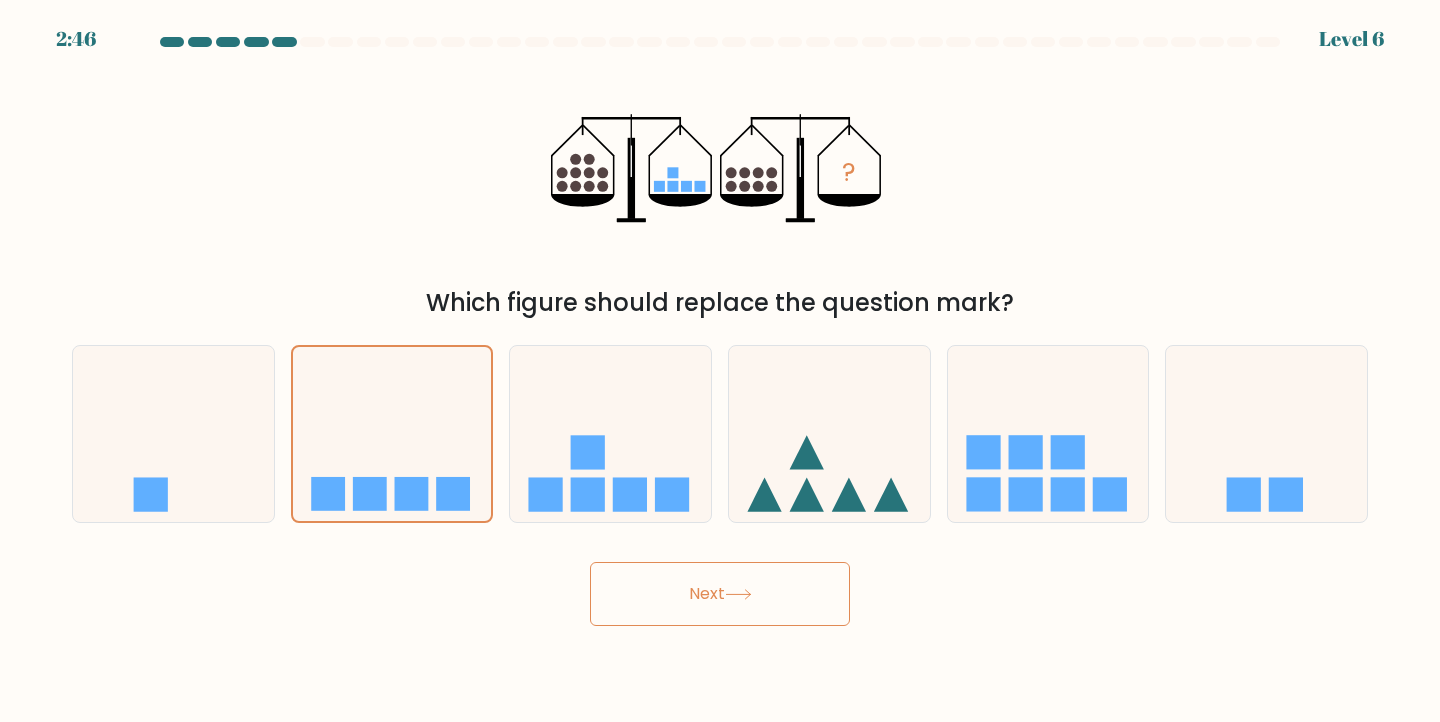 click on "Next" at bounding box center (720, 594) 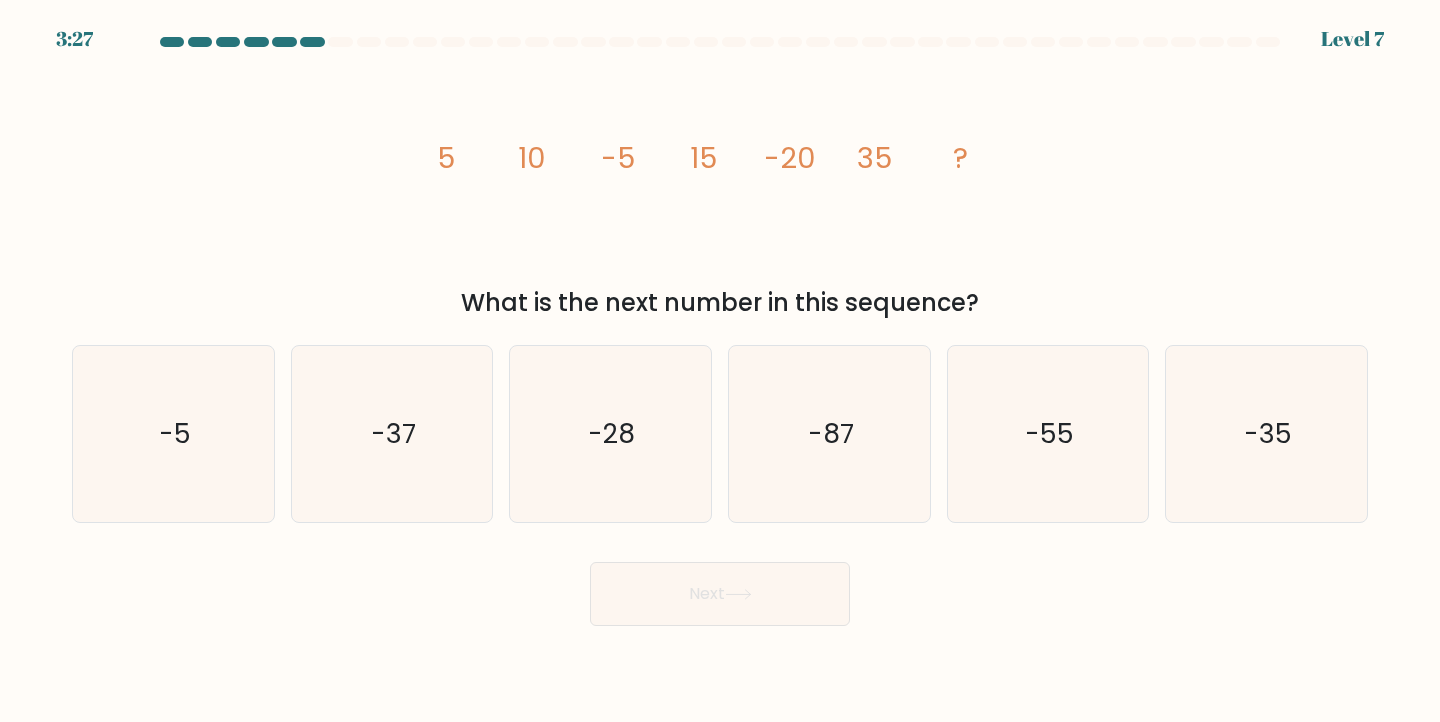 drag, startPoint x: 1018, startPoint y: 305, endPoint x: 355, endPoint y: 150, distance: 680.8774 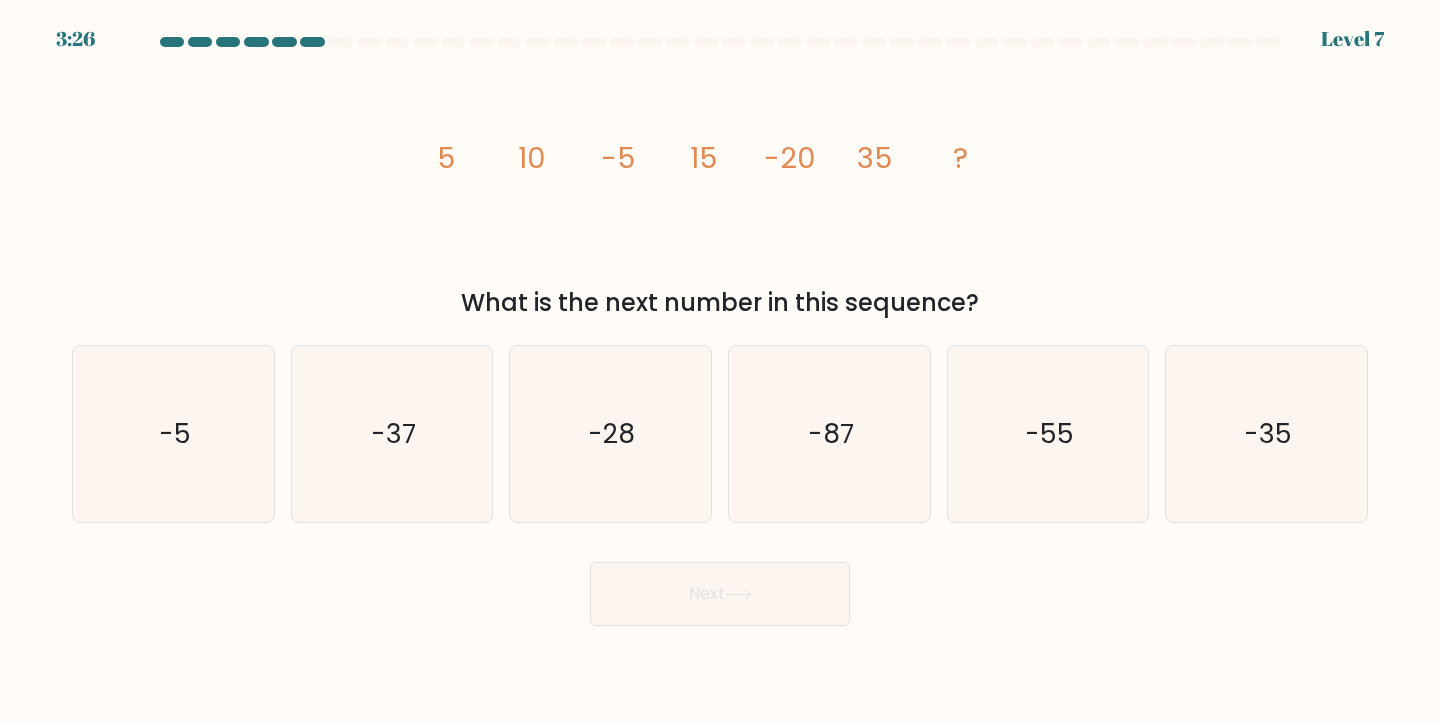 copy on "5
10
-5
15
-20
35
?
What is the next number in this sequence?" 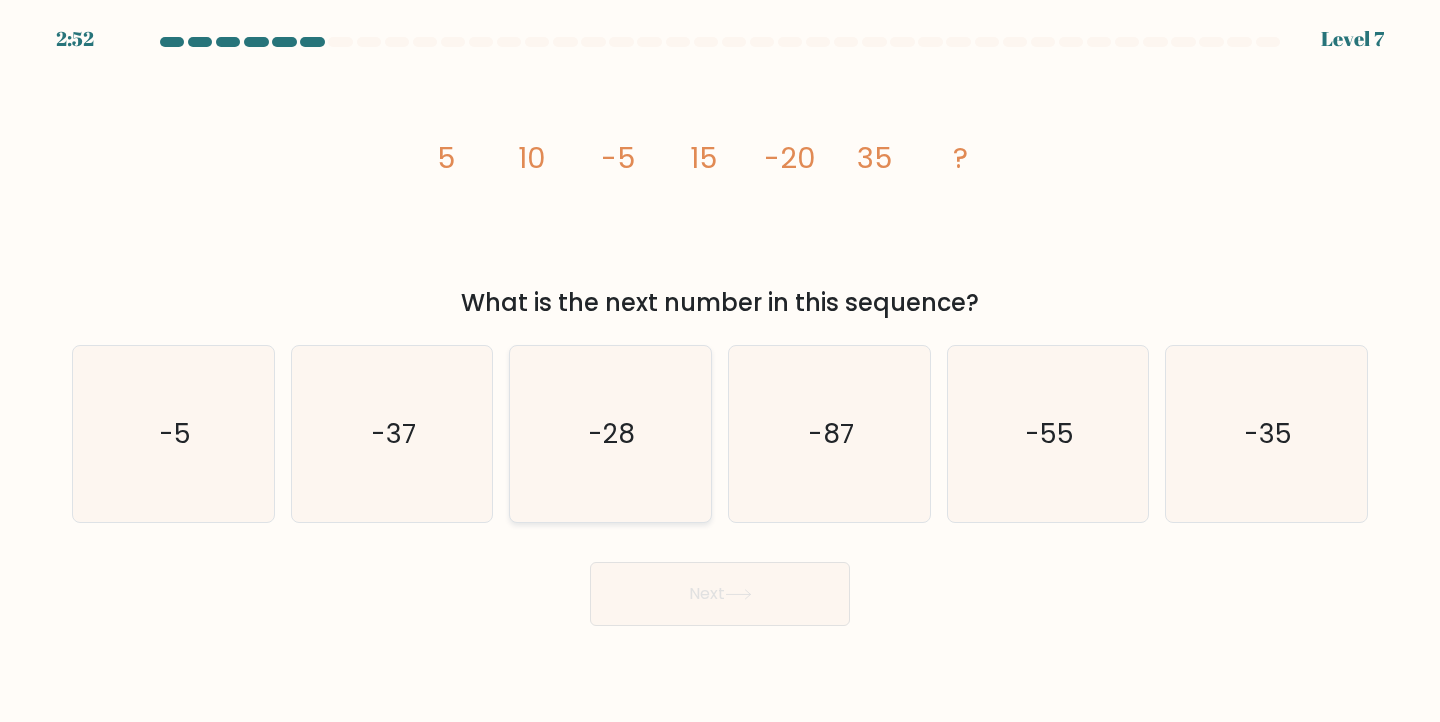click on "-28" 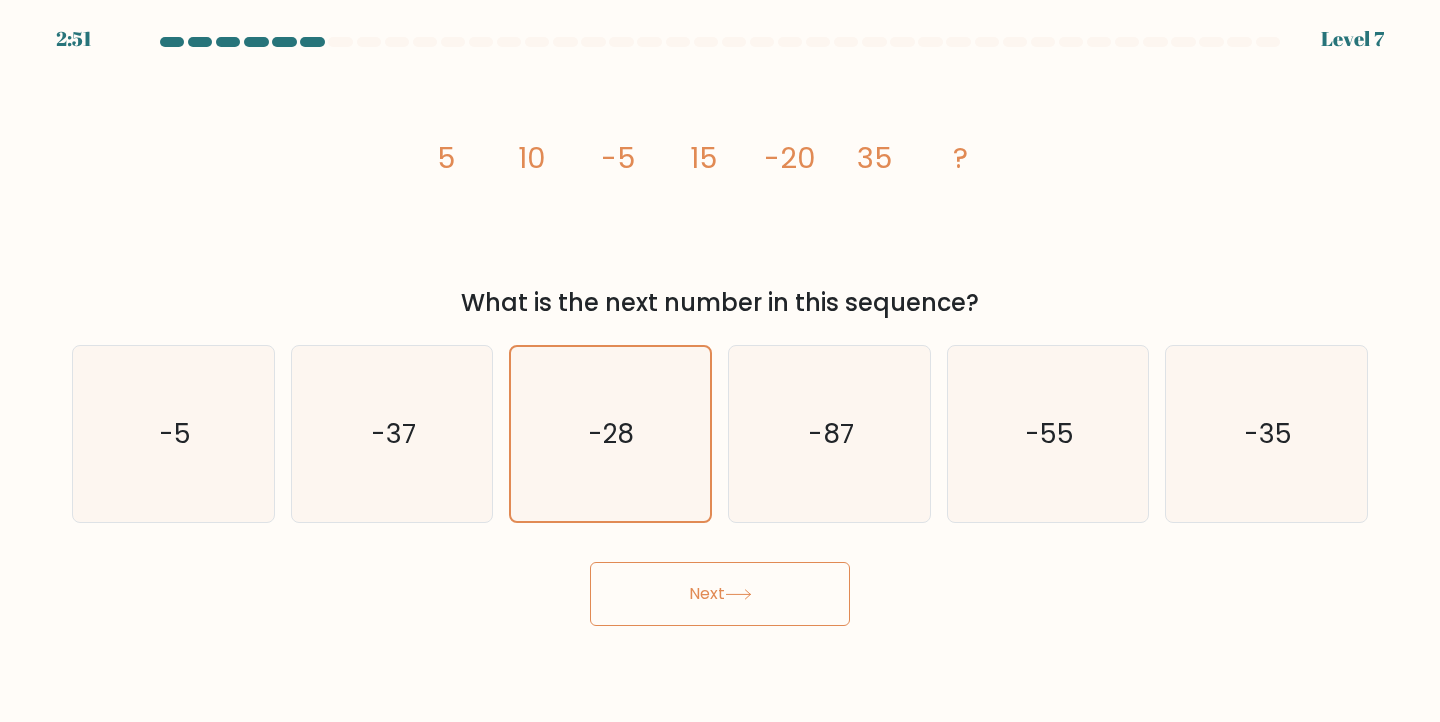 click on "Next" at bounding box center (720, 594) 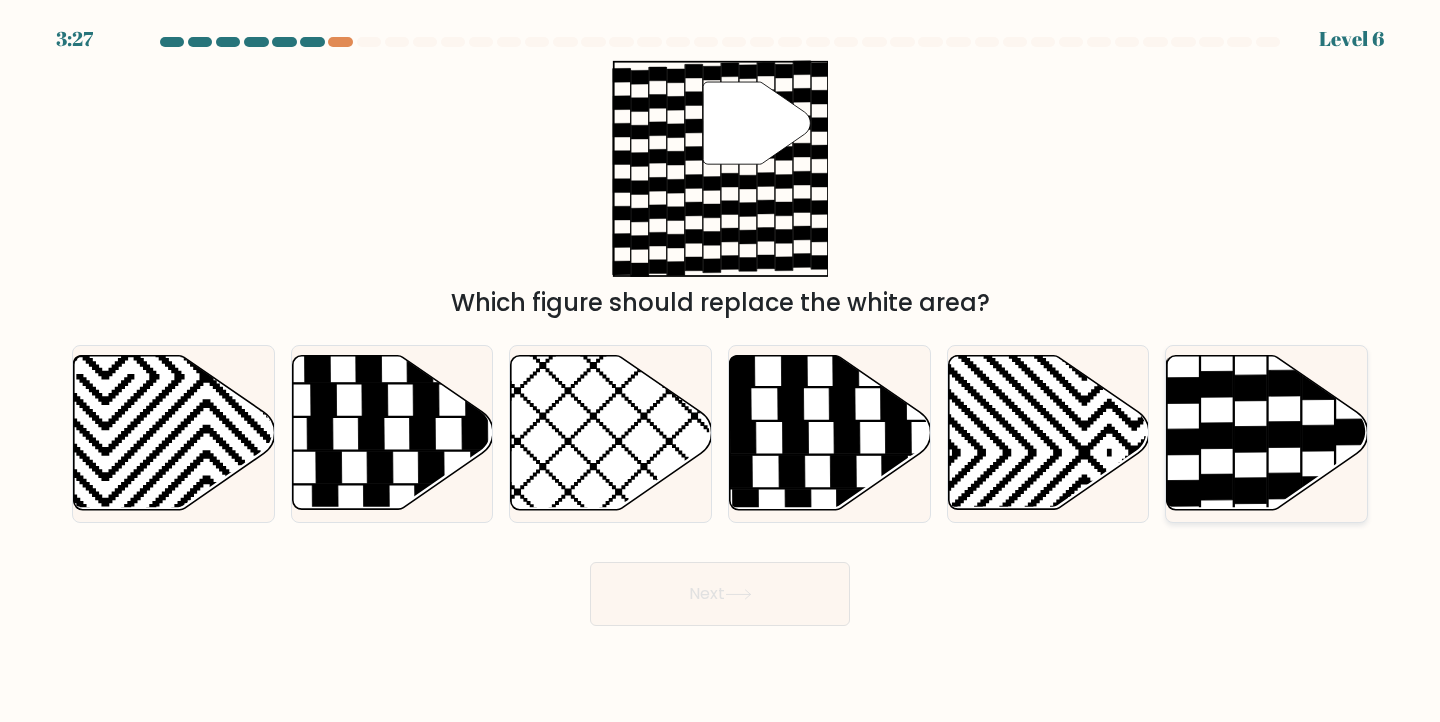 click 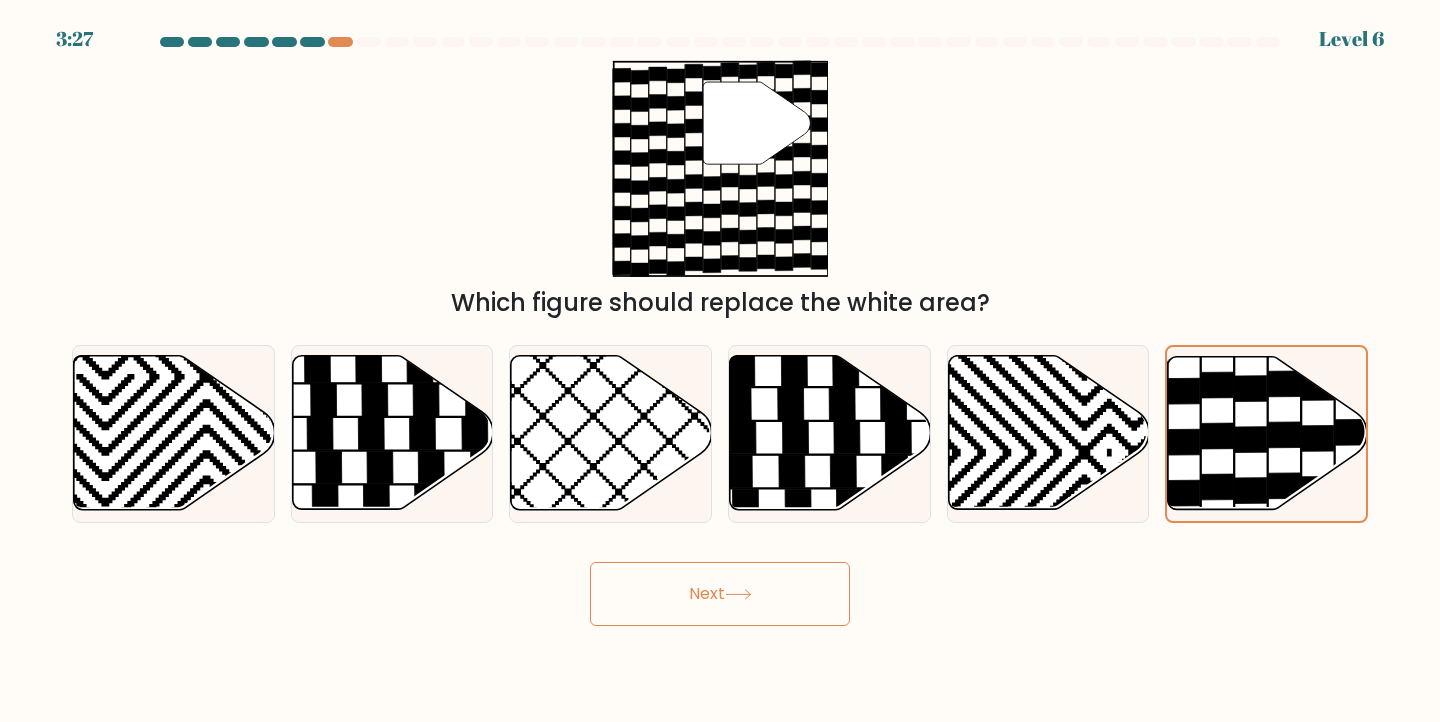click on "Next" at bounding box center [720, 594] 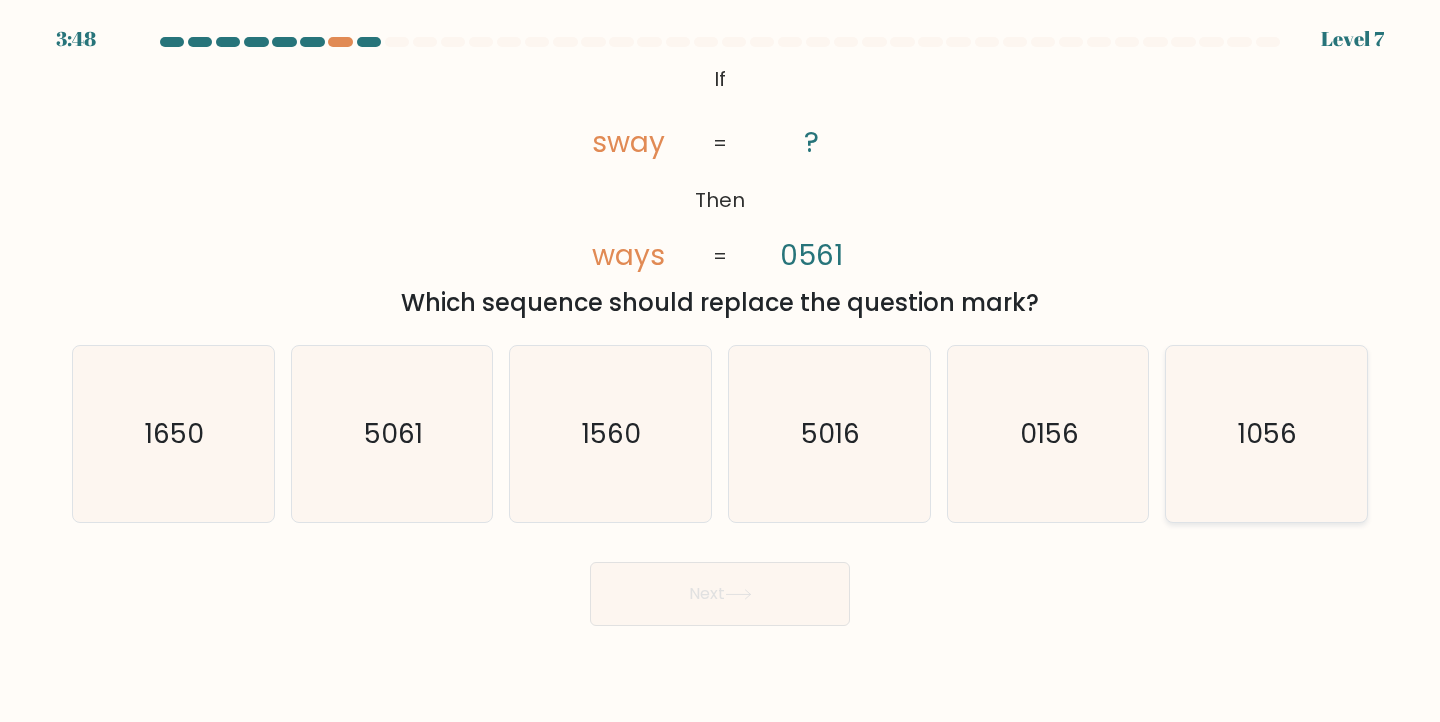 click on "1056" 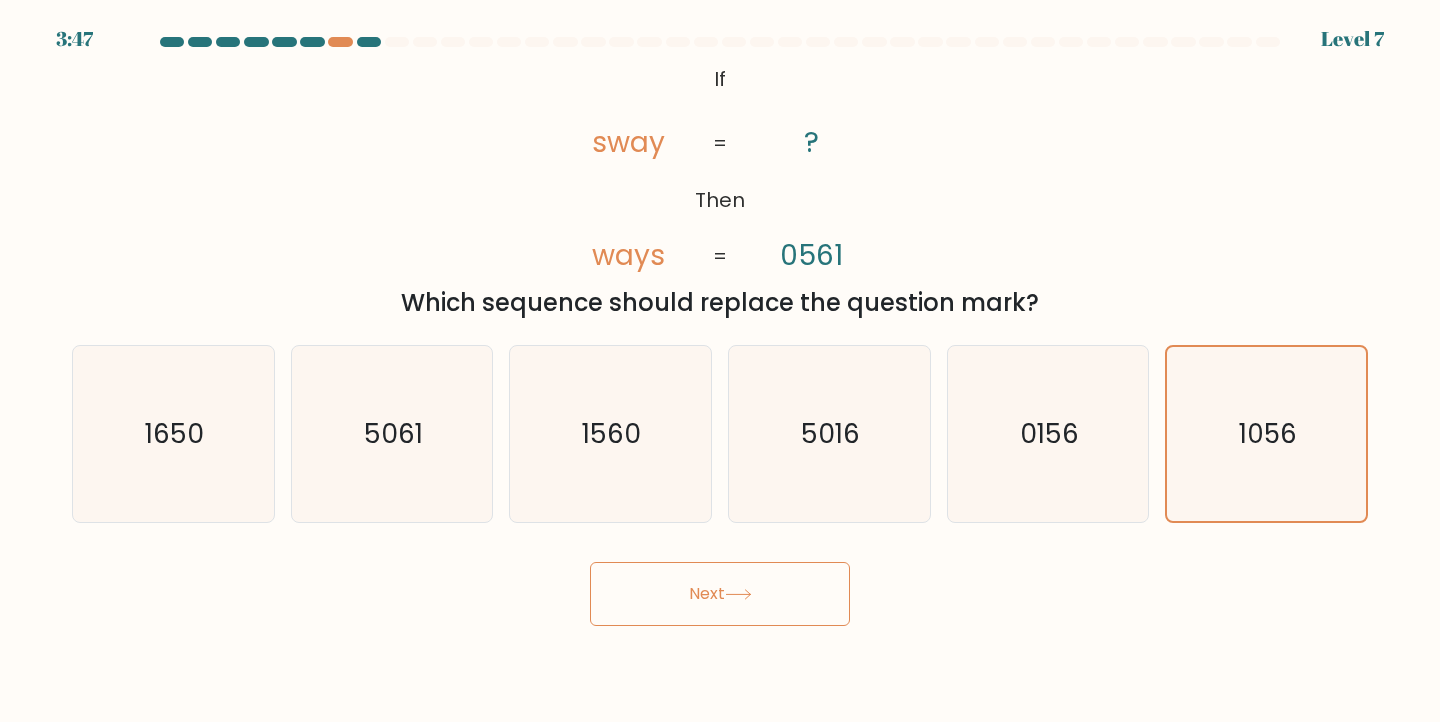 click on "Next" at bounding box center (720, 594) 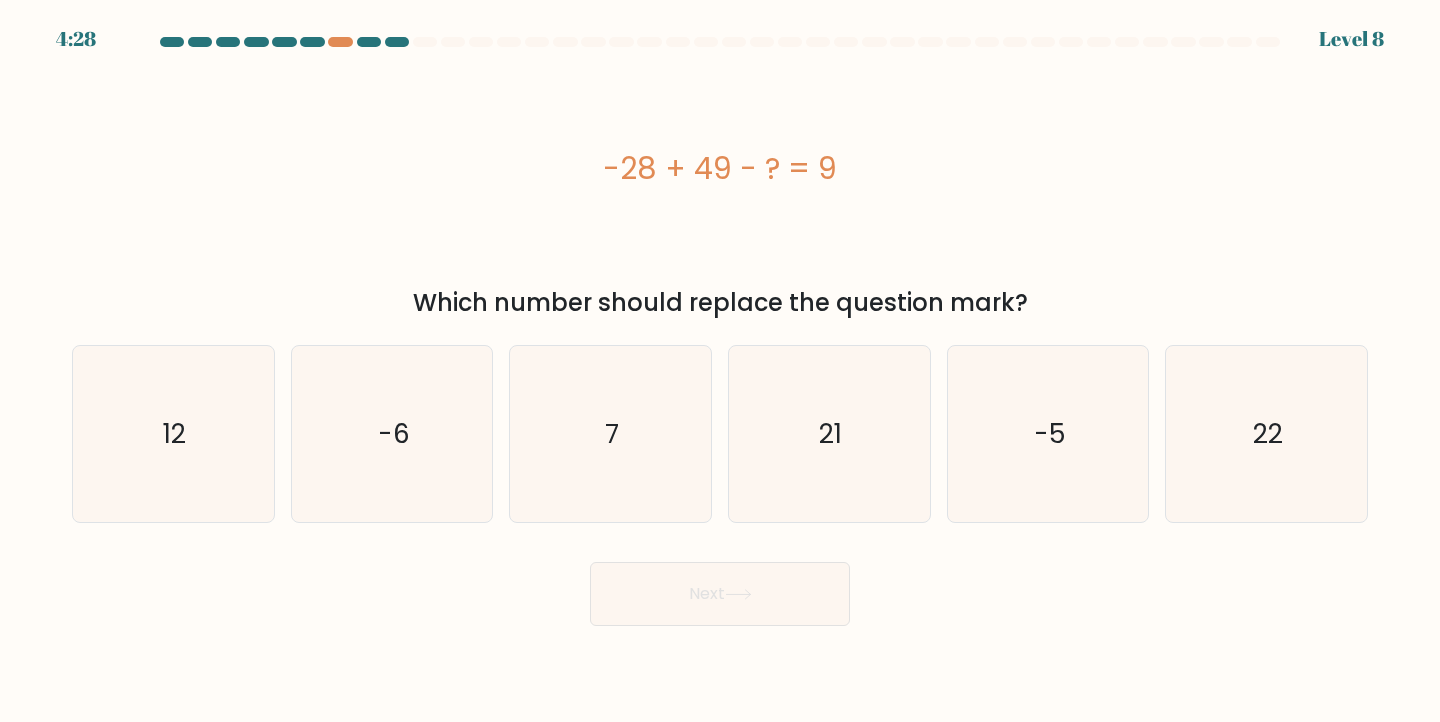 drag, startPoint x: 592, startPoint y: 163, endPoint x: 912, endPoint y: 177, distance: 320.3061 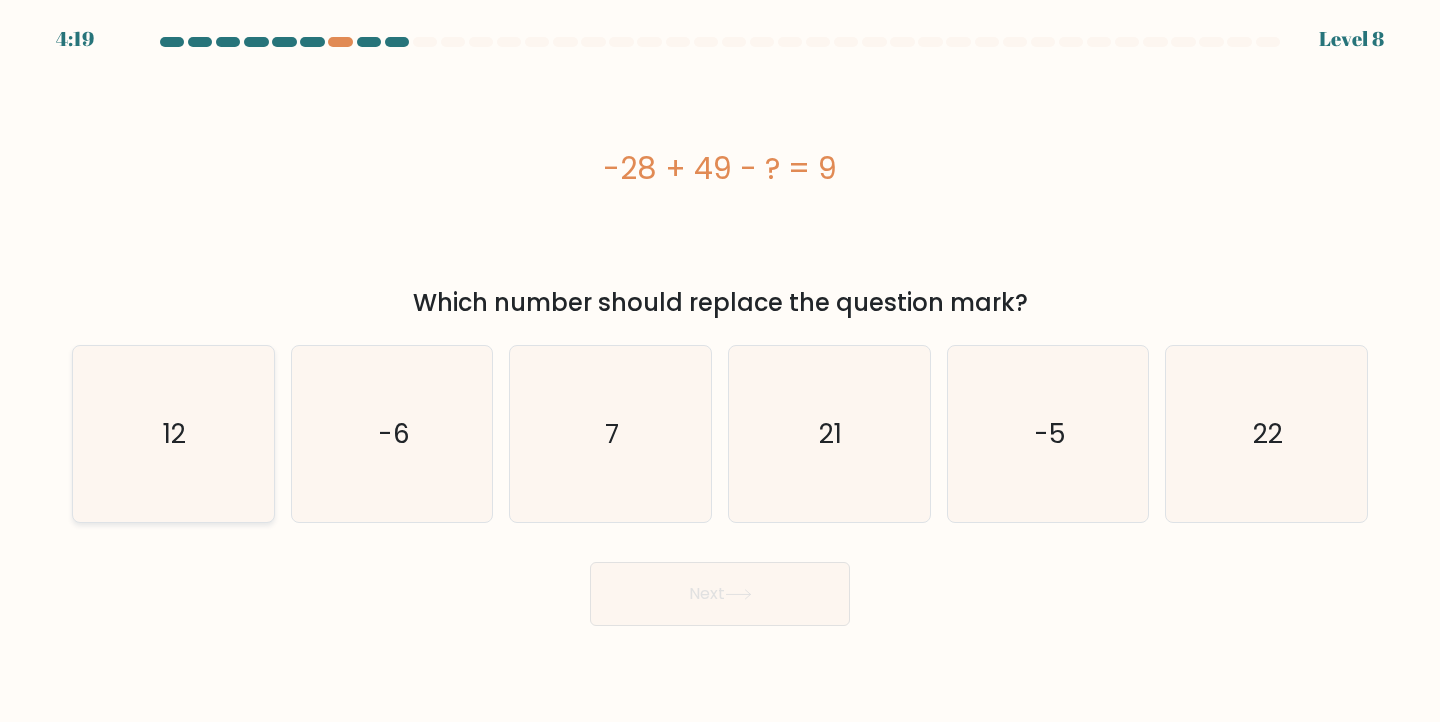 click on "12" 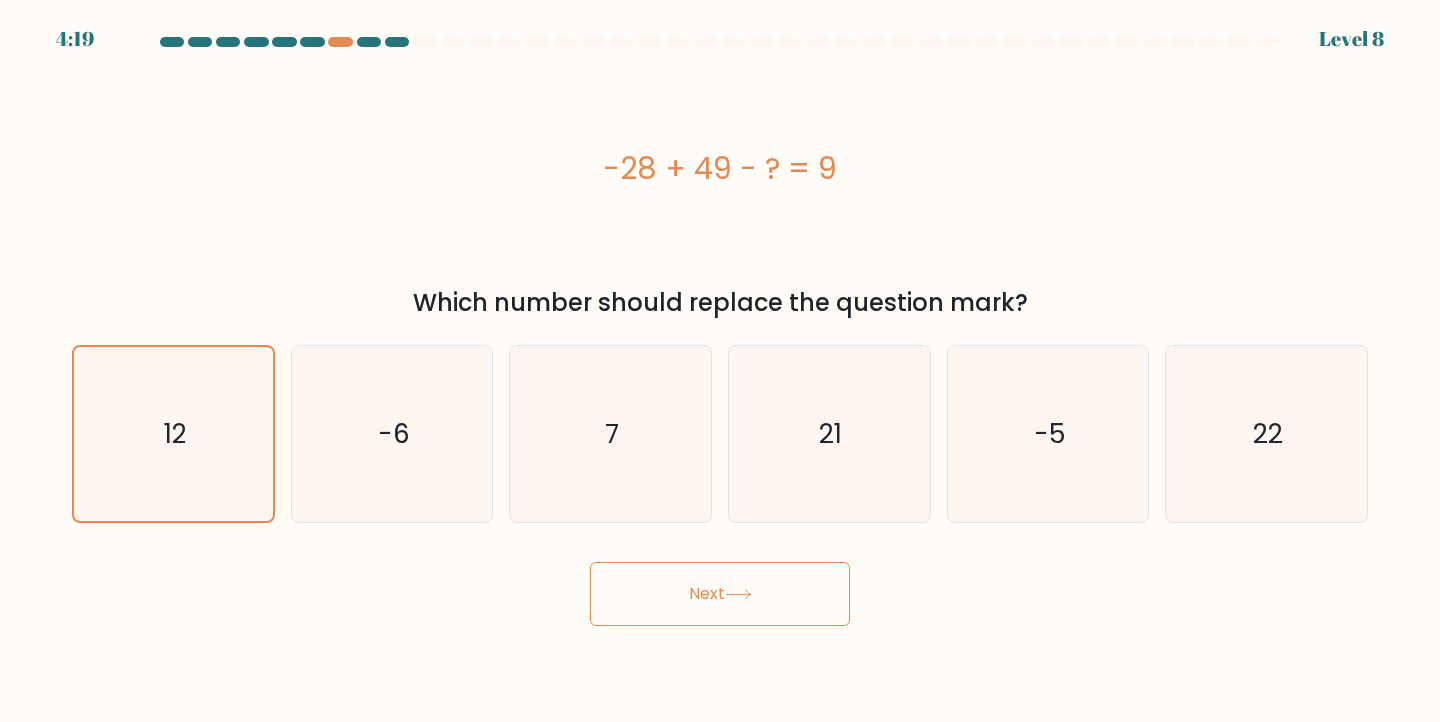 click on "Next" at bounding box center [720, 594] 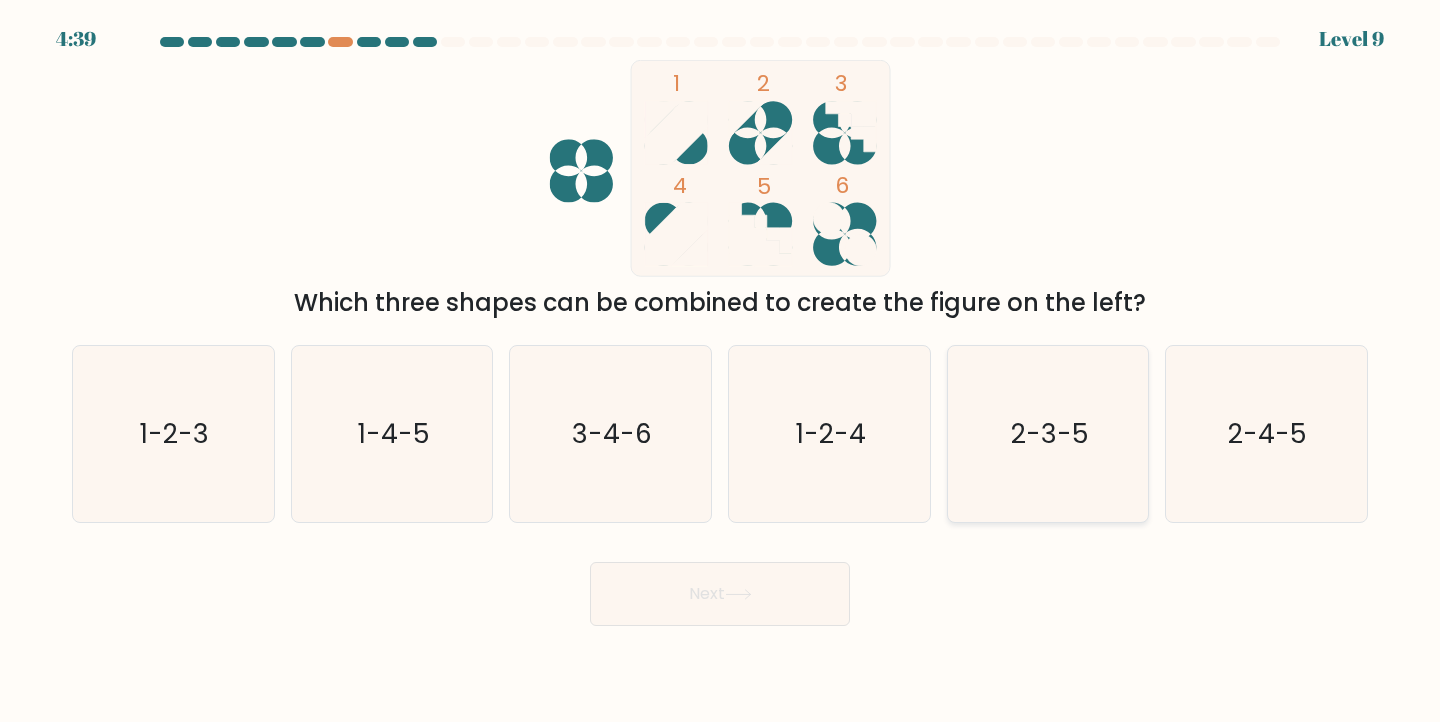 click on "2-3-5" 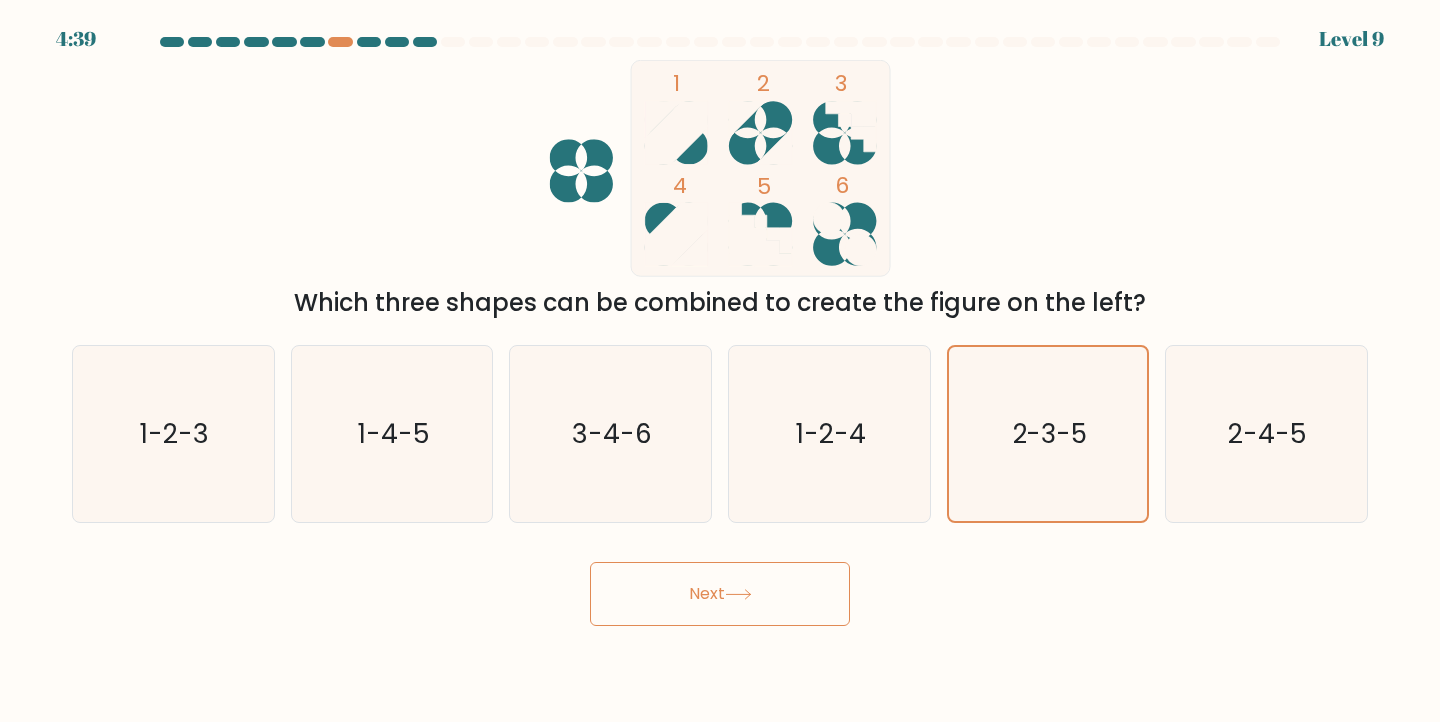 click on "Next" at bounding box center [720, 594] 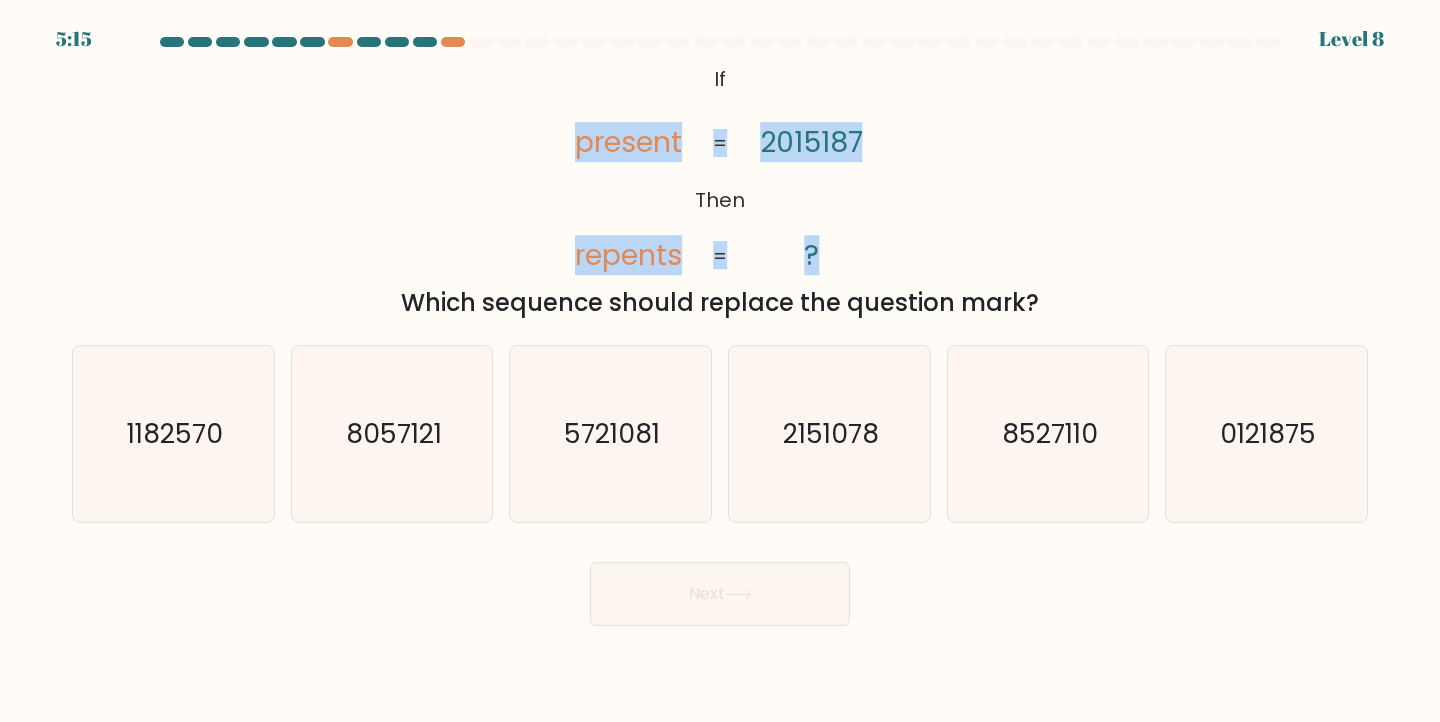 drag, startPoint x: 745, startPoint y: 256, endPoint x: 550, endPoint y: 148, distance: 222.9103 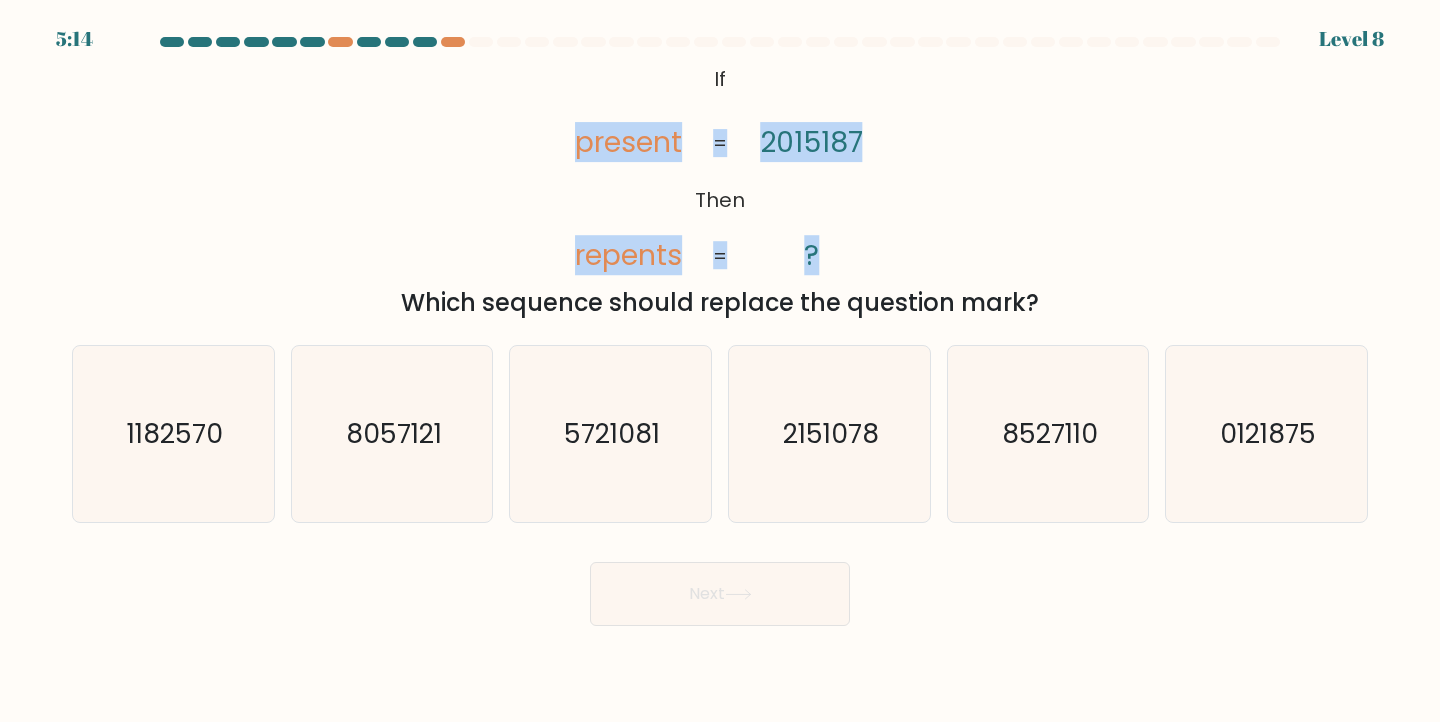copy on "present       repents       2015187       ?       =       =" 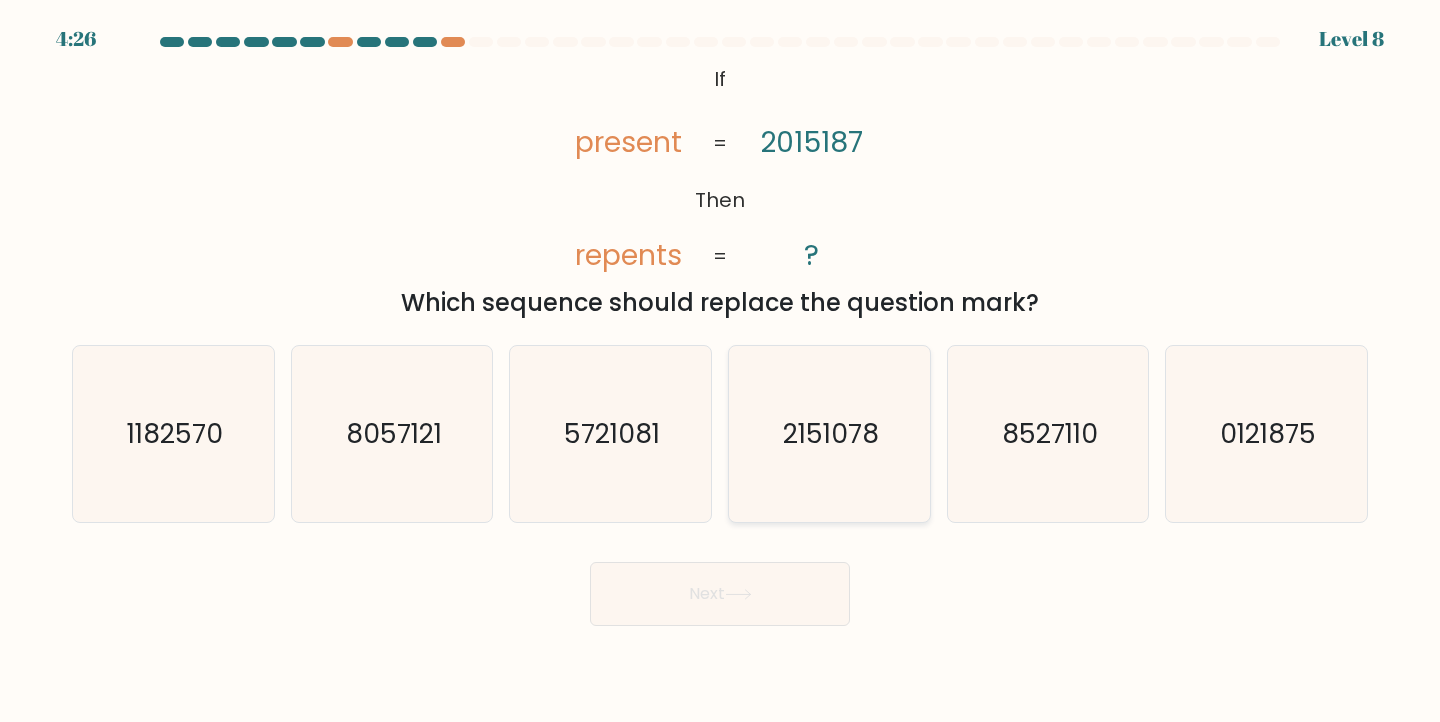 click on "2151078" 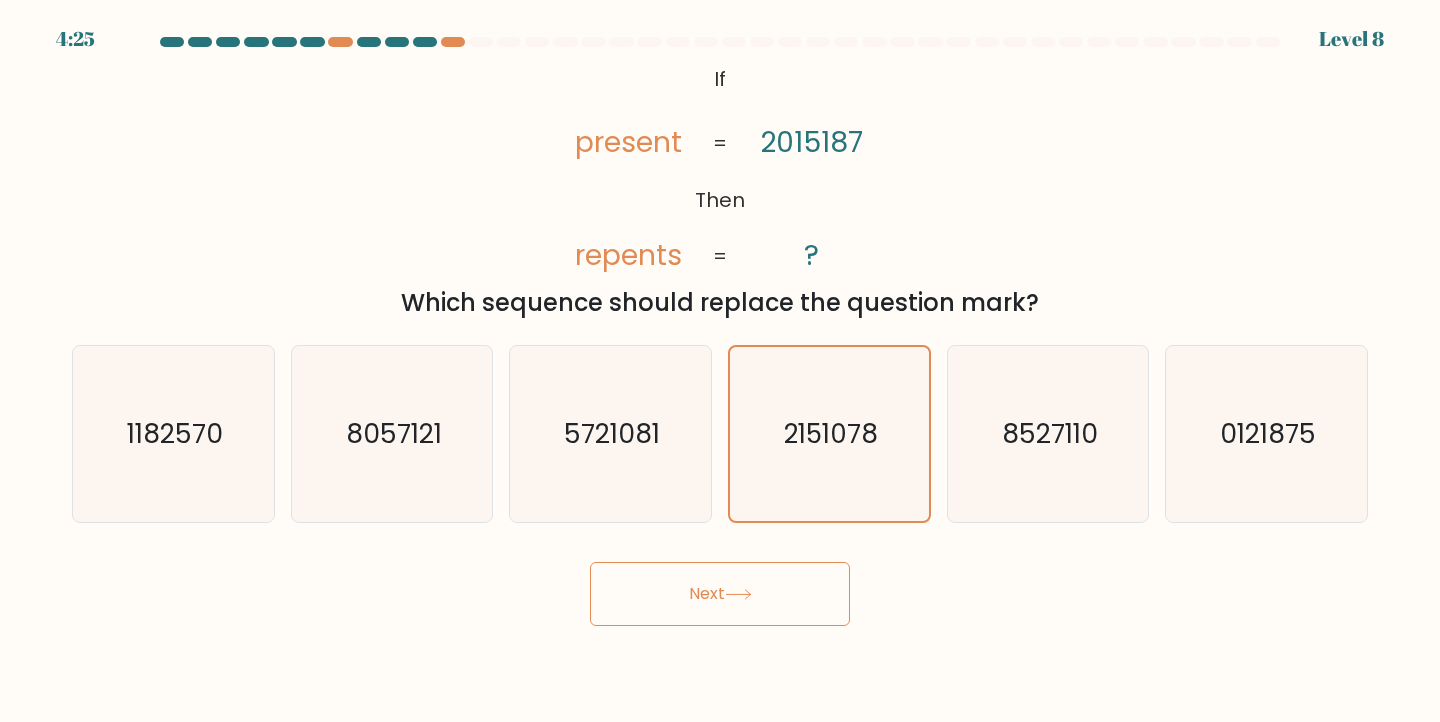 click on "Next" at bounding box center [720, 594] 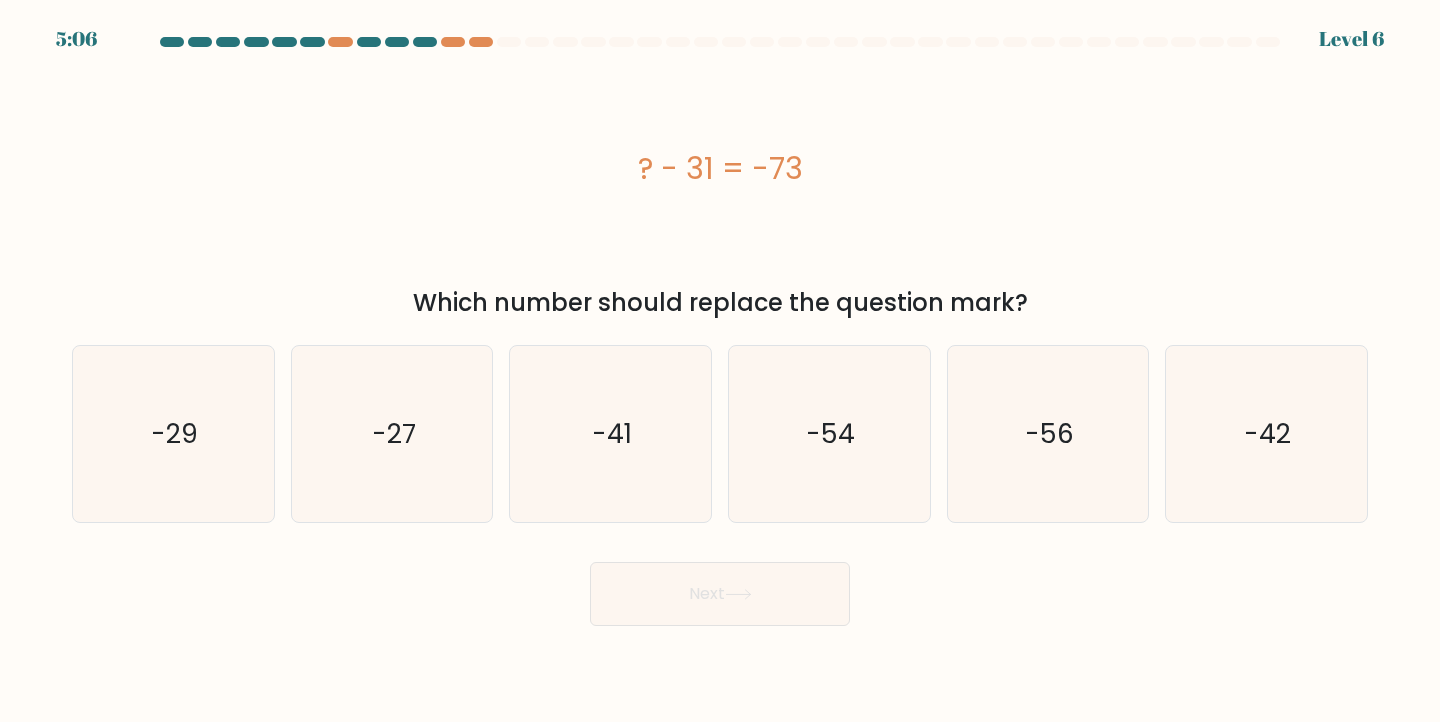 drag, startPoint x: 811, startPoint y: 167, endPoint x: 631, endPoint y: 167, distance: 180 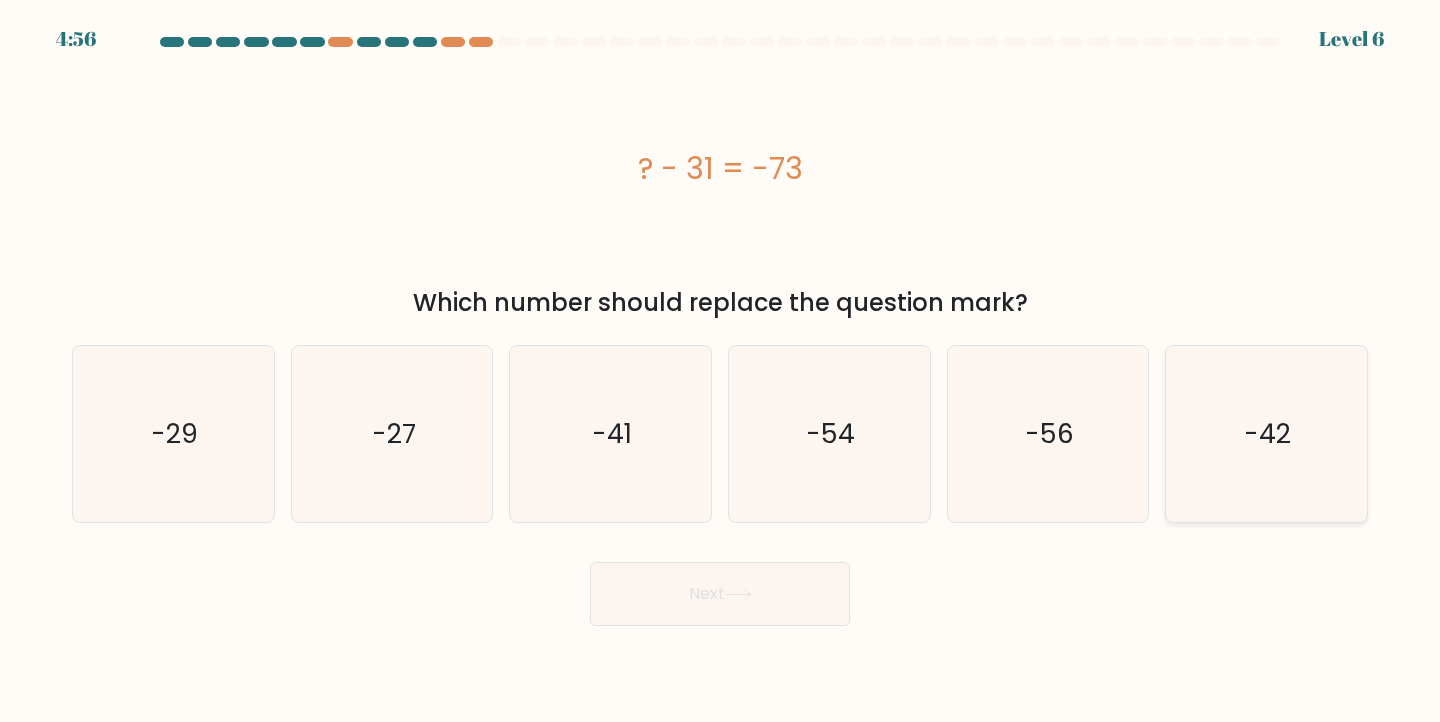 click on "-42" 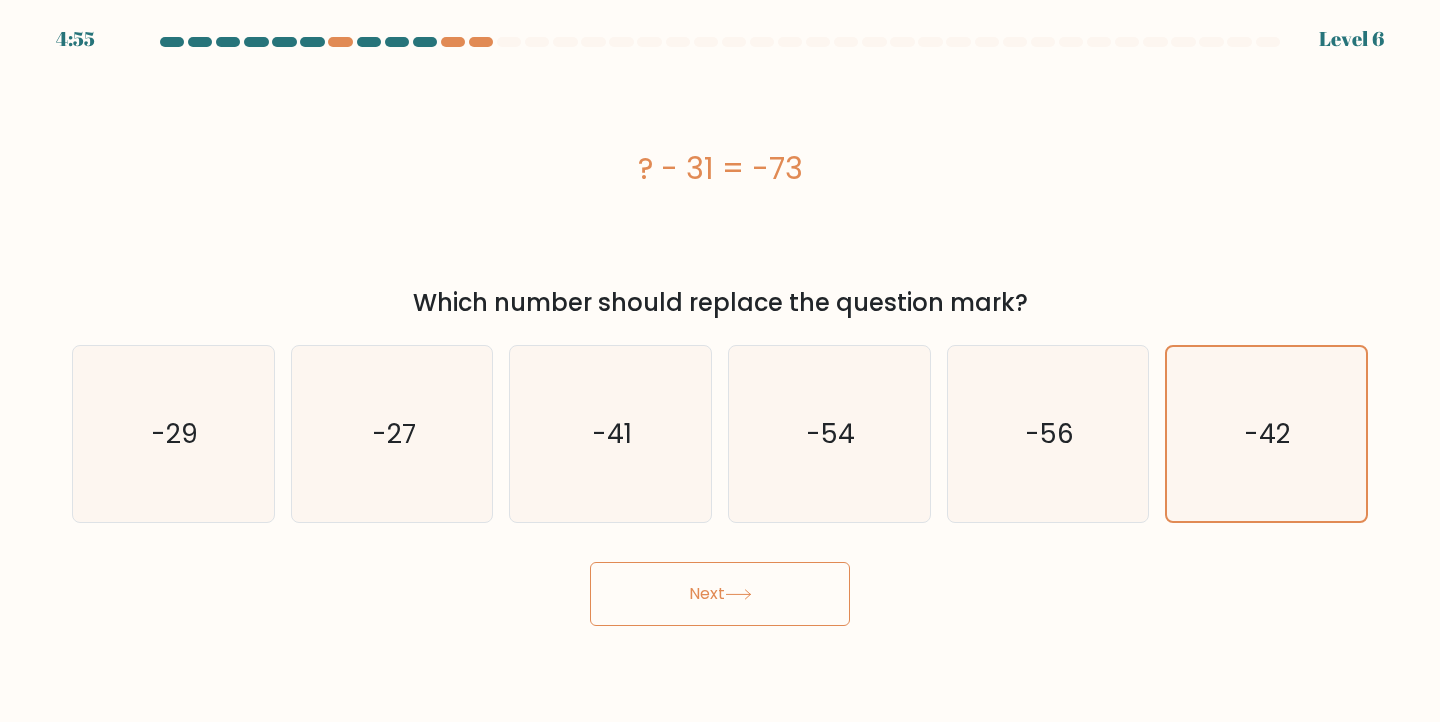 click on "Next" at bounding box center (720, 594) 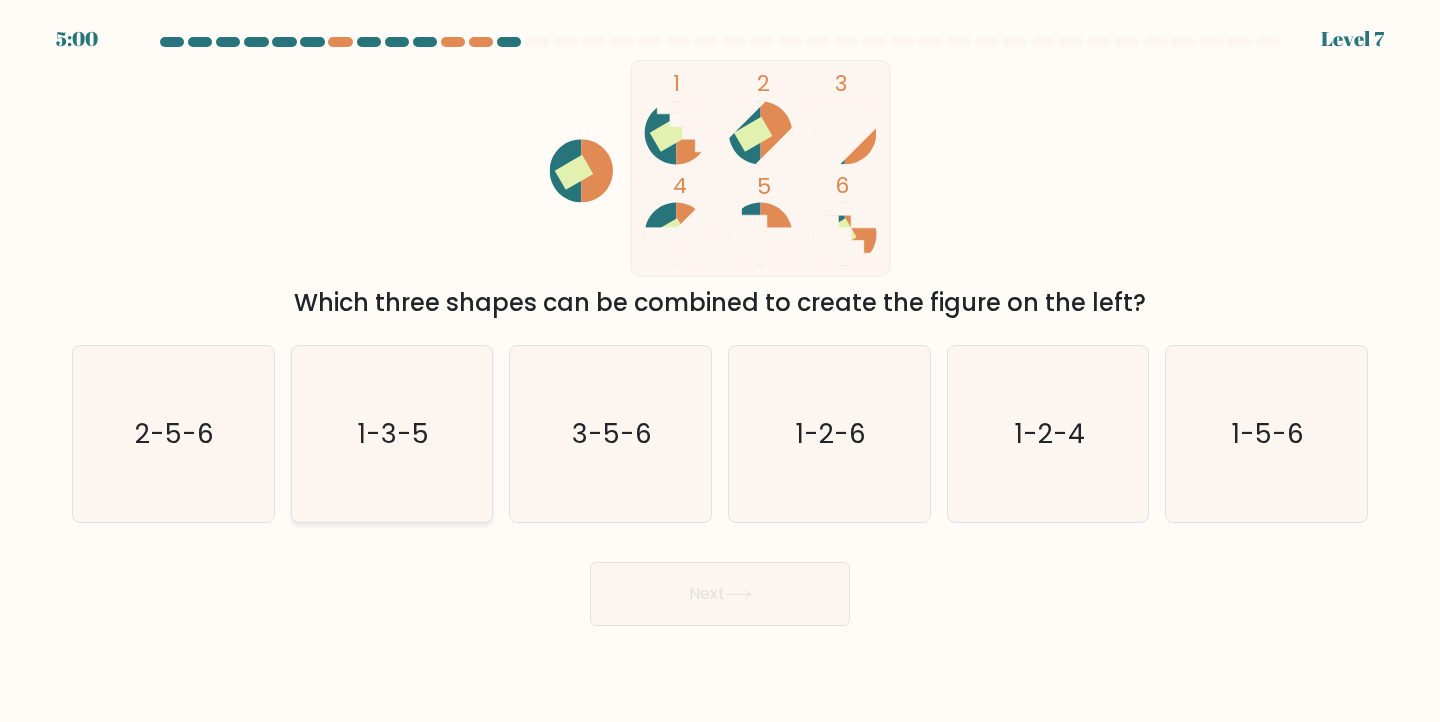 click on "1-3-5" 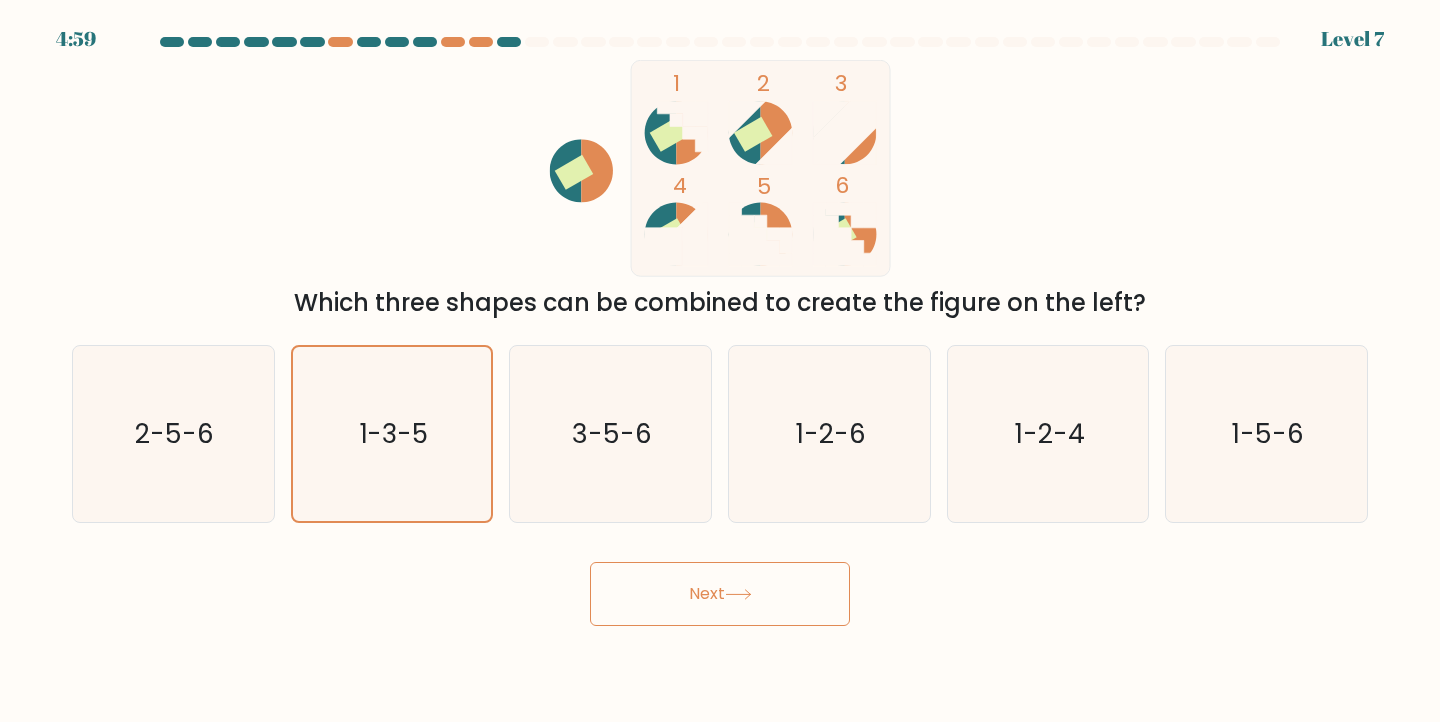 click on "Next" at bounding box center (720, 594) 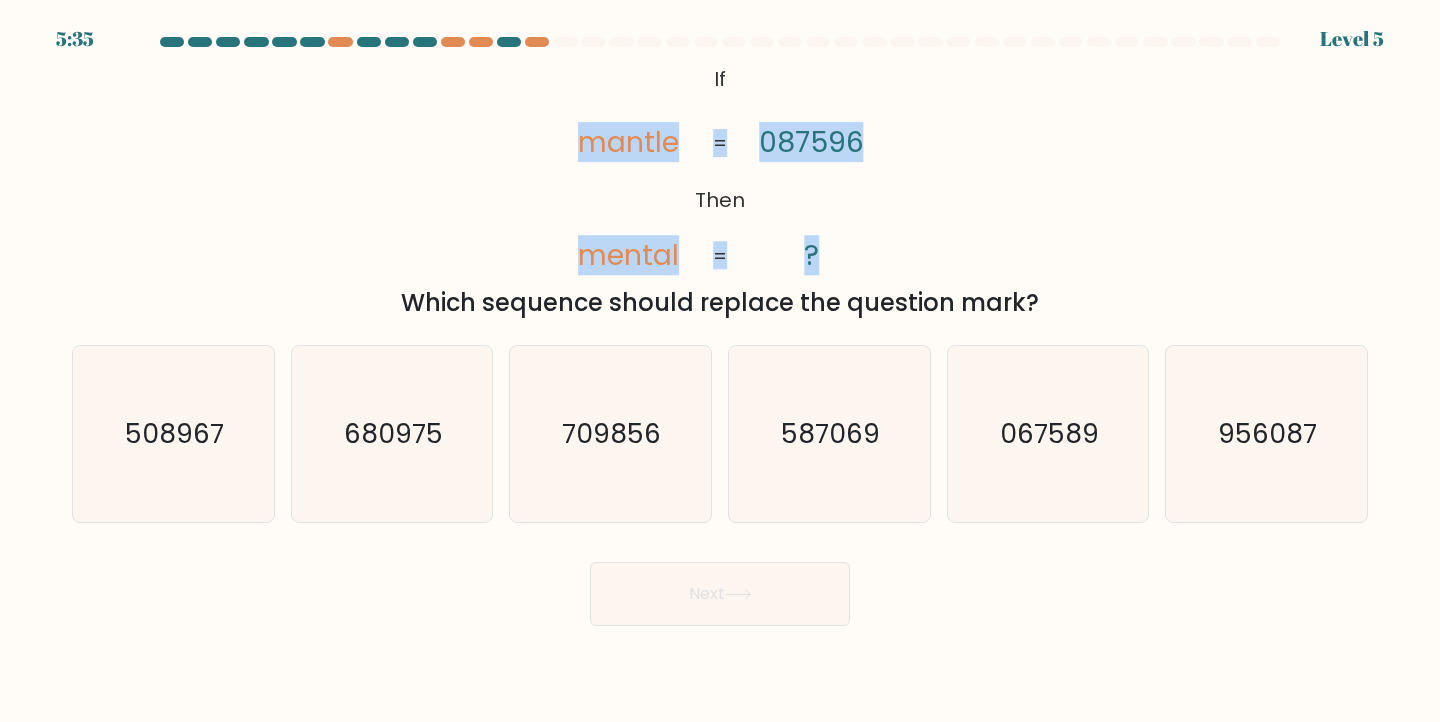 drag, startPoint x: 736, startPoint y: 249, endPoint x: 585, endPoint y: 96, distance: 214.96512 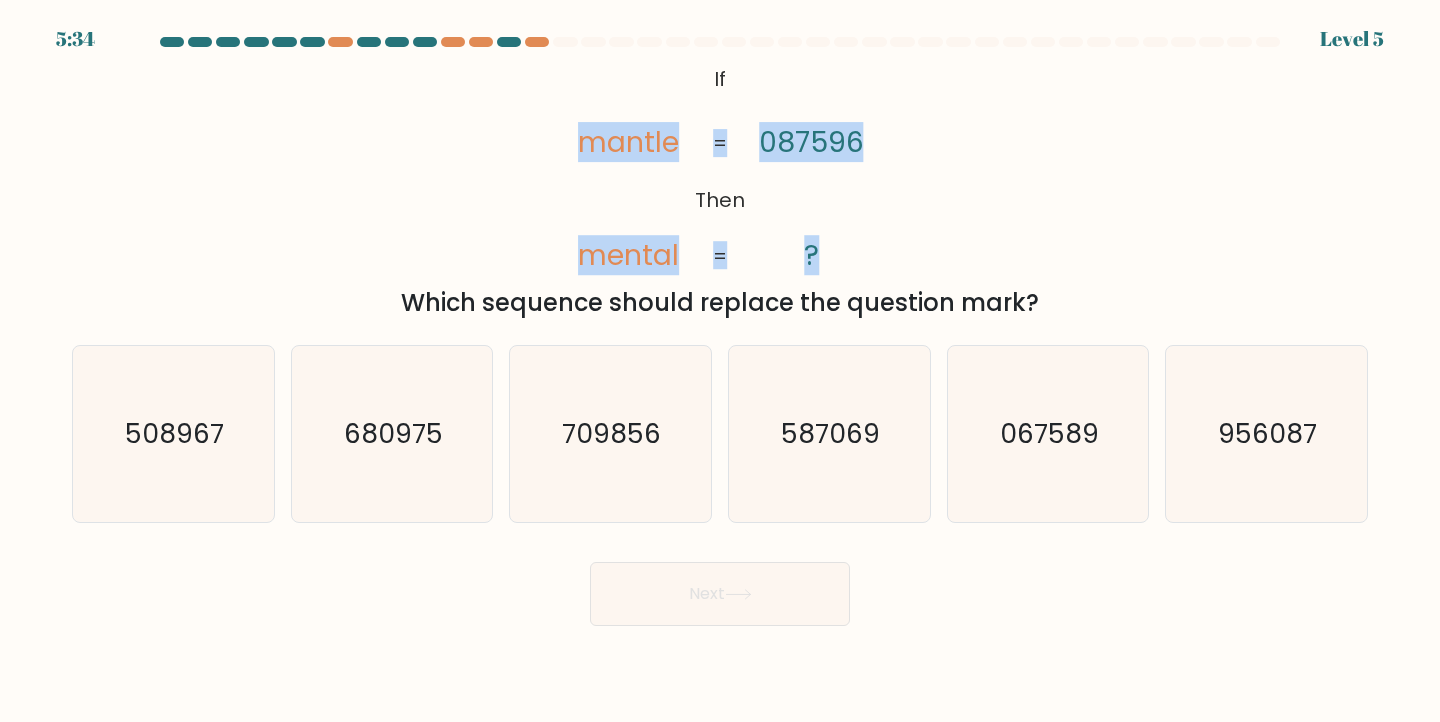 copy on "mantle       mental       087596       ?       =       =" 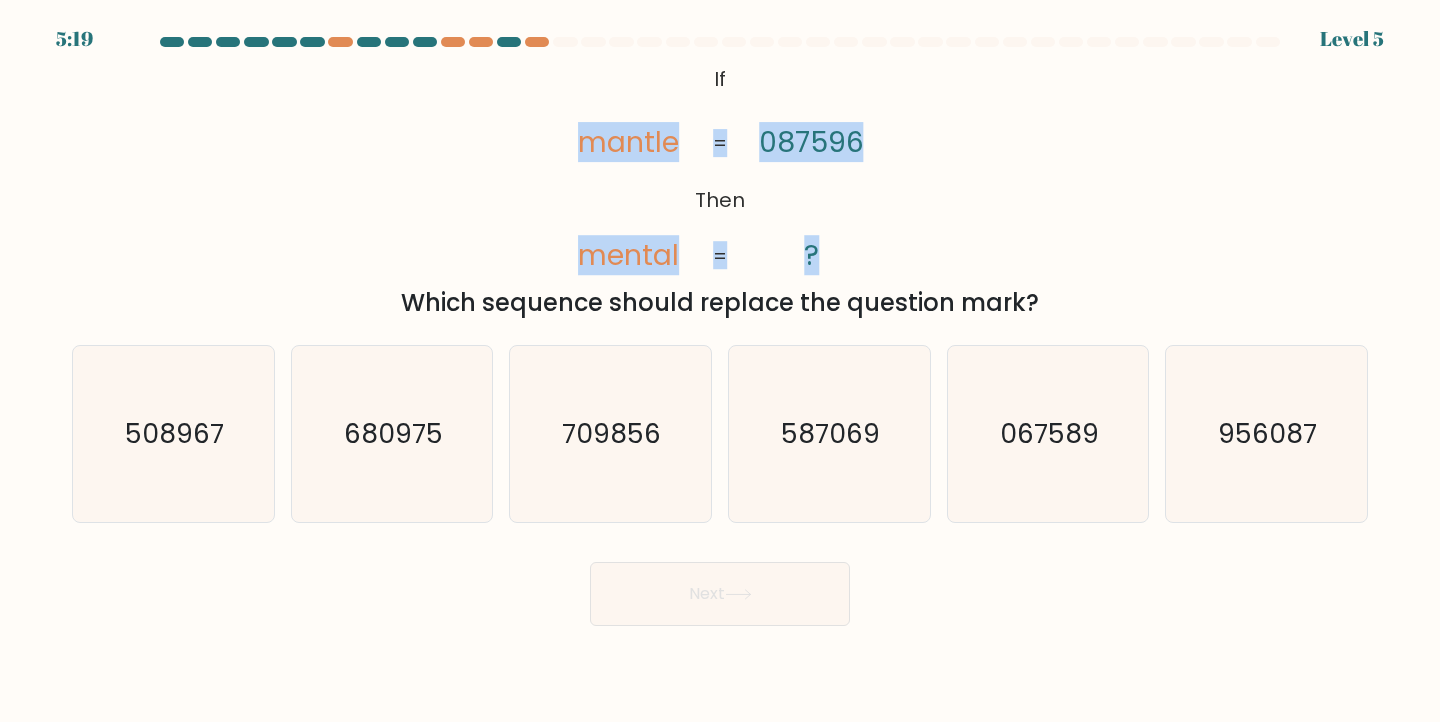 click on "@import url('https://fonts.googleapis.com/css?family=Abril+Fatface:400,100,100italic,300,300italic,400italic,500,500italic,700,700italic,900,900italic');           If       Then       mantle       mental       087596       ?       =       =" 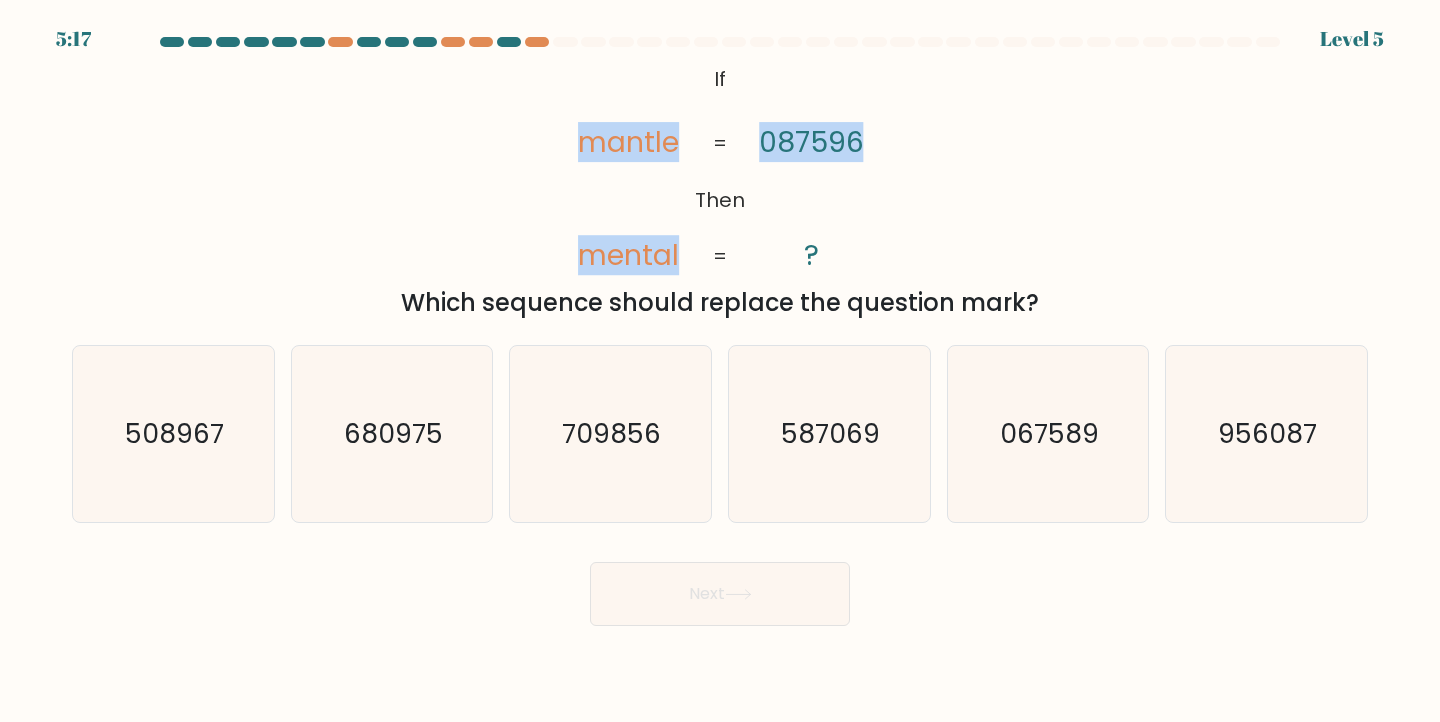 drag, startPoint x: 898, startPoint y: 145, endPoint x: 588, endPoint y: 151, distance: 310.05804 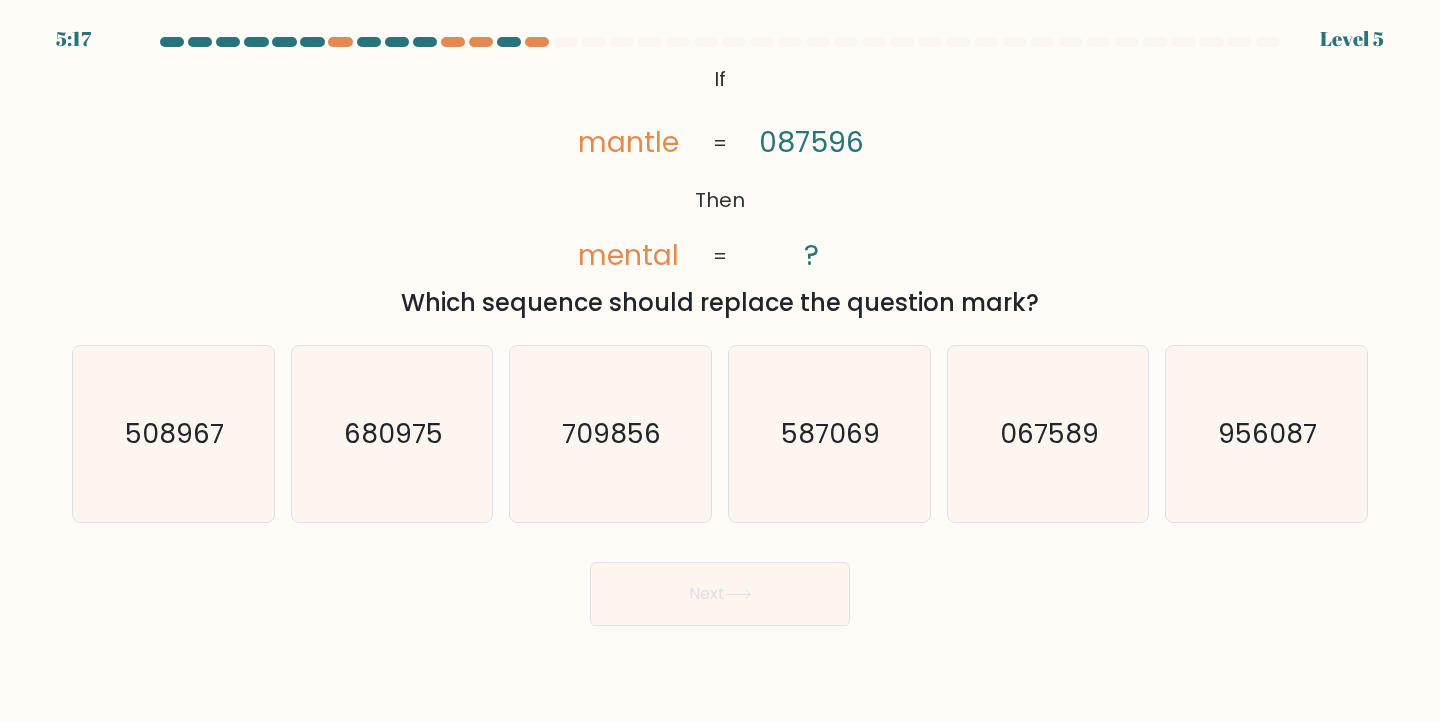 click on "mantle" 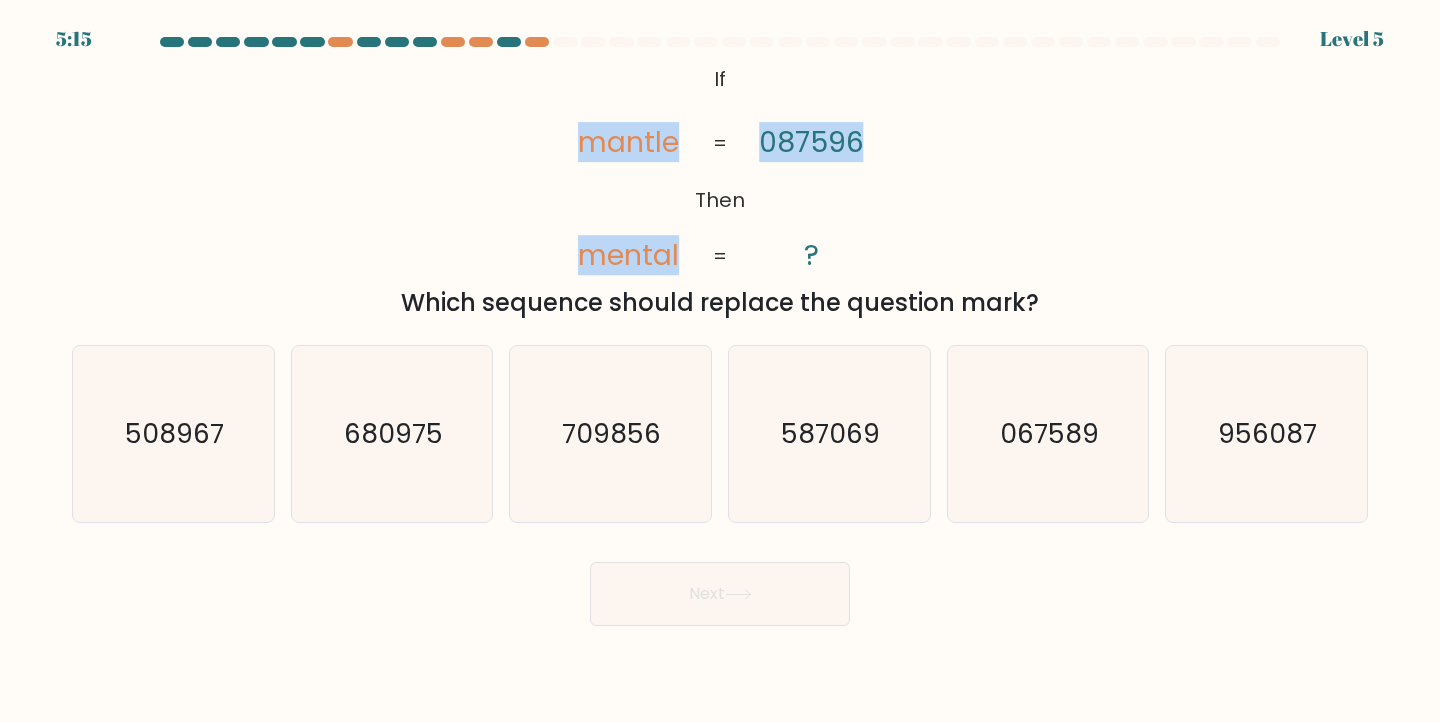drag, startPoint x: 567, startPoint y: 143, endPoint x: 869, endPoint y: 139, distance: 302.0265 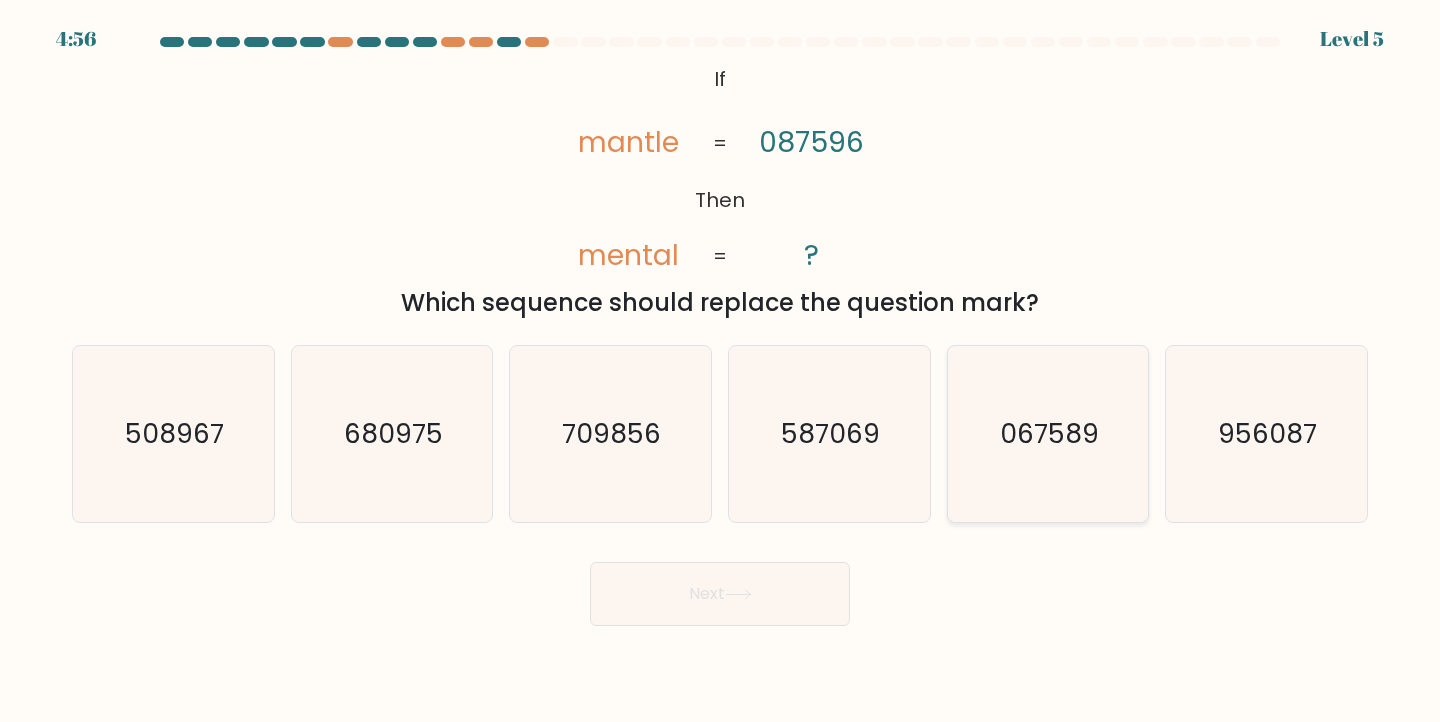 click on "067589" 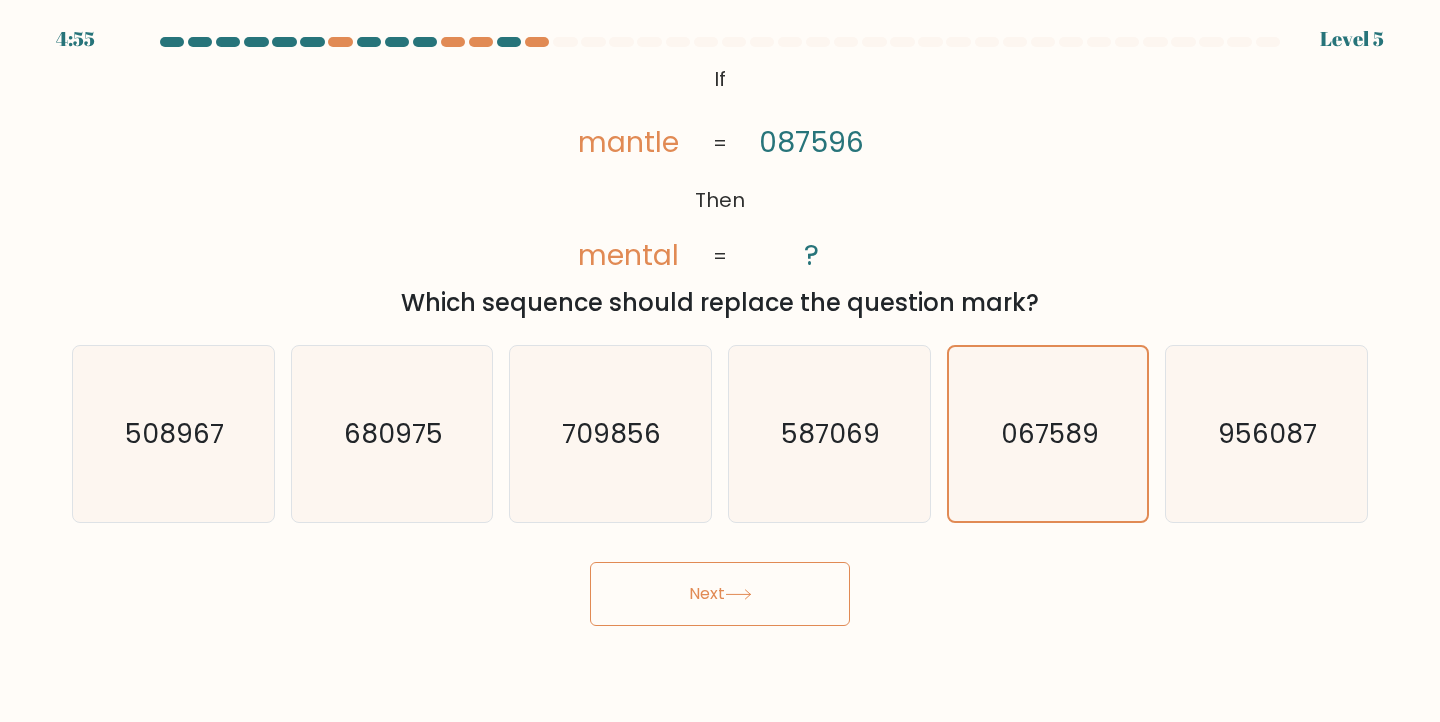 click on "Next" at bounding box center (720, 594) 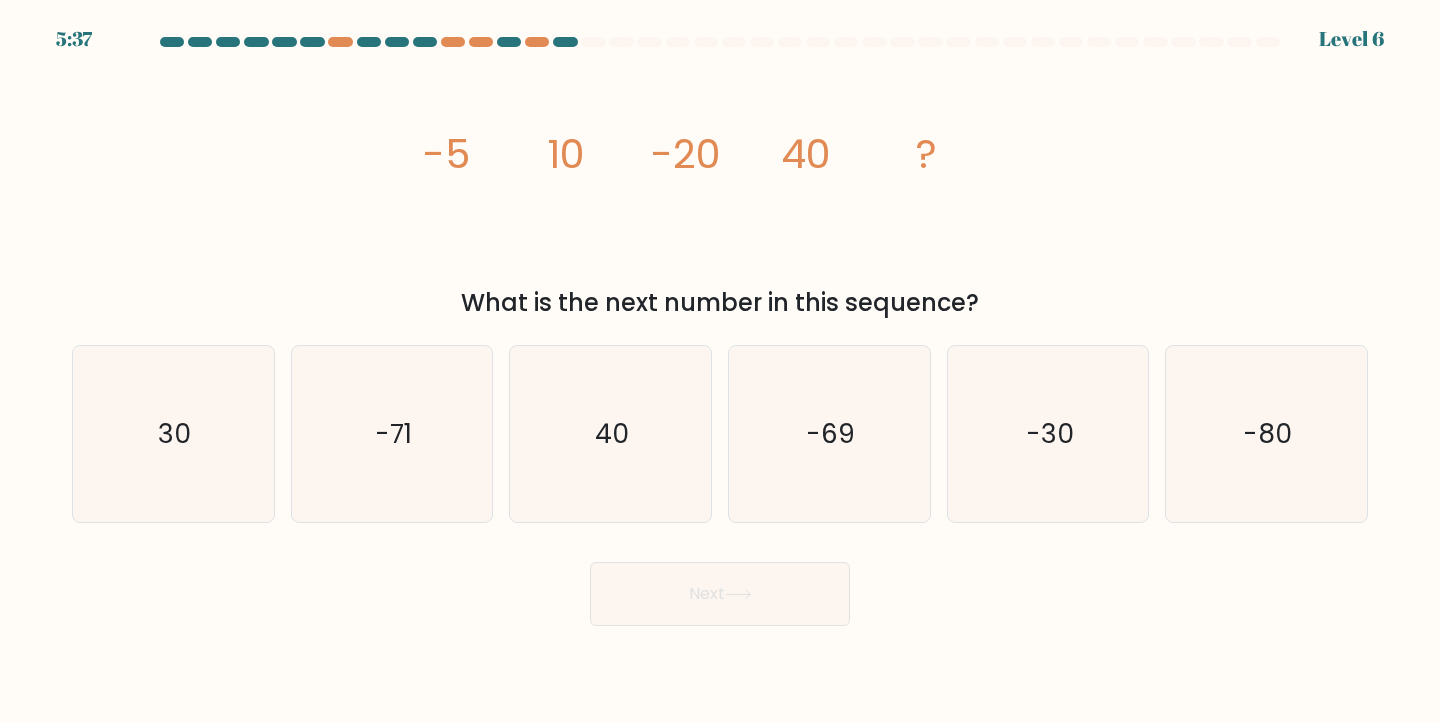 drag, startPoint x: 987, startPoint y: 299, endPoint x: 380, endPoint y: 140, distance: 627.47906 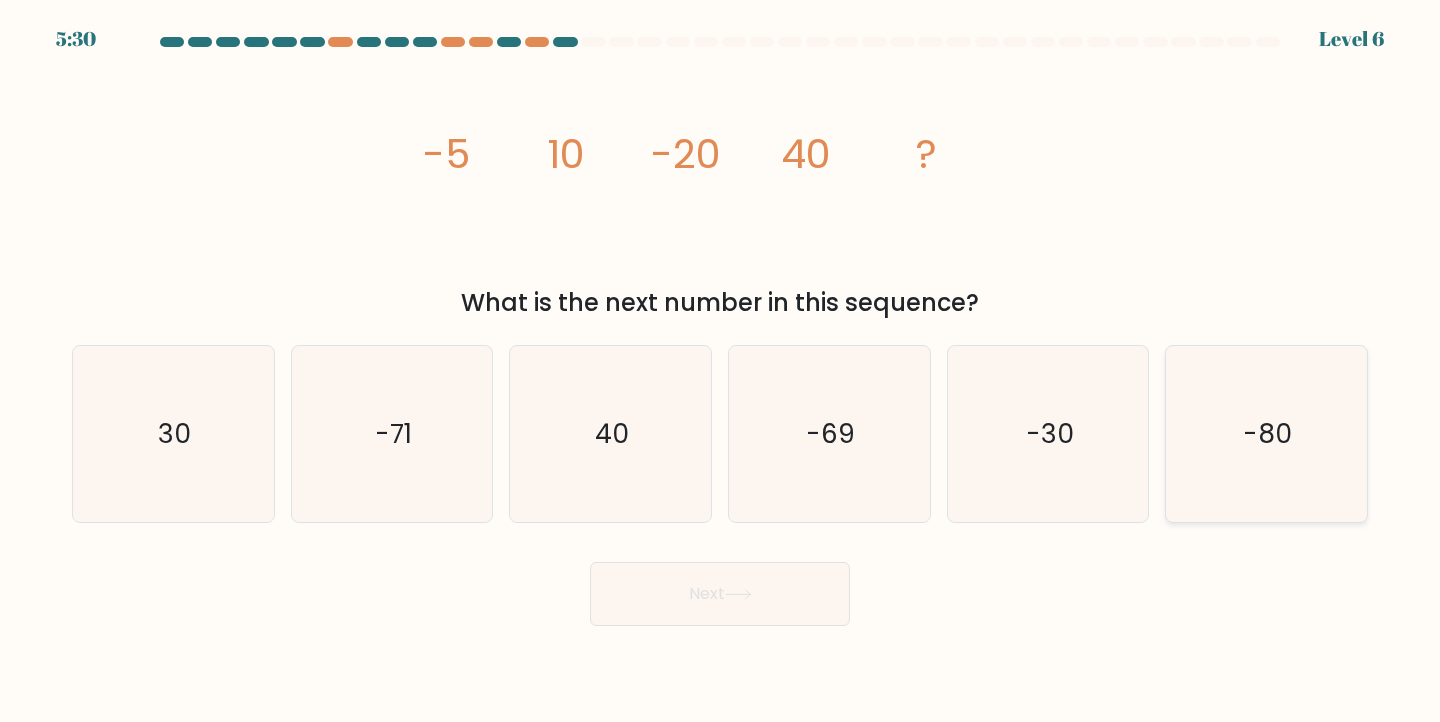 click on "-80" 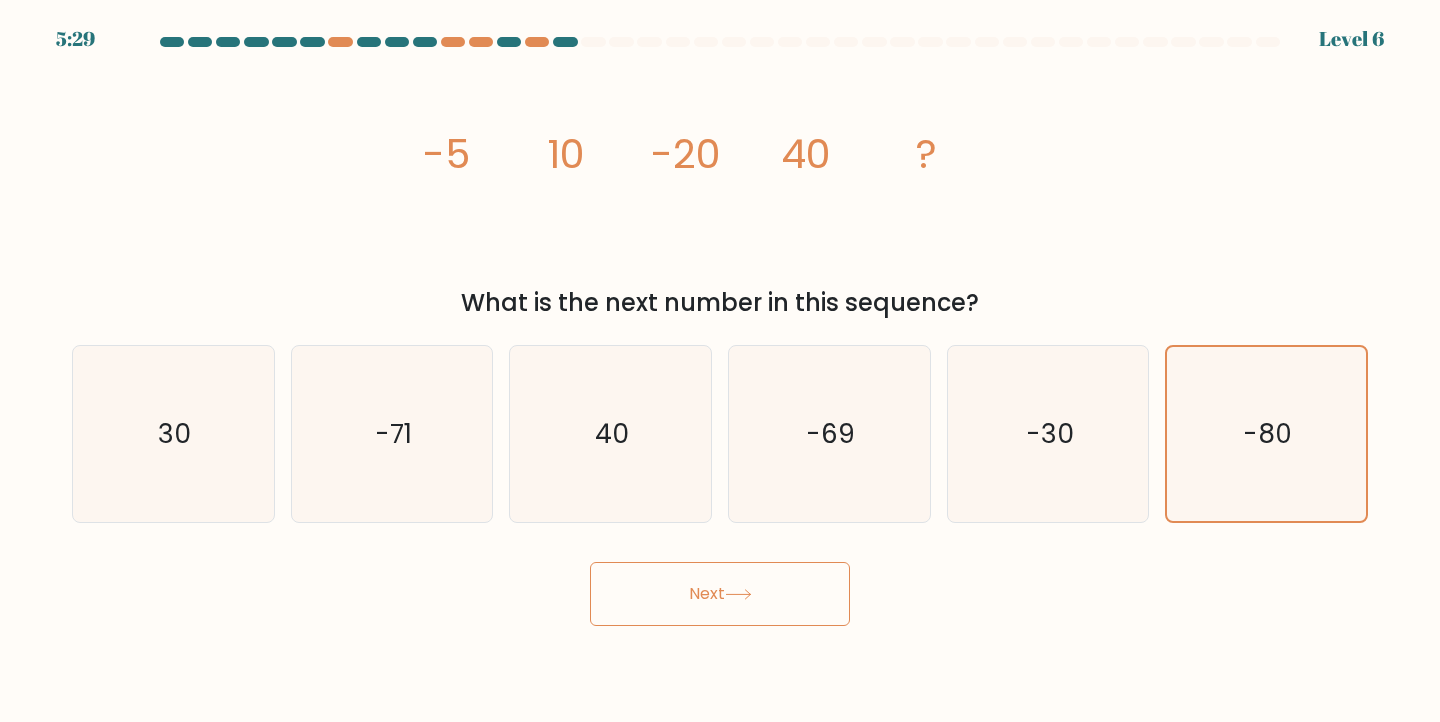 click on "Next" at bounding box center (720, 594) 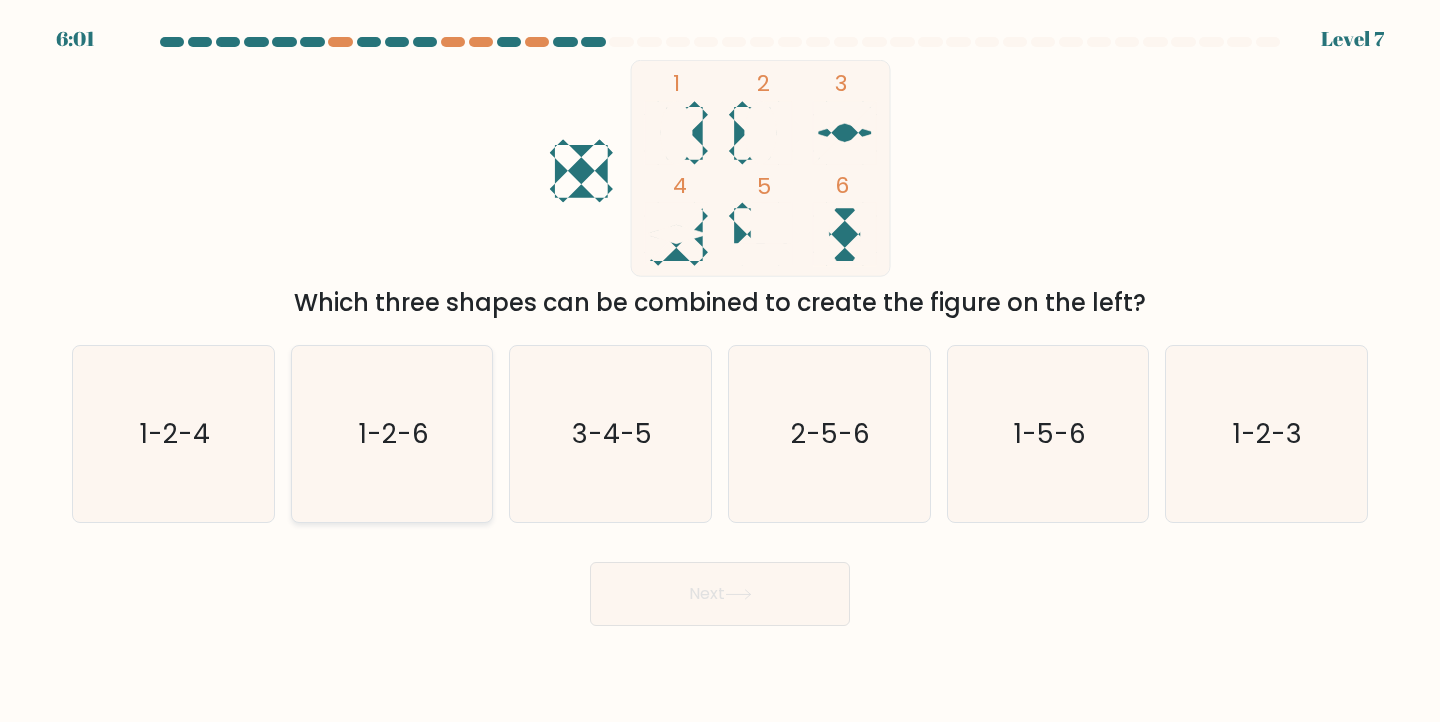 click on "1-2-6" 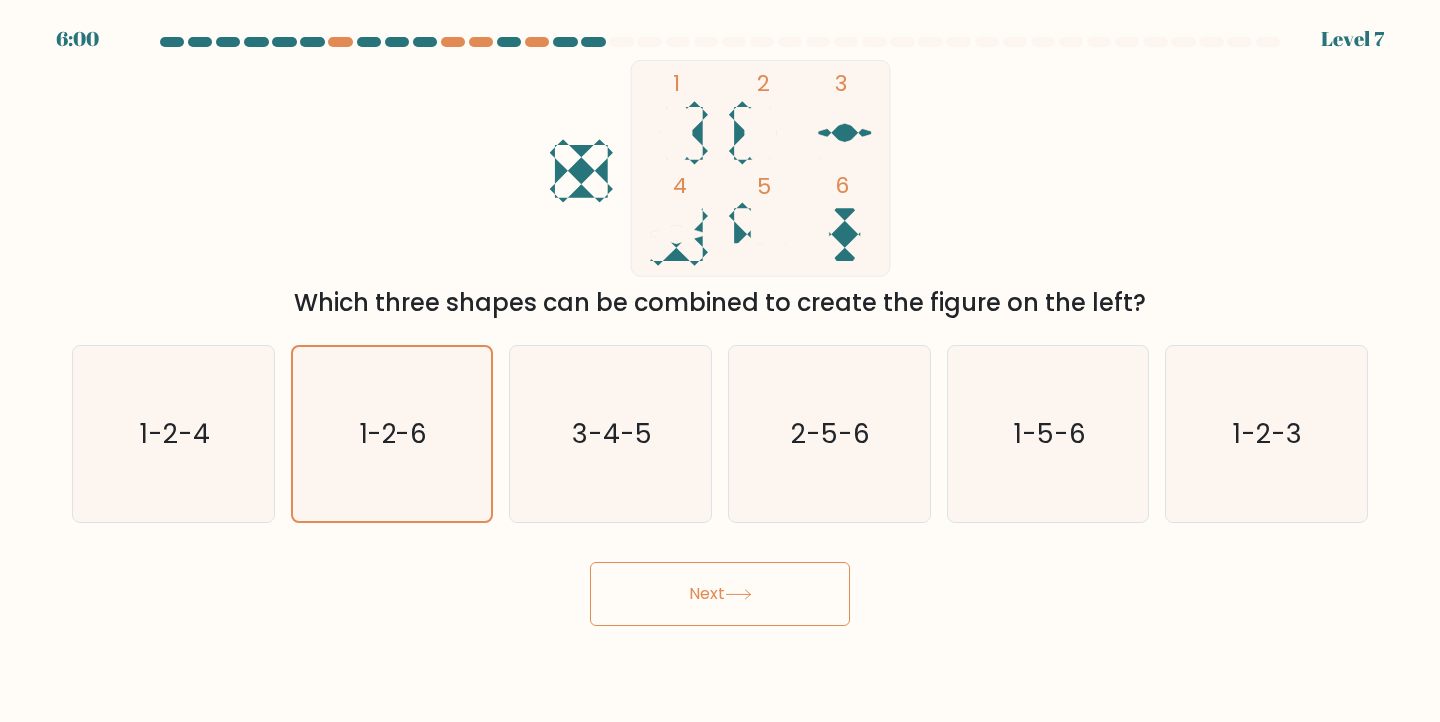 click on "Next" at bounding box center (720, 594) 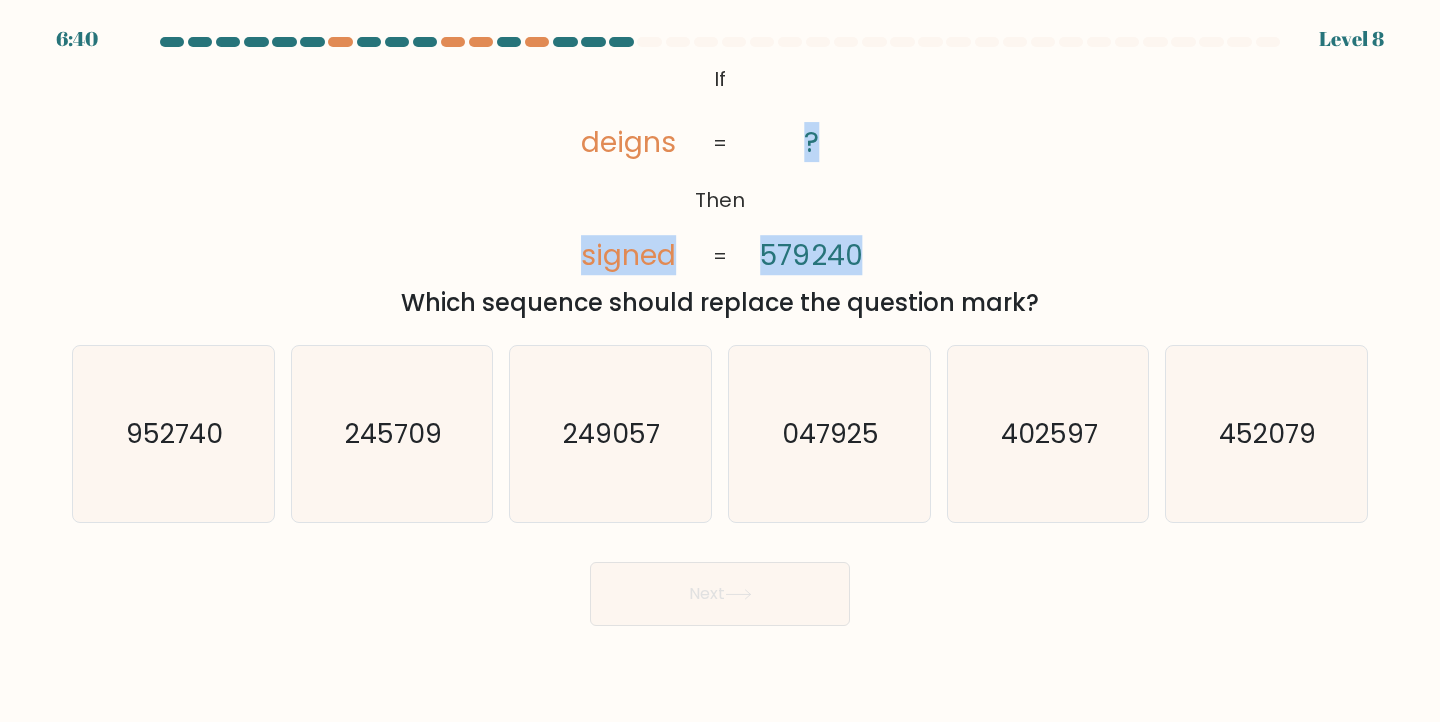 drag, startPoint x: 877, startPoint y: 254, endPoint x: 585, endPoint y: 263, distance: 292.13867 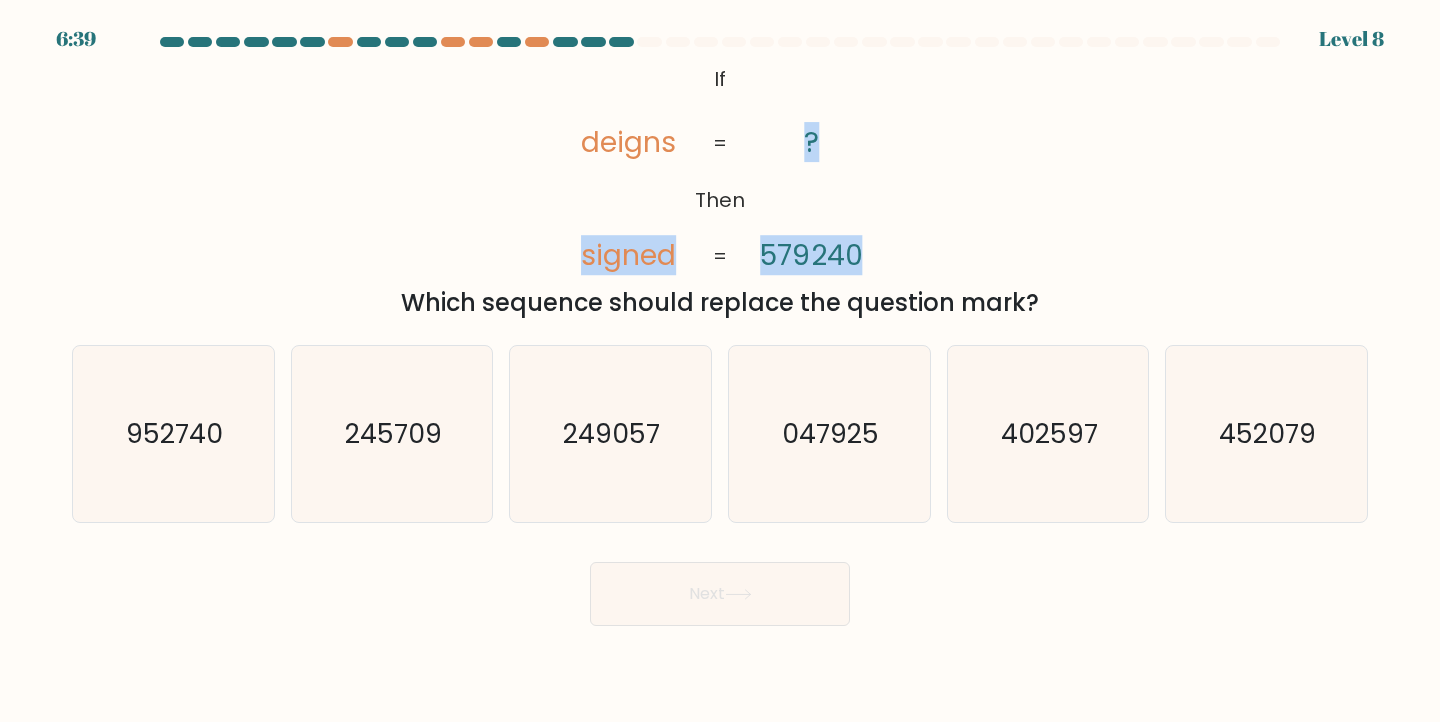 drag, startPoint x: 580, startPoint y: 260, endPoint x: 877, endPoint y: 247, distance: 297.28436 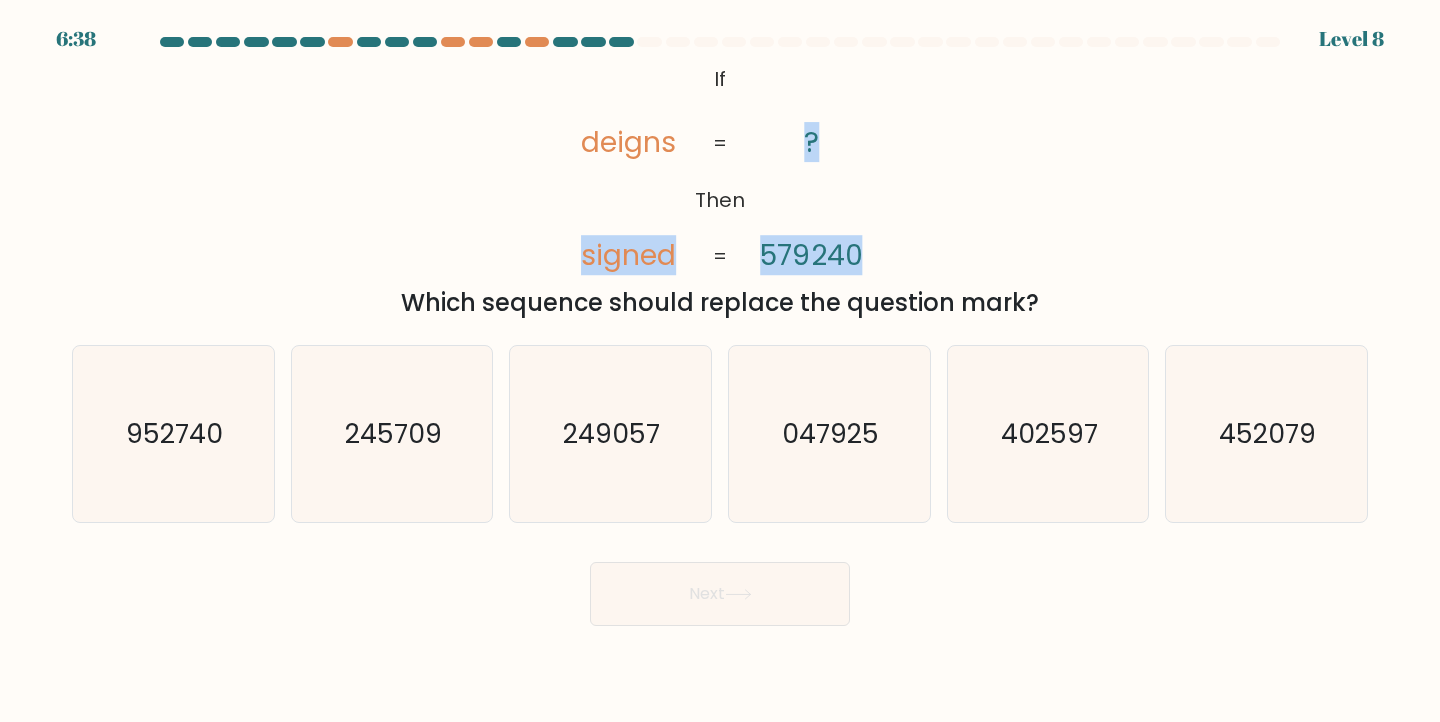 copy on "signed       ?       579240" 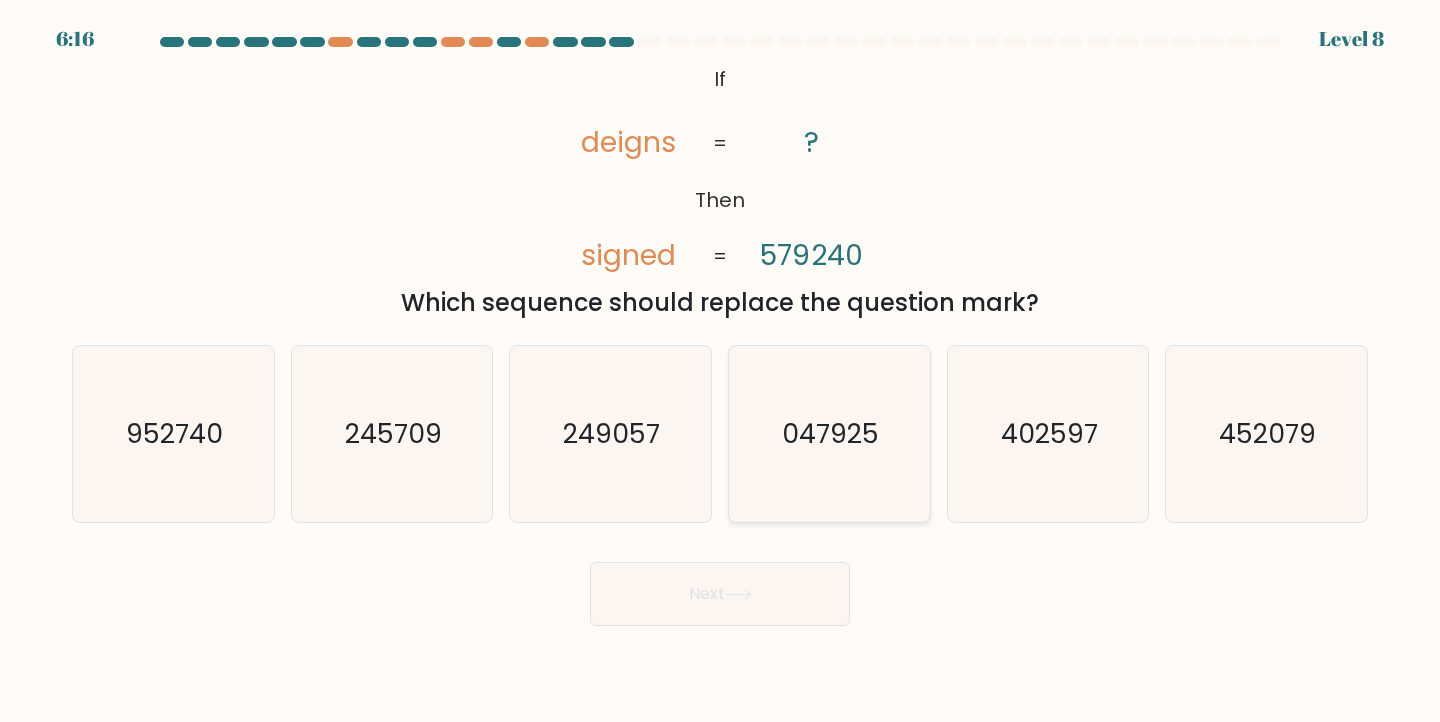 click on "047925" 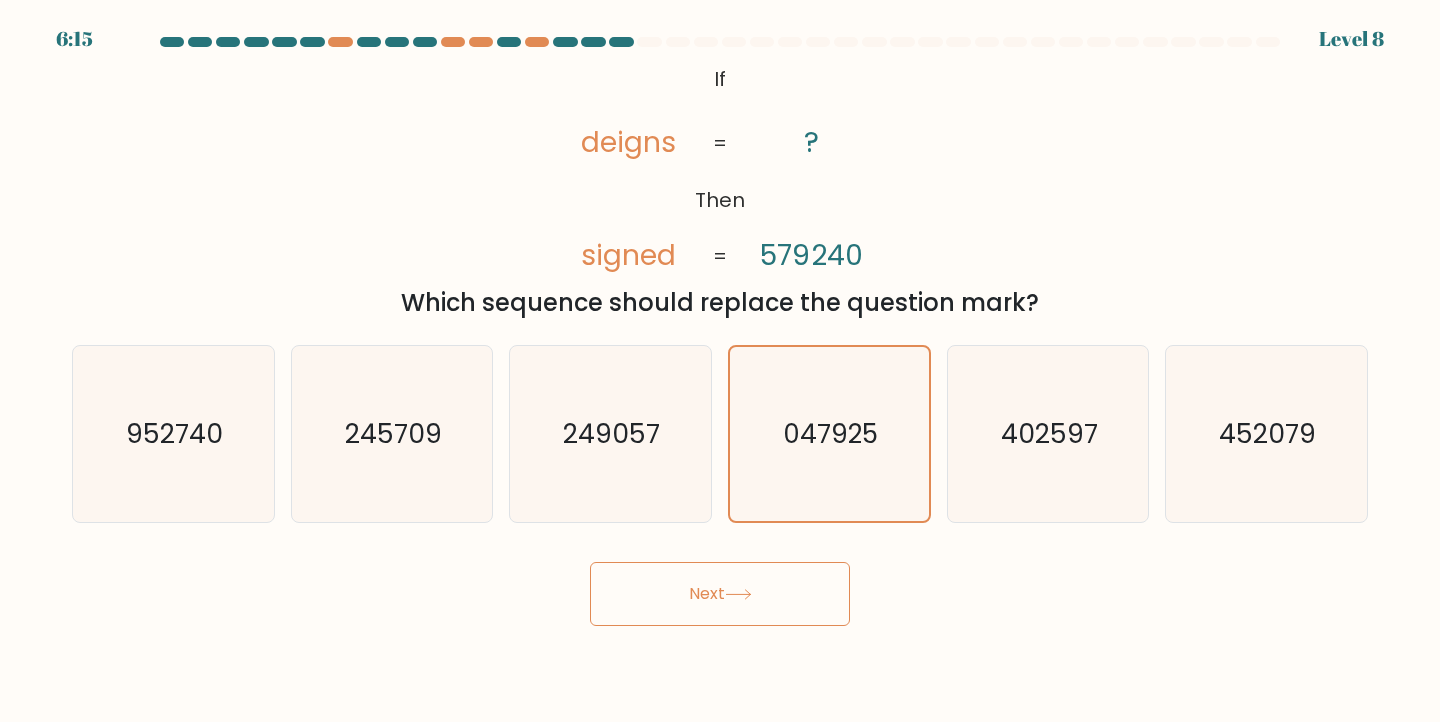 click 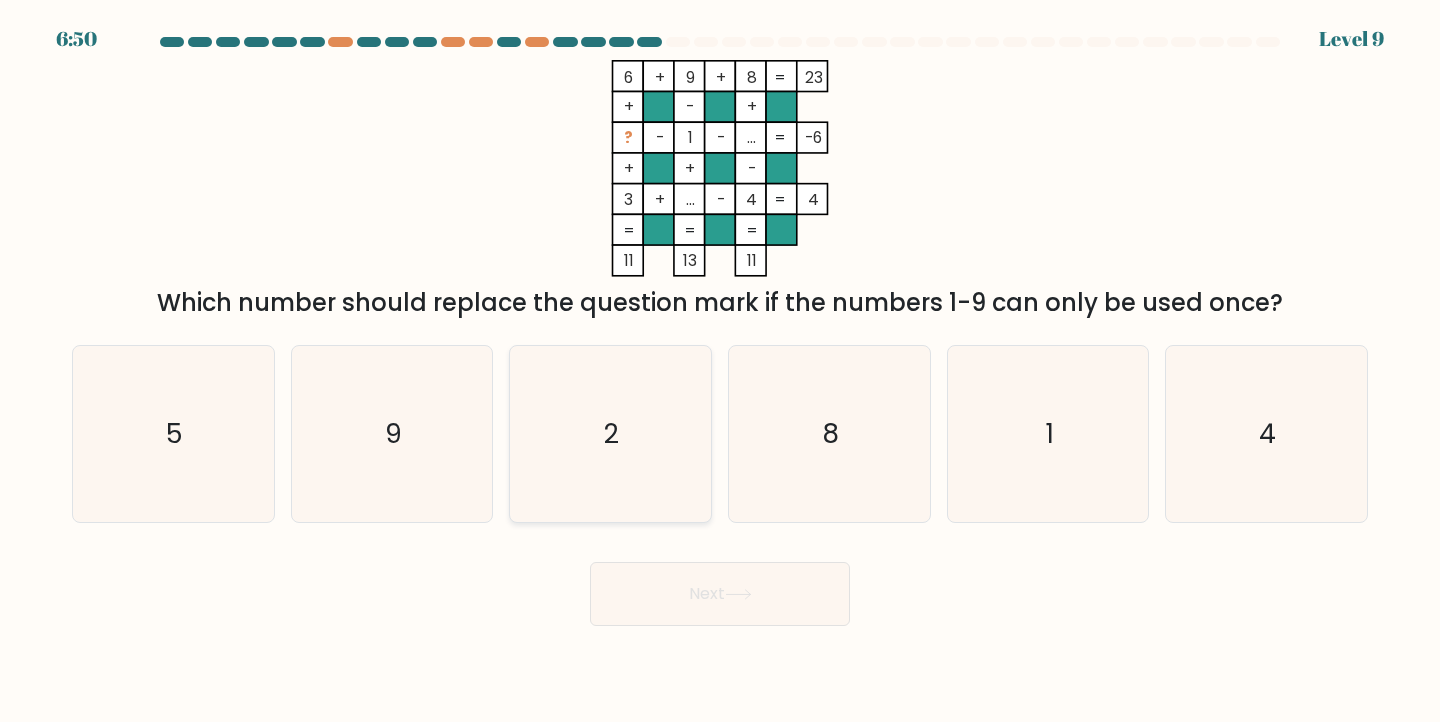 click on "2" 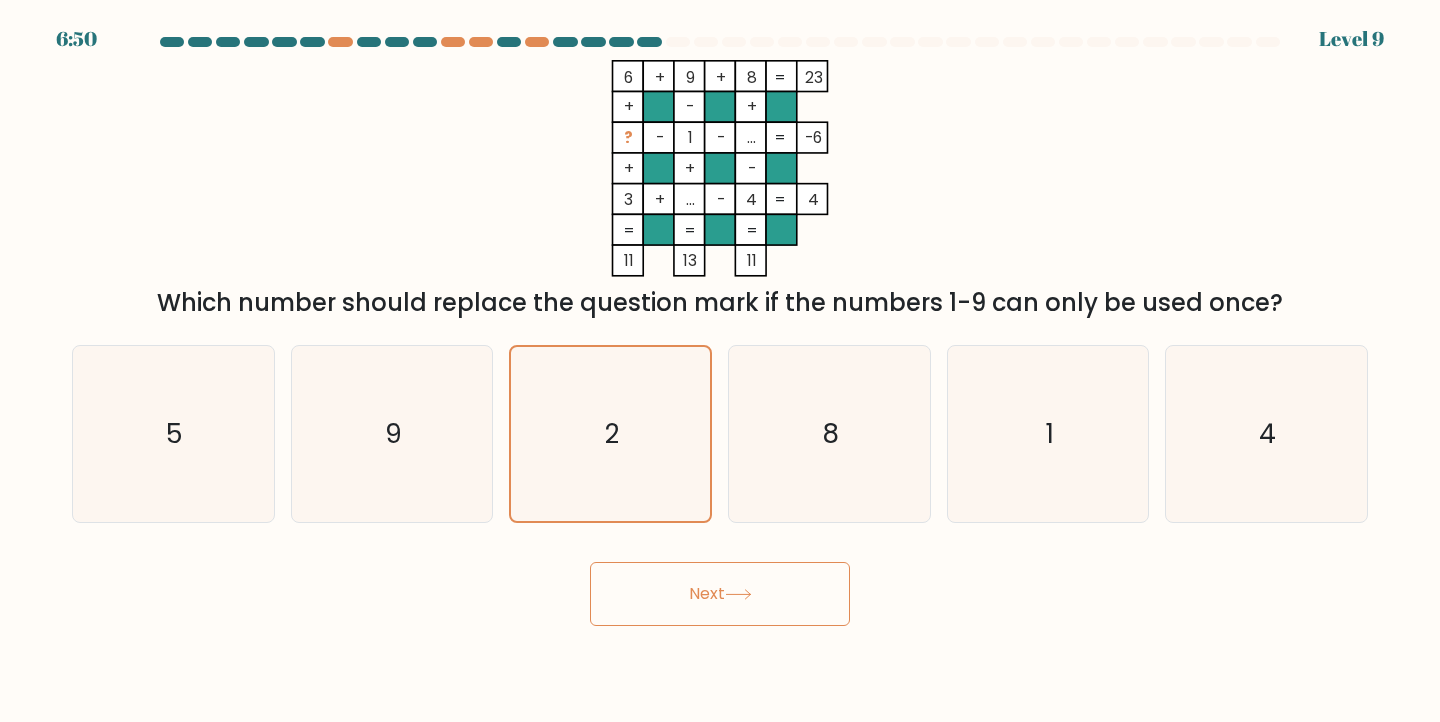 click on "Next" at bounding box center (720, 594) 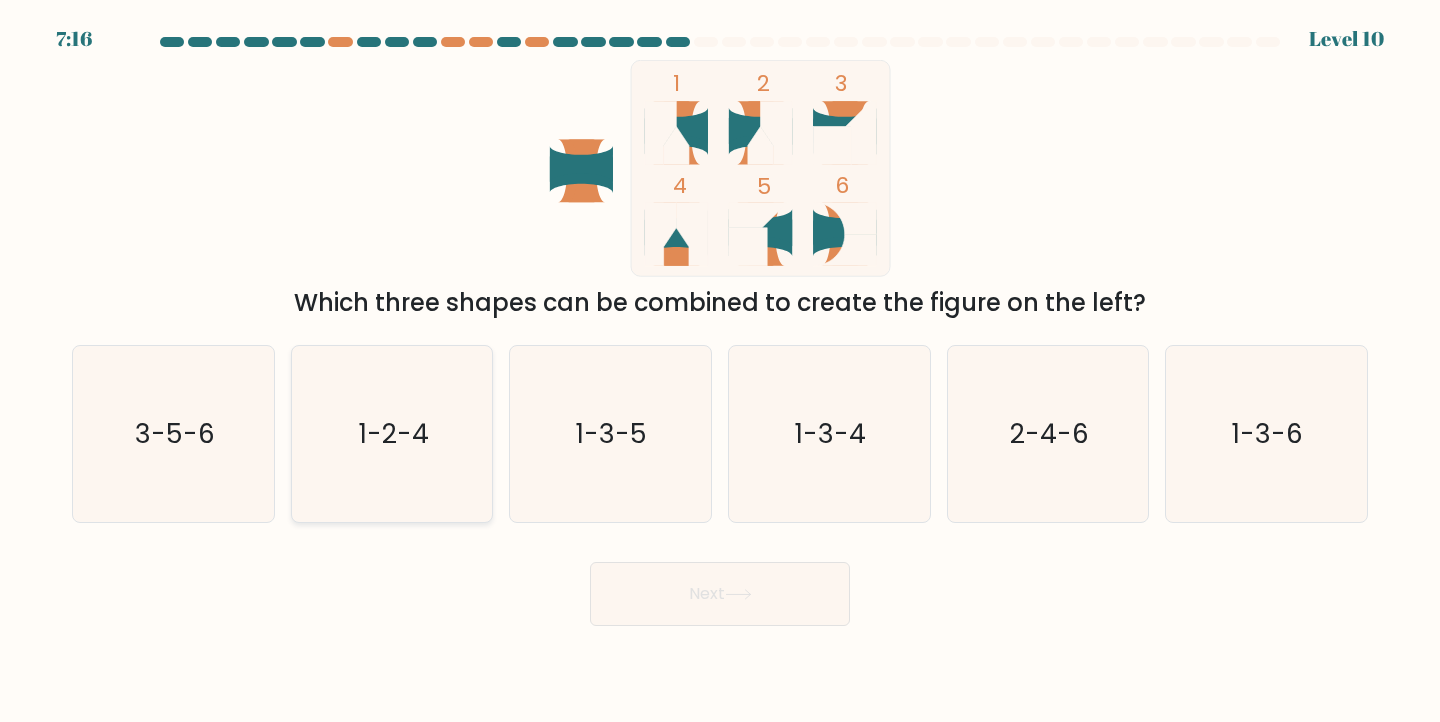click on "1-2-4" 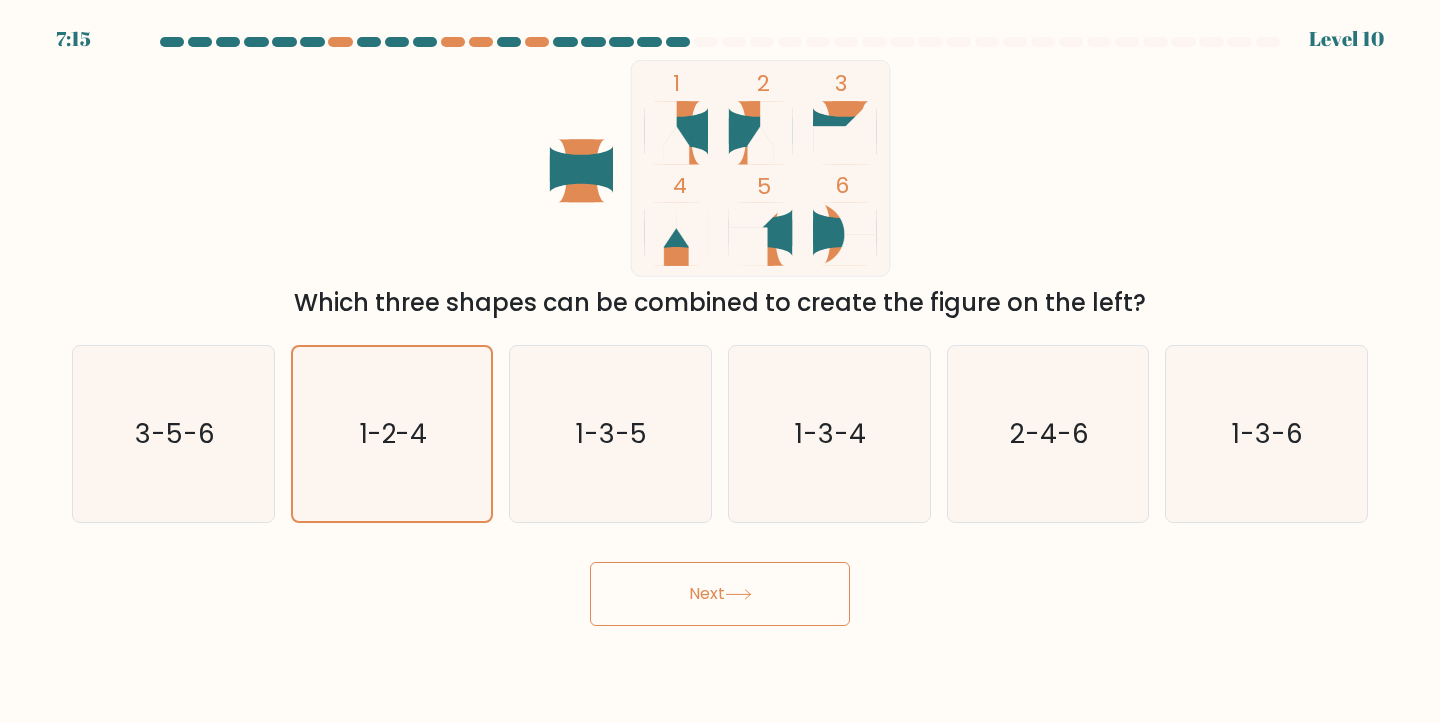 click on "Next" at bounding box center [720, 594] 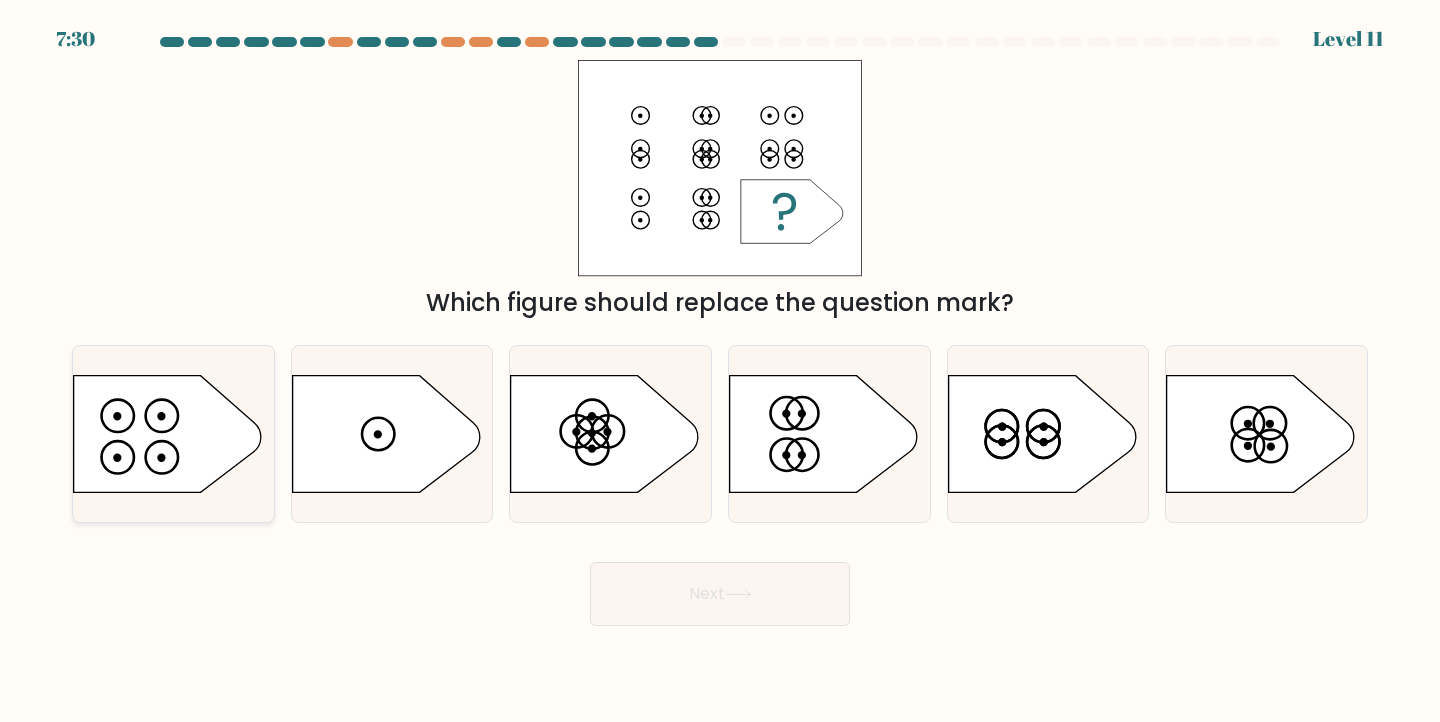 click 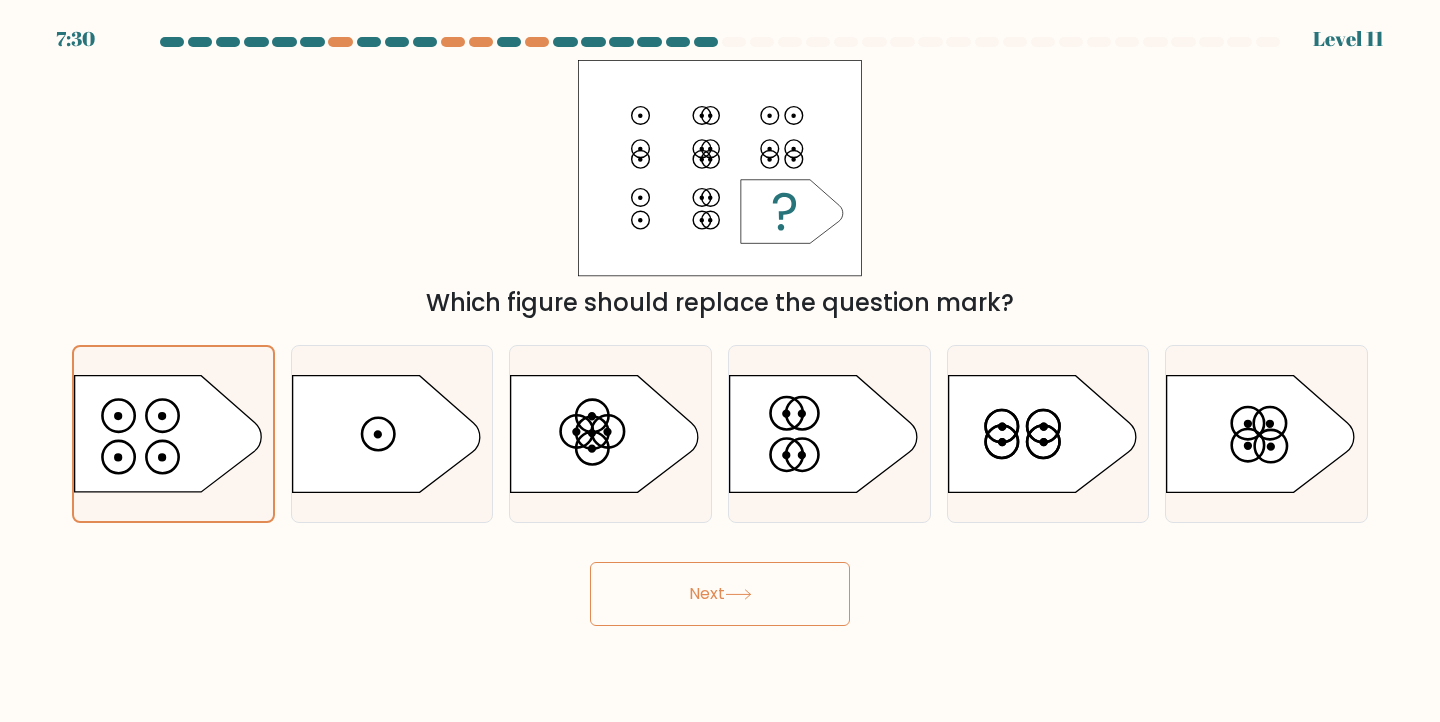click on "Next" at bounding box center (720, 594) 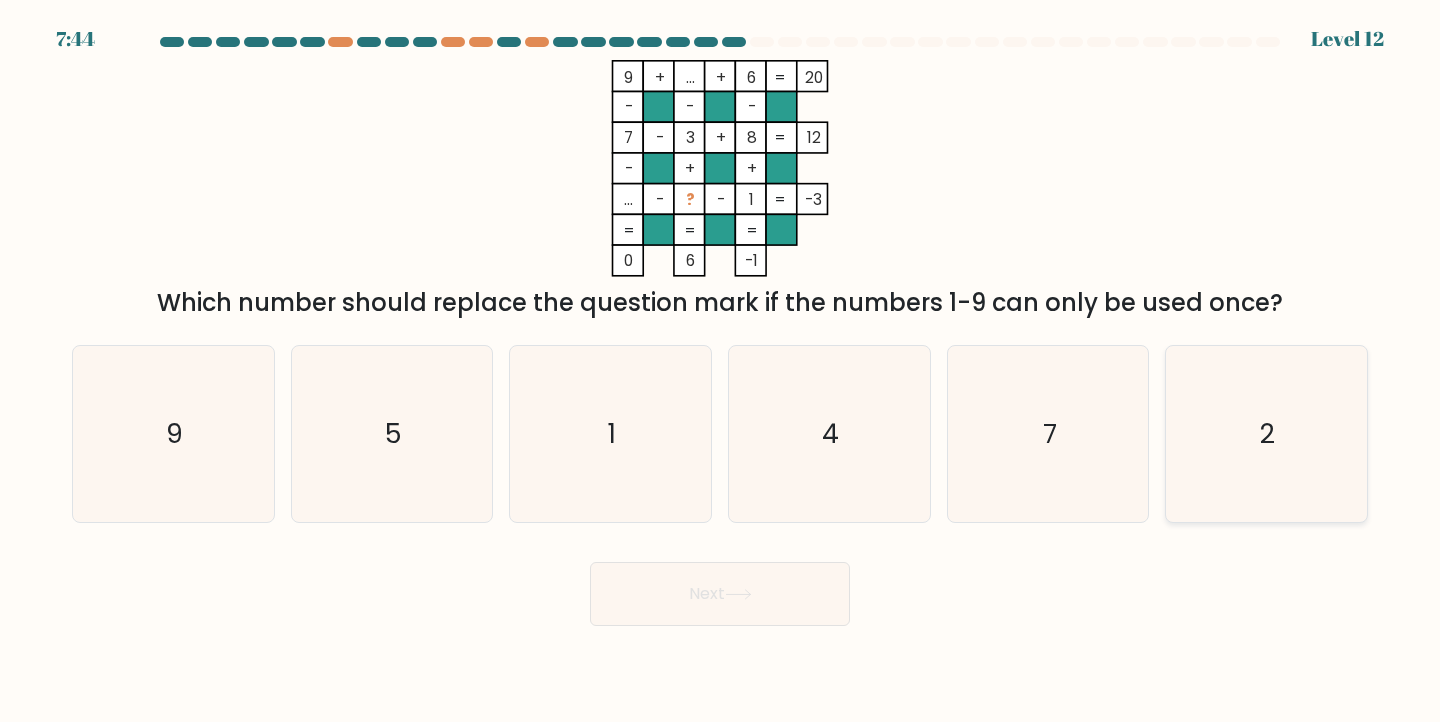 click on "2" 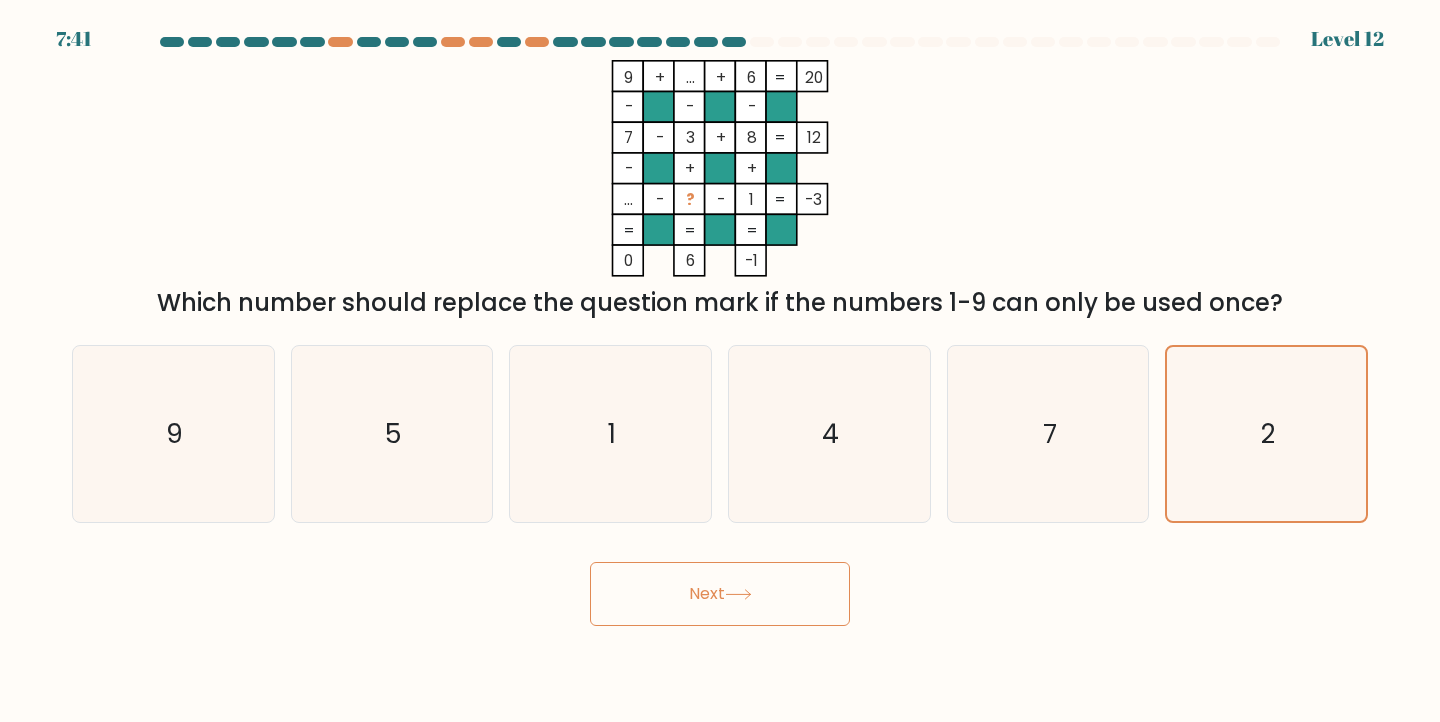 click on "Next" at bounding box center [720, 594] 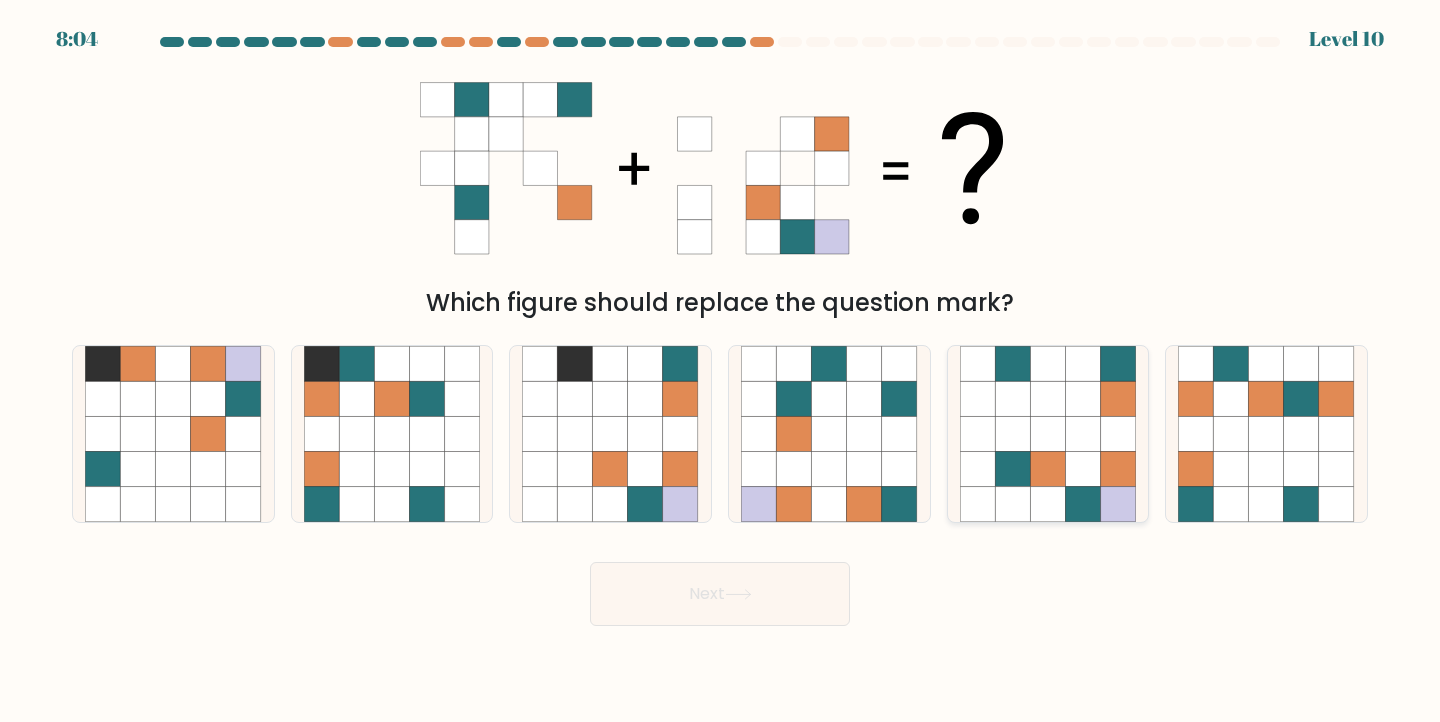 click 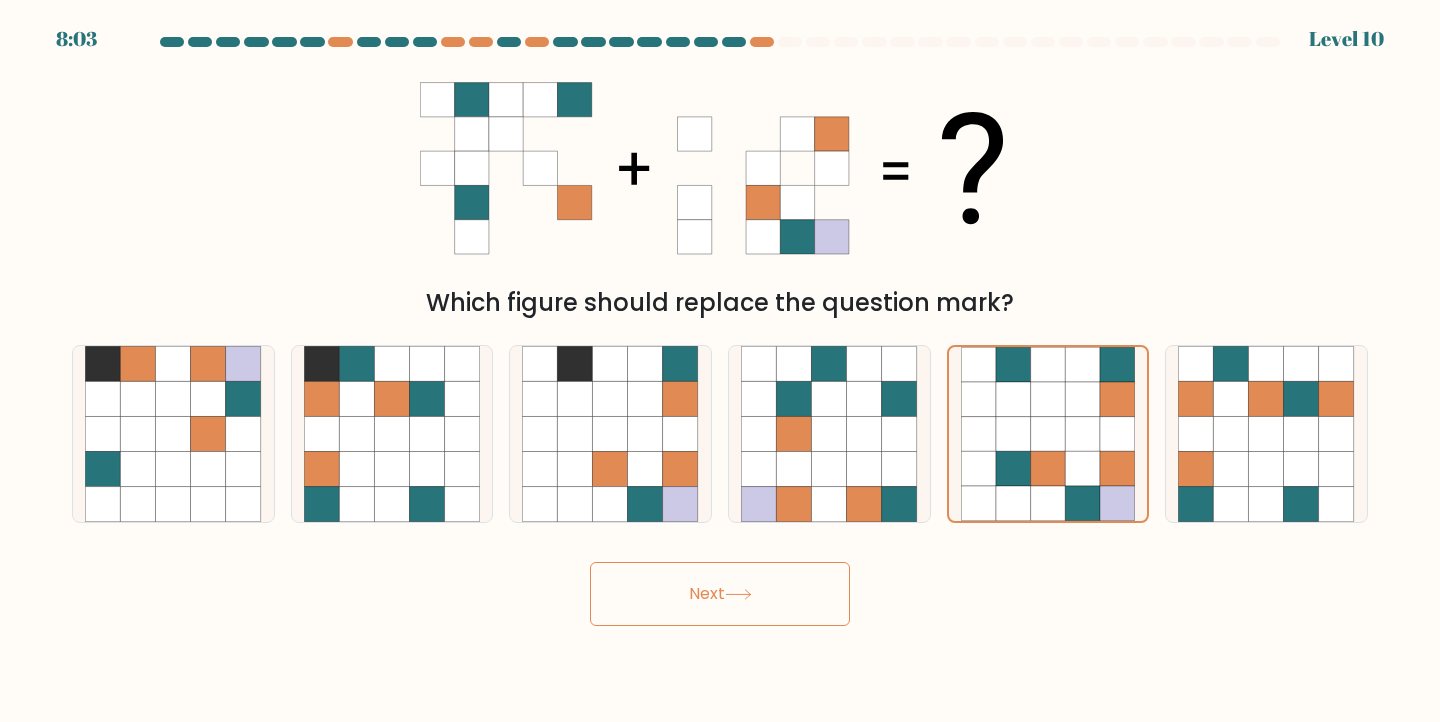 click on "Next" at bounding box center (720, 594) 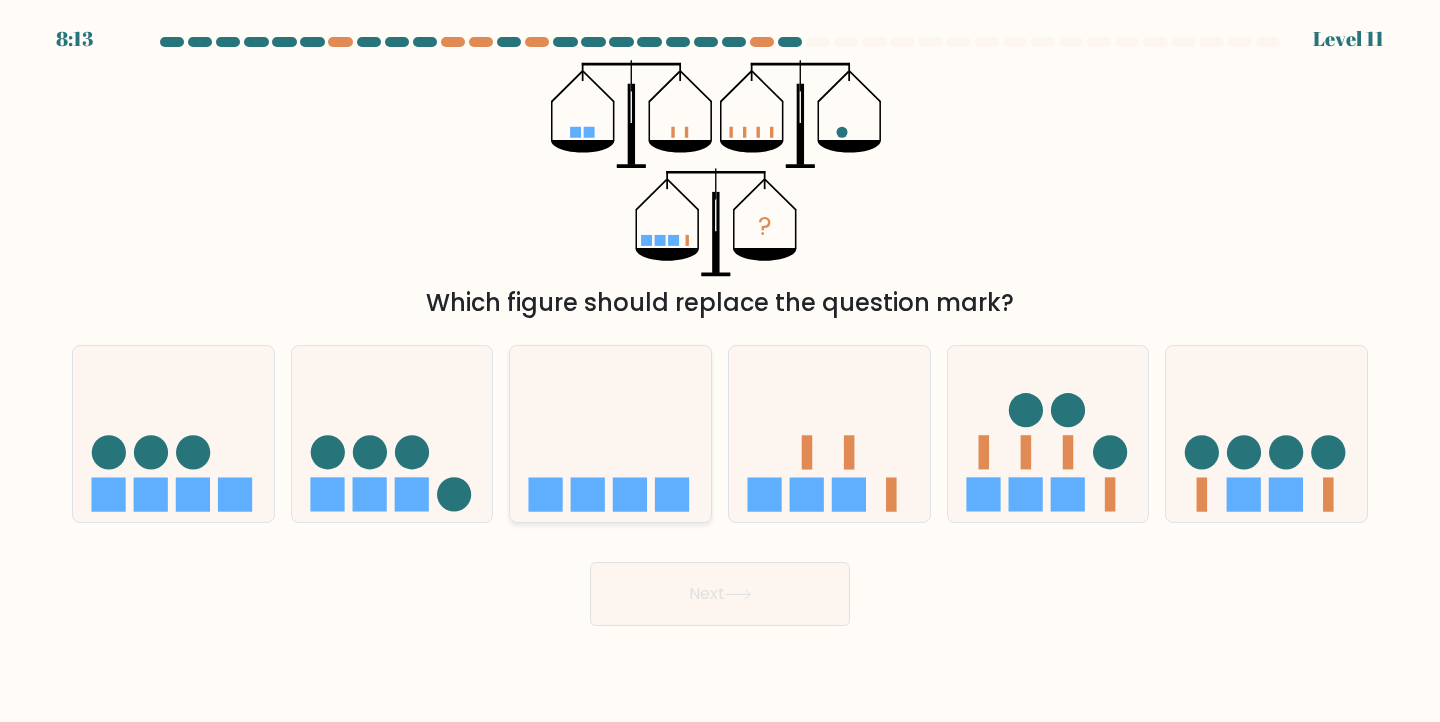 click 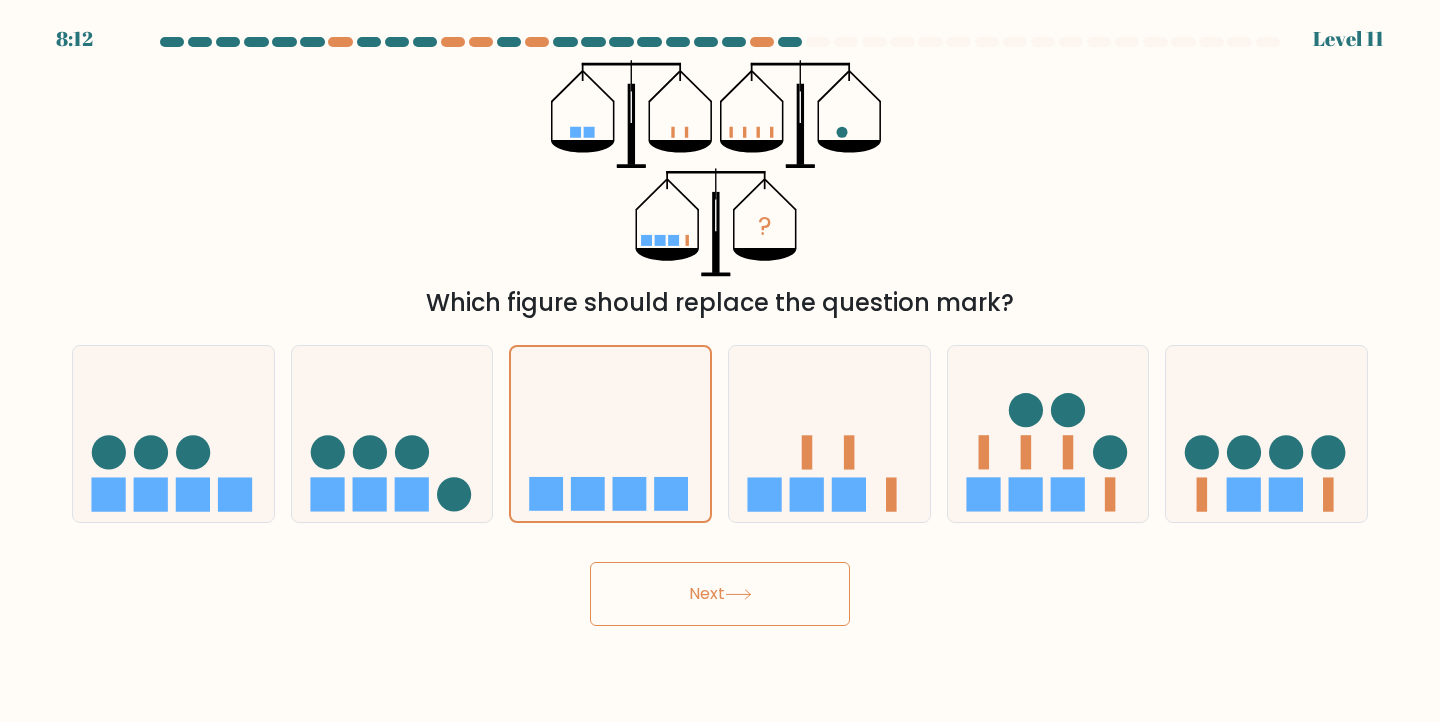 click on "Next" at bounding box center [720, 594] 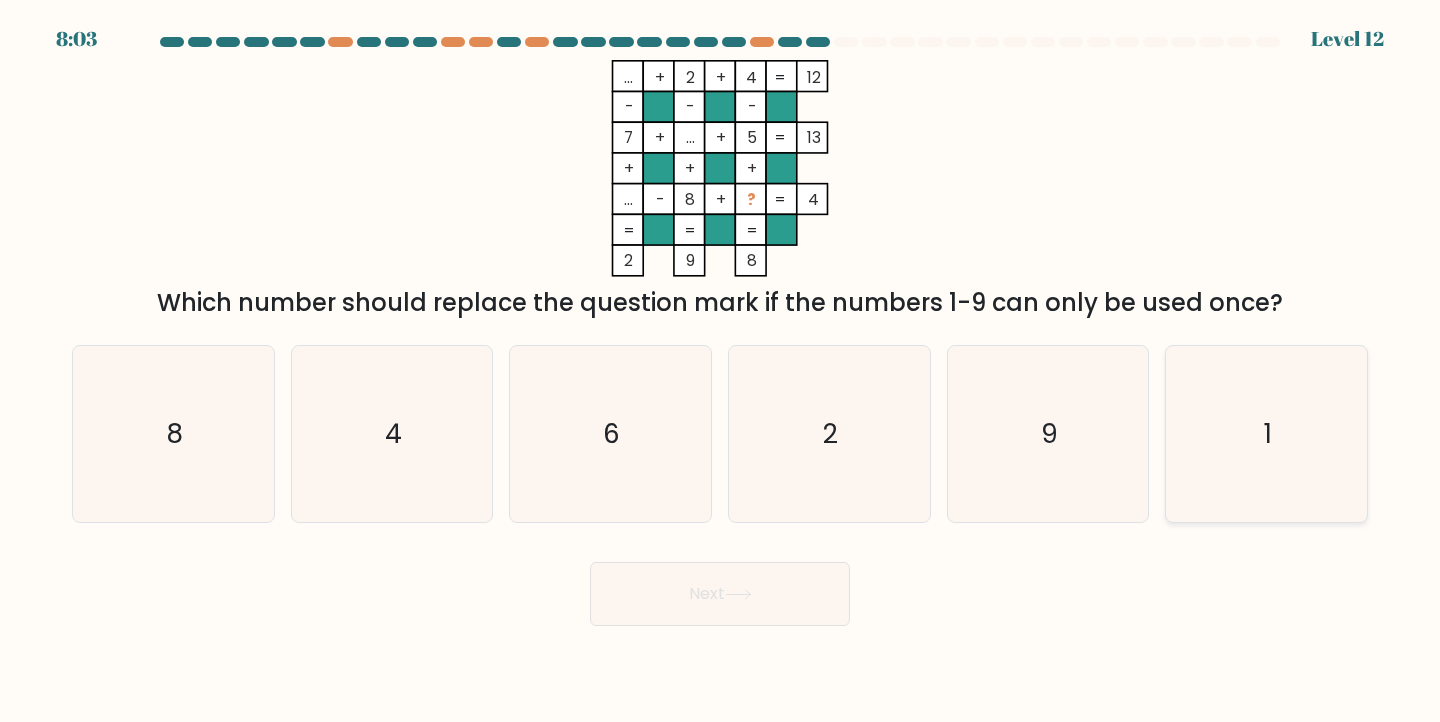 click on "1" 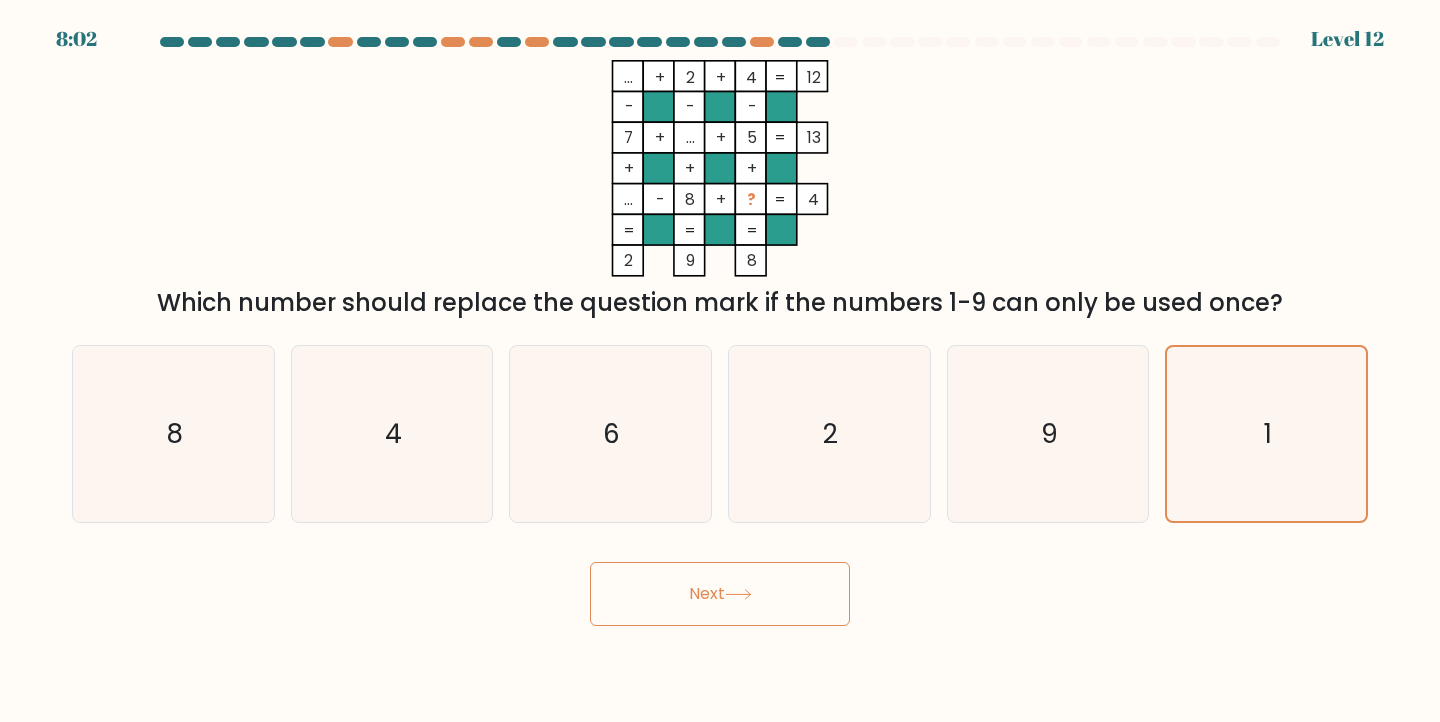 click on "Next" at bounding box center (720, 594) 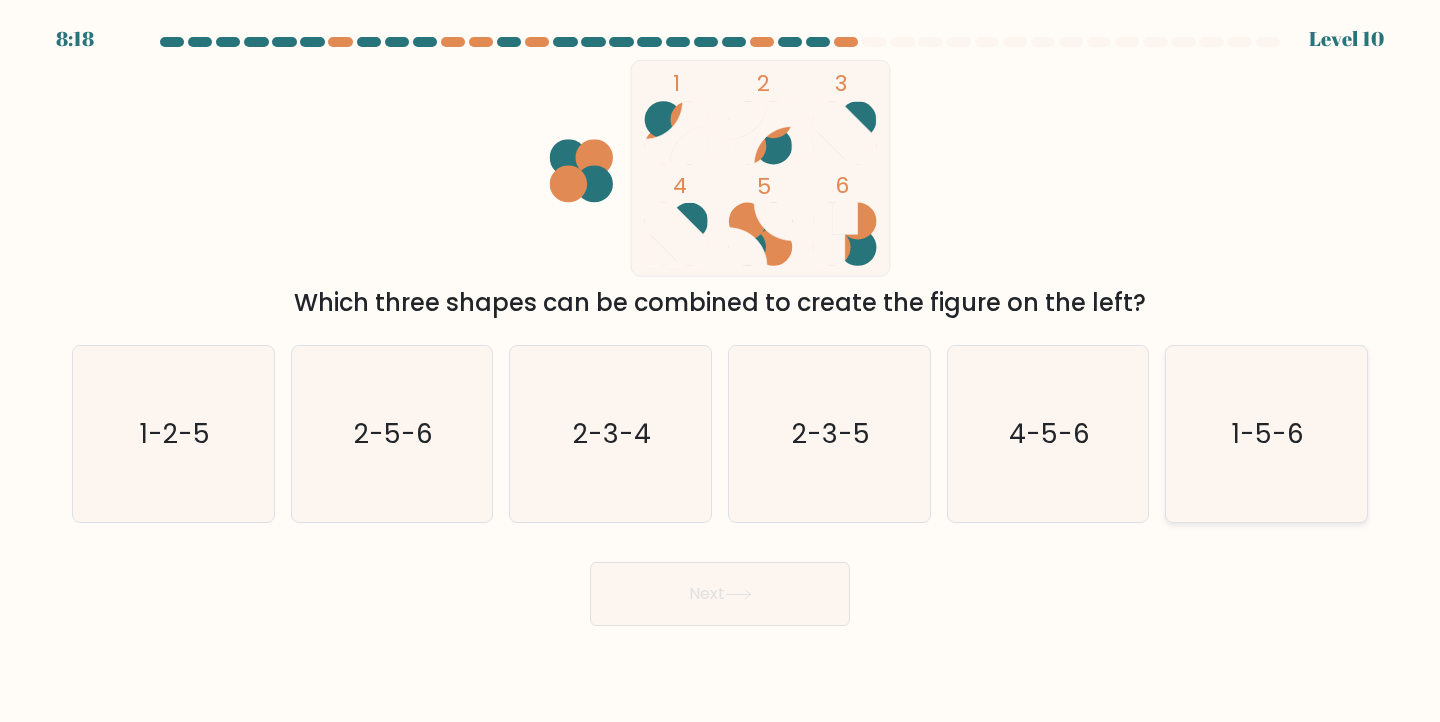 click on "1-5-6" 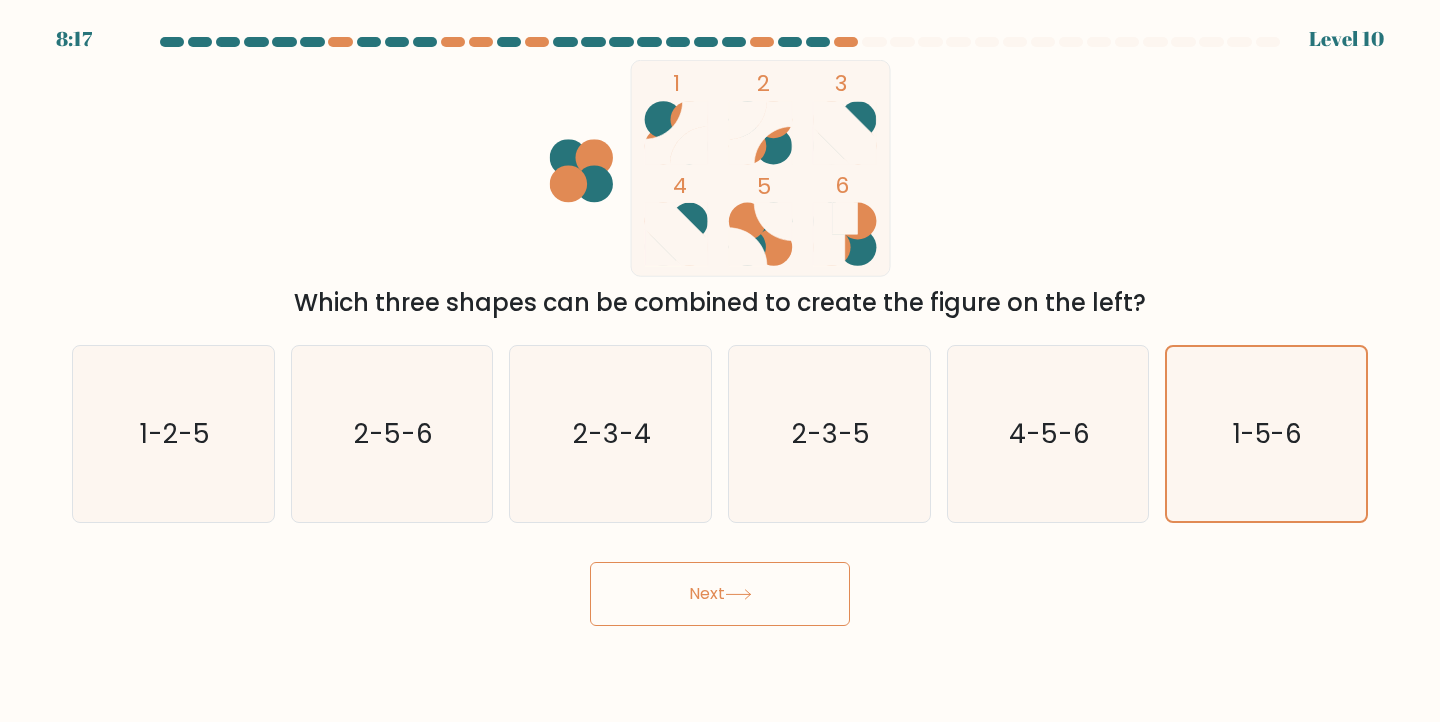 click on "Next" at bounding box center [720, 594] 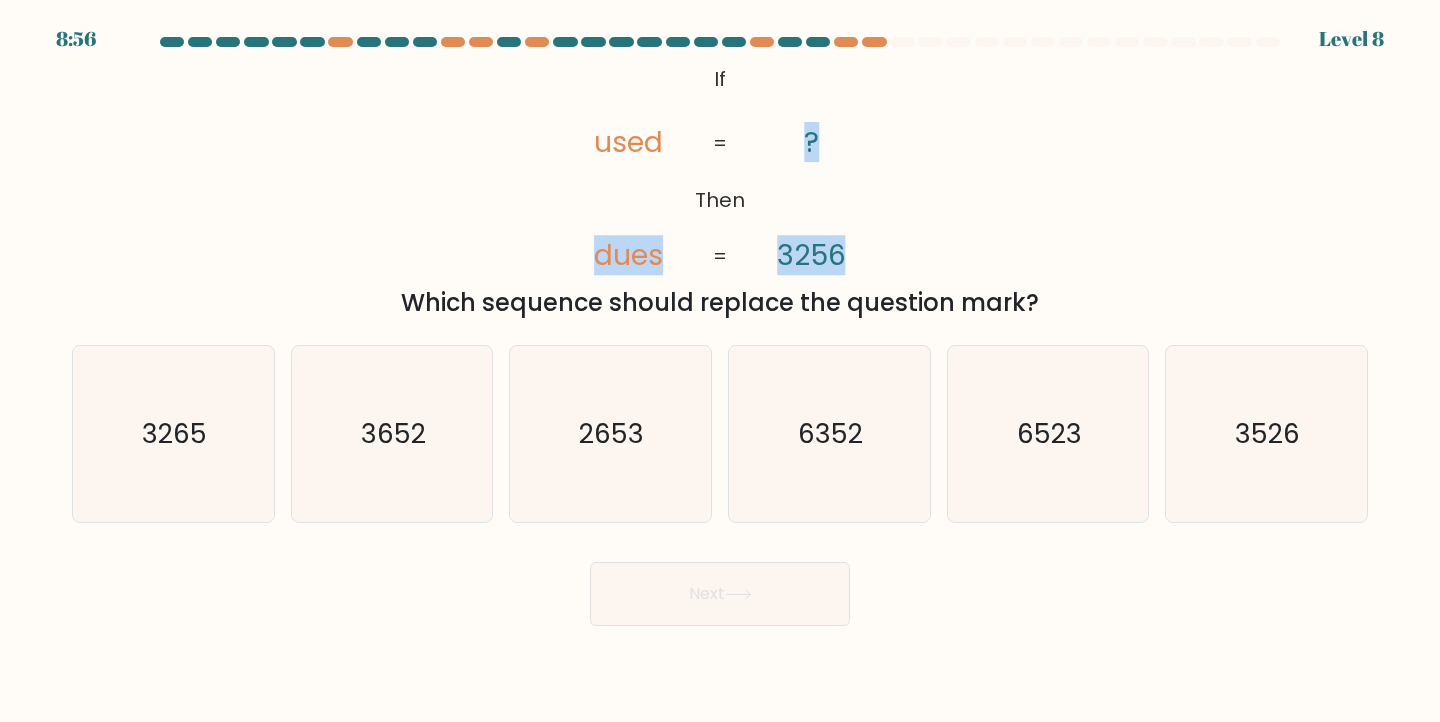 drag, startPoint x: 585, startPoint y: 255, endPoint x: 854, endPoint y: 255, distance: 269 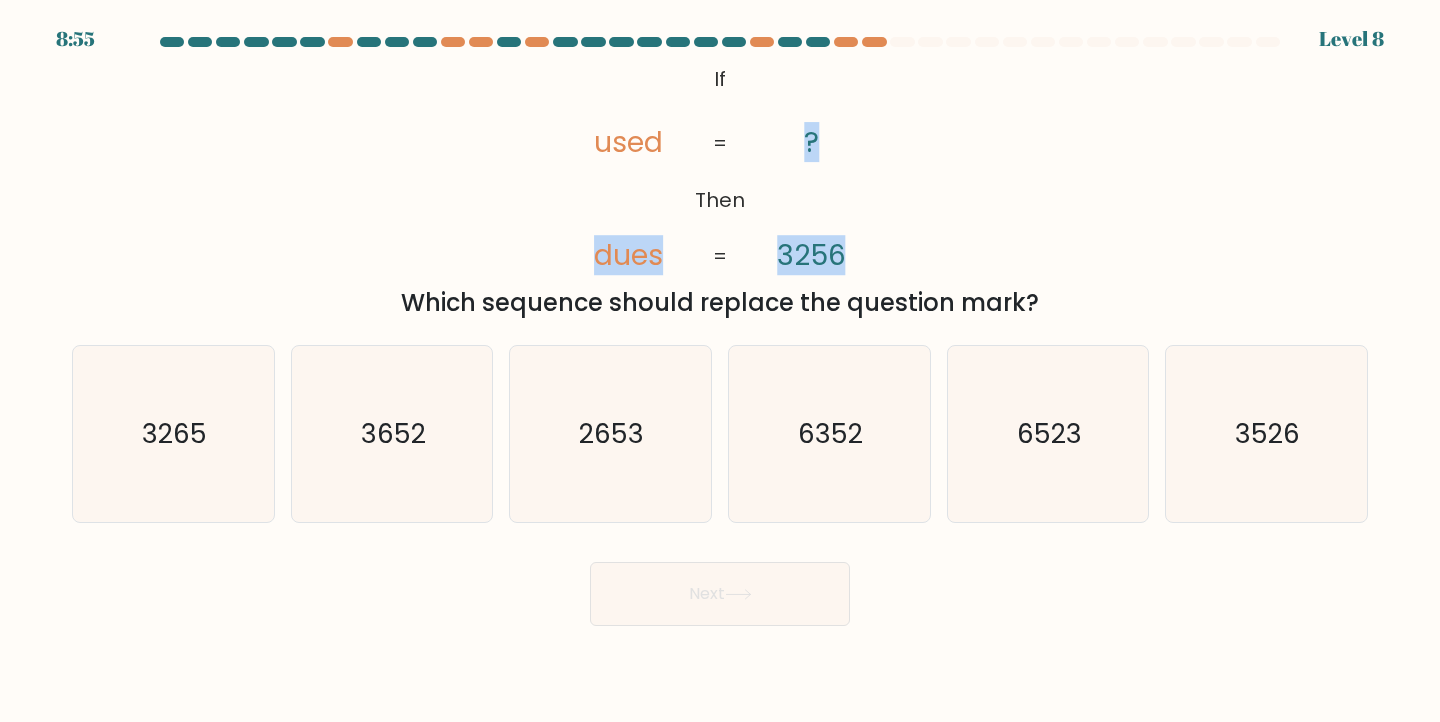 copy on "dues       ?       3256" 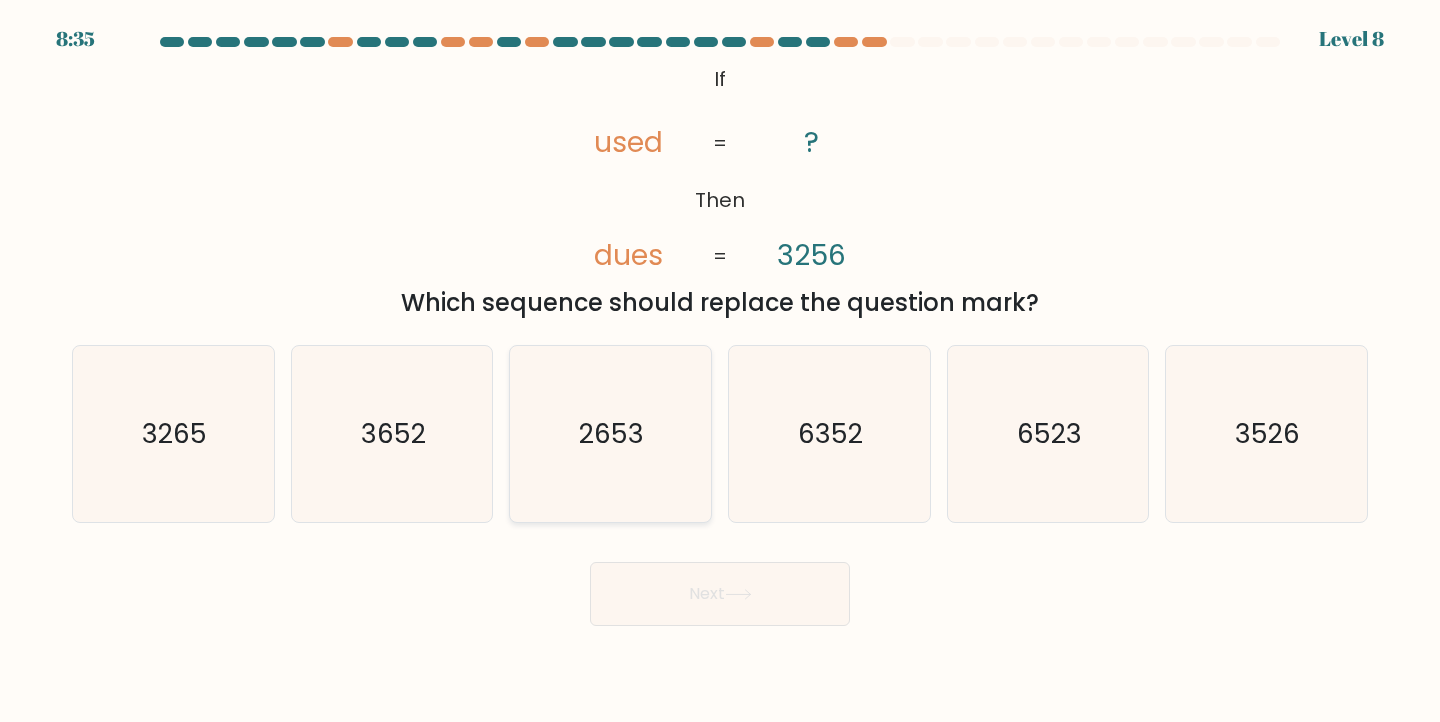 click on "2653" 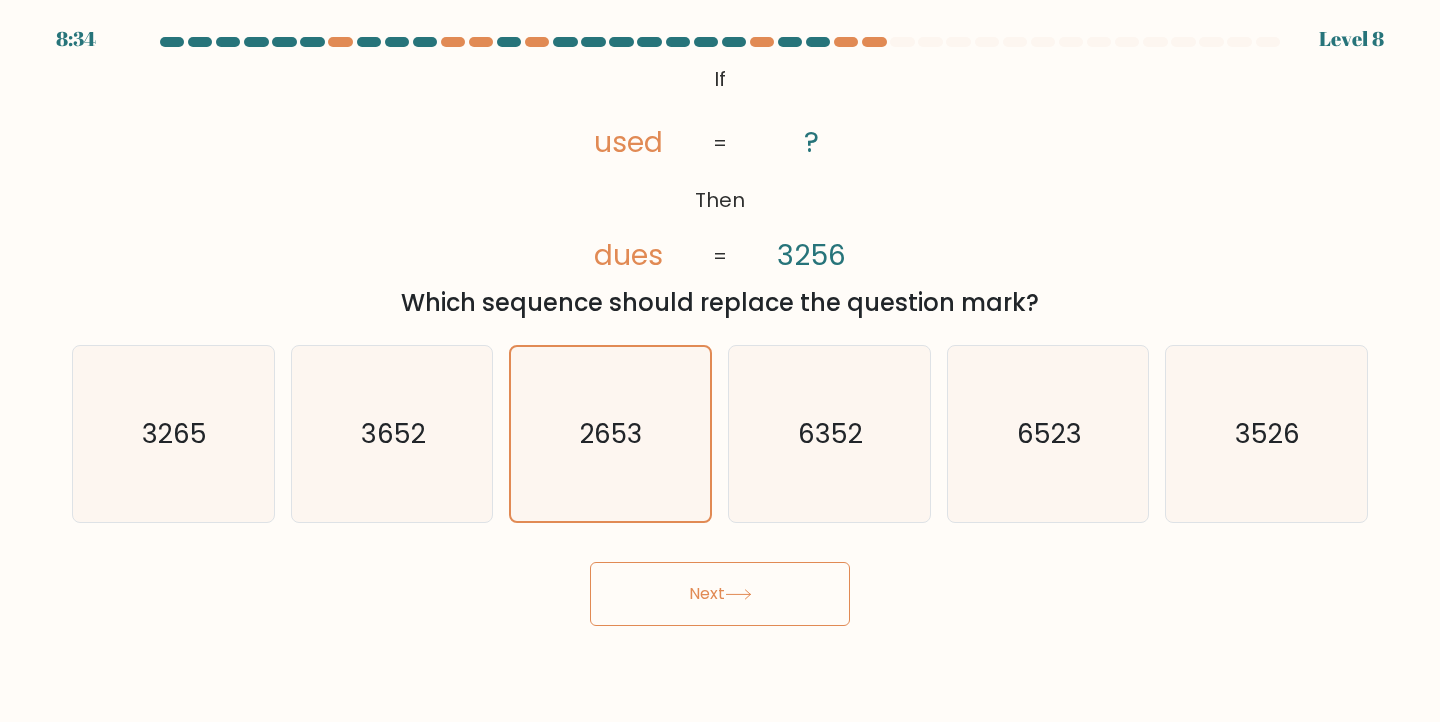 click 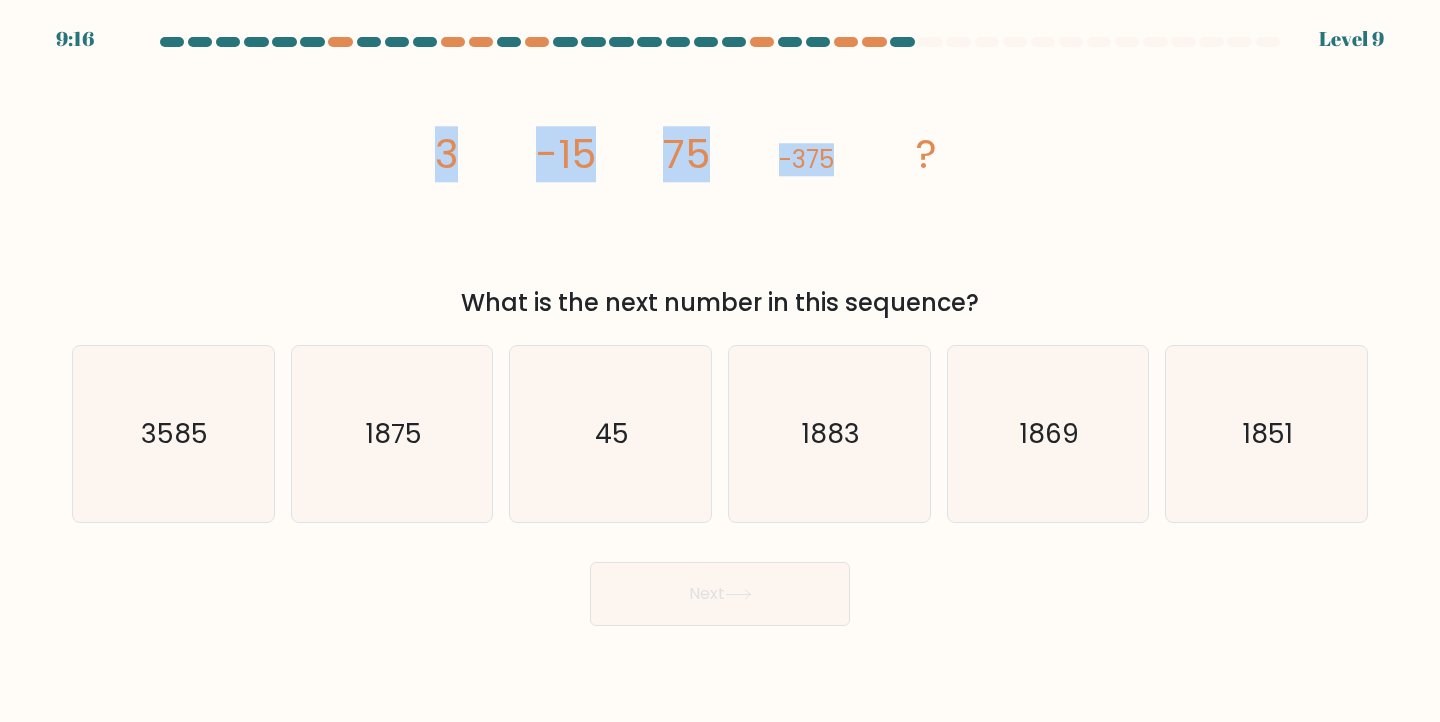 drag, startPoint x: 428, startPoint y: 147, endPoint x: 882, endPoint y: 150, distance: 454.00992 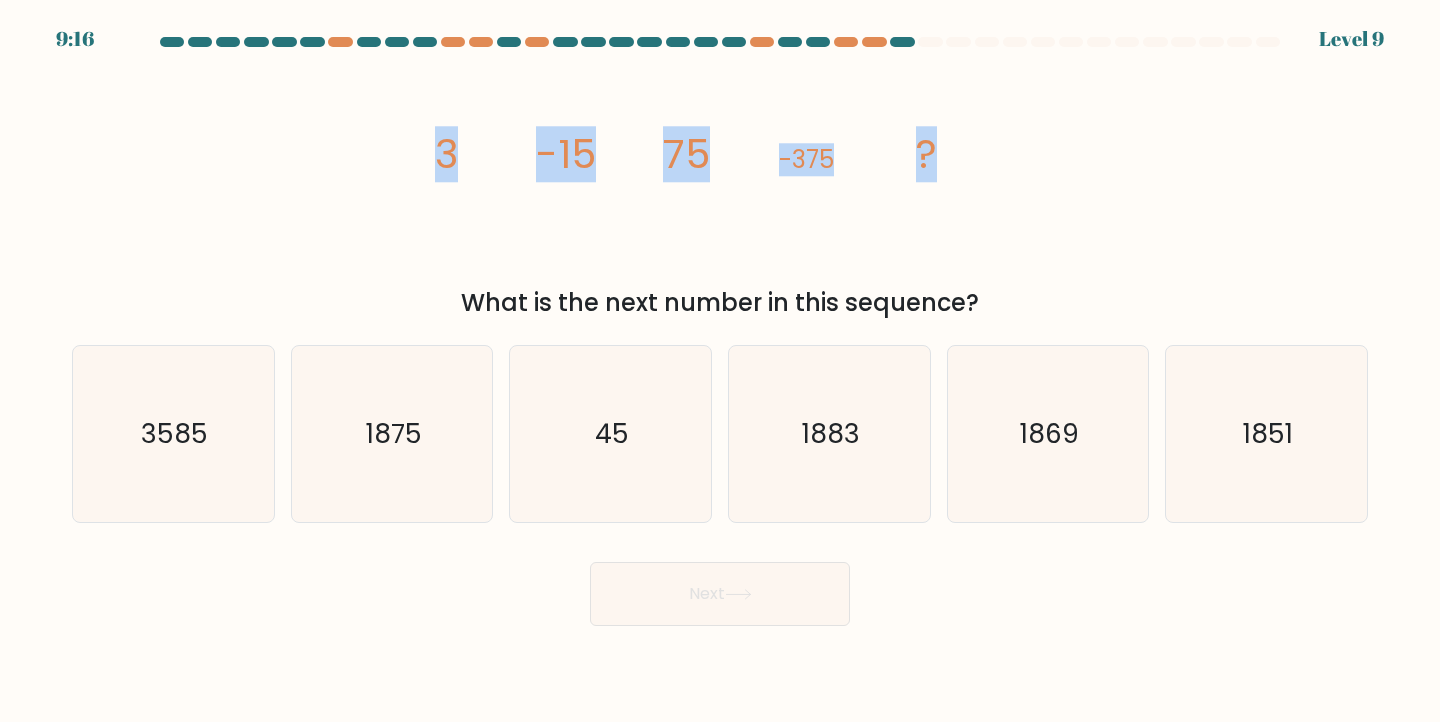 click on "image/svg+xml
3
-15
75
-375
?" 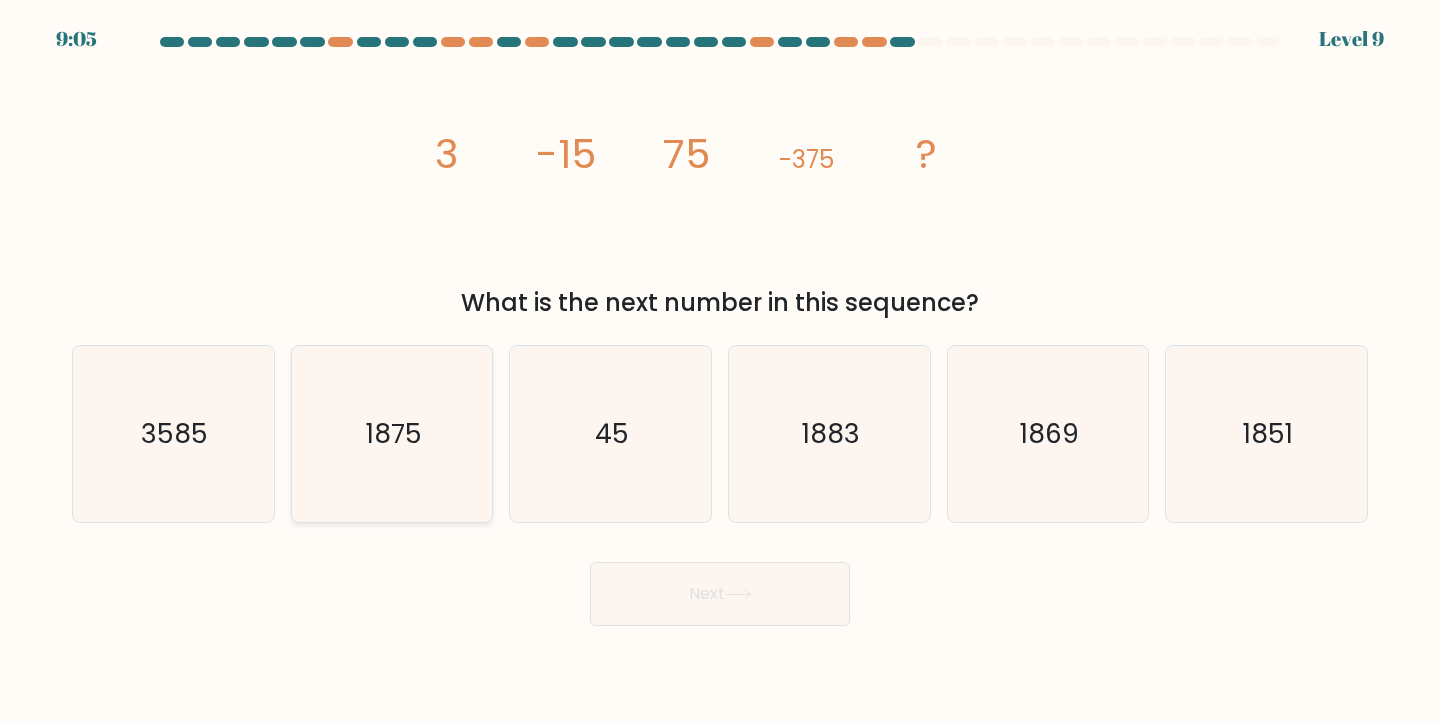 click on "1875" 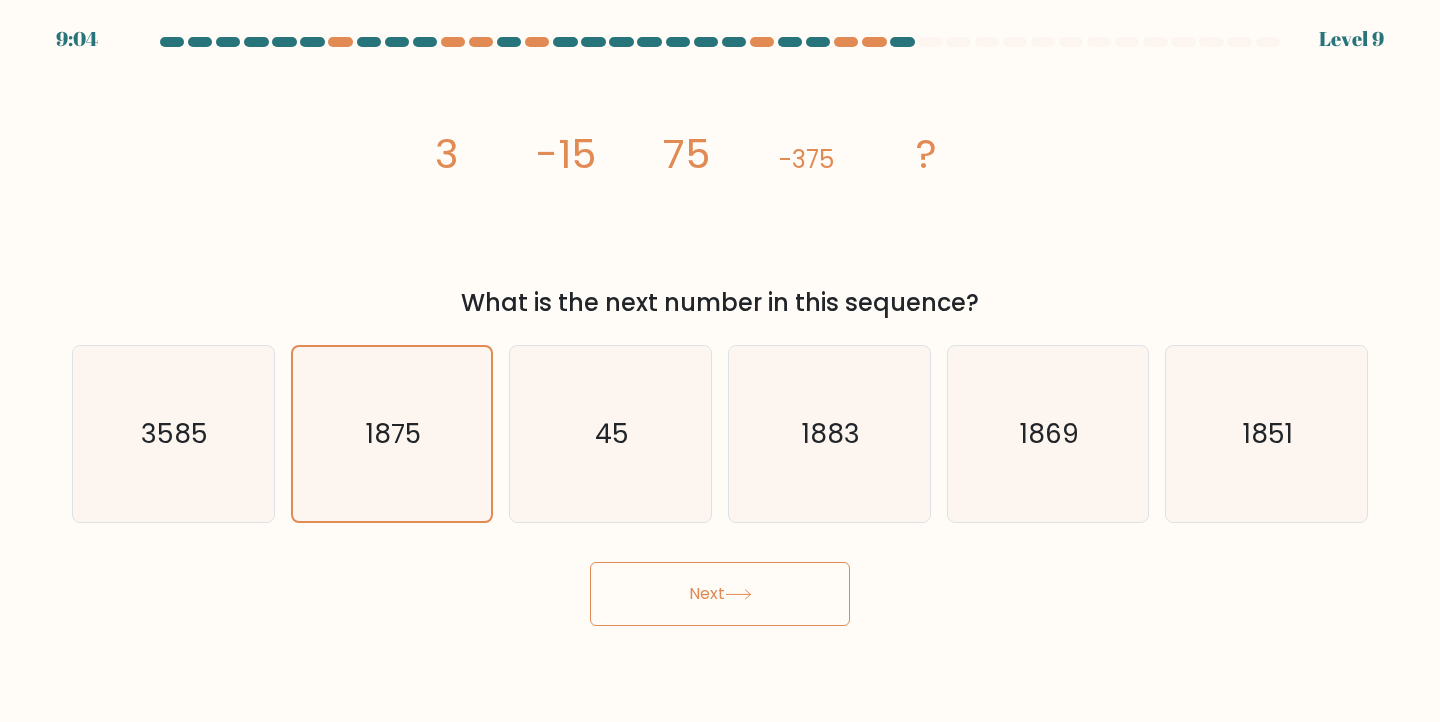 click on "Next" at bounding box center (720, 594) 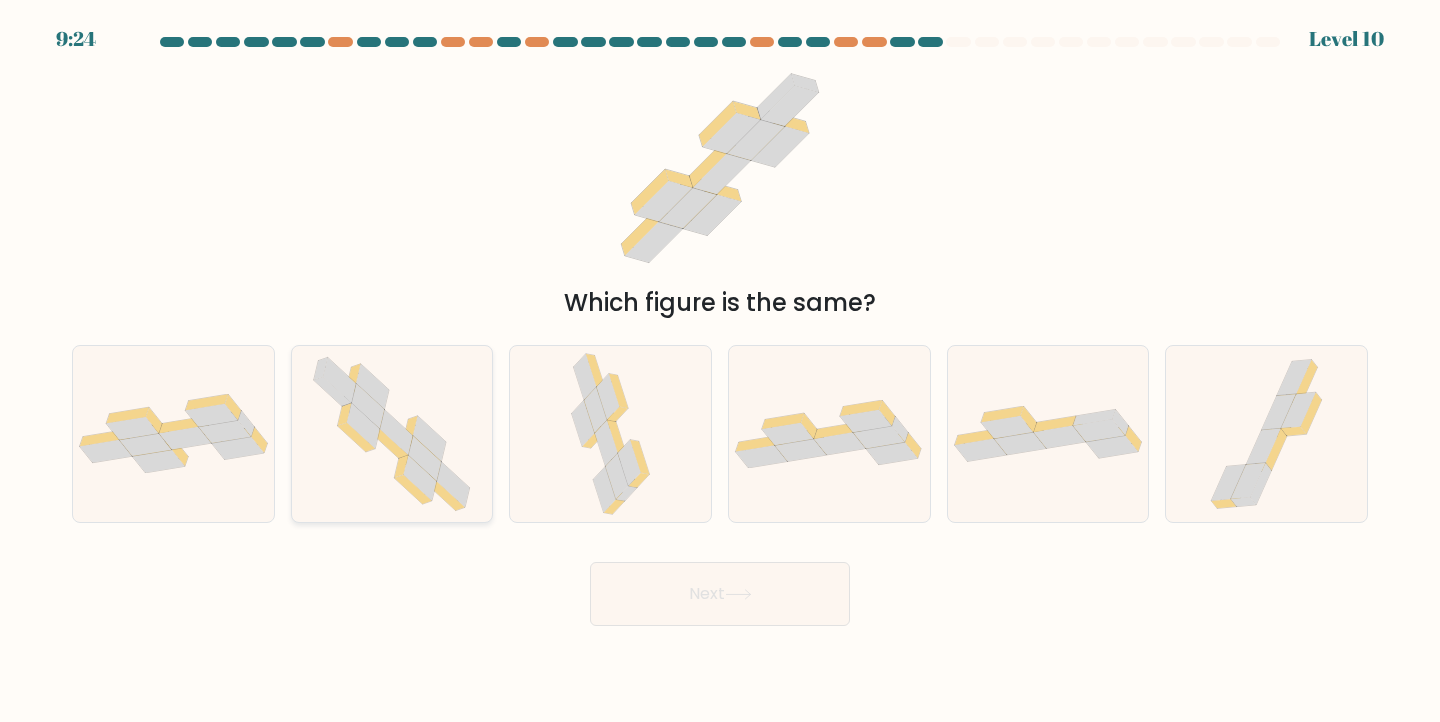 click 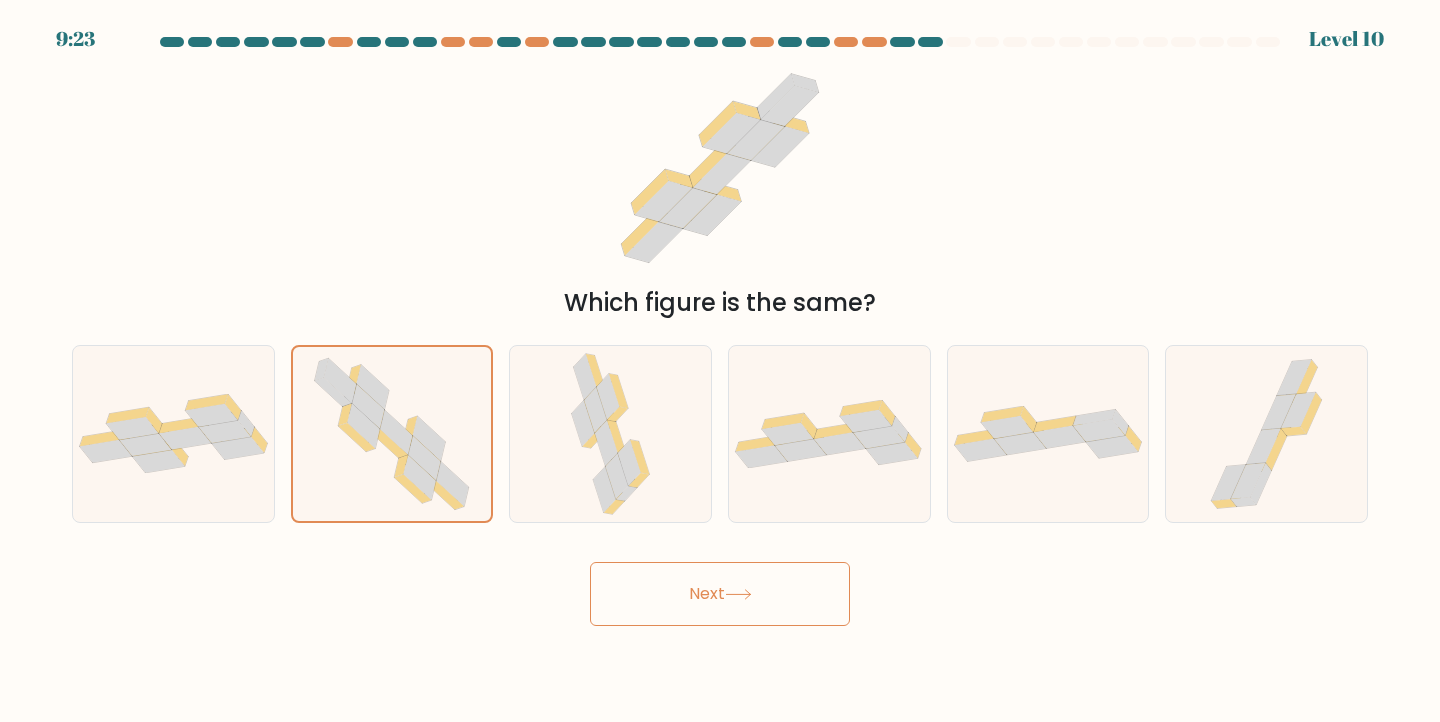click on "Next" at bounding box center (720, 594) 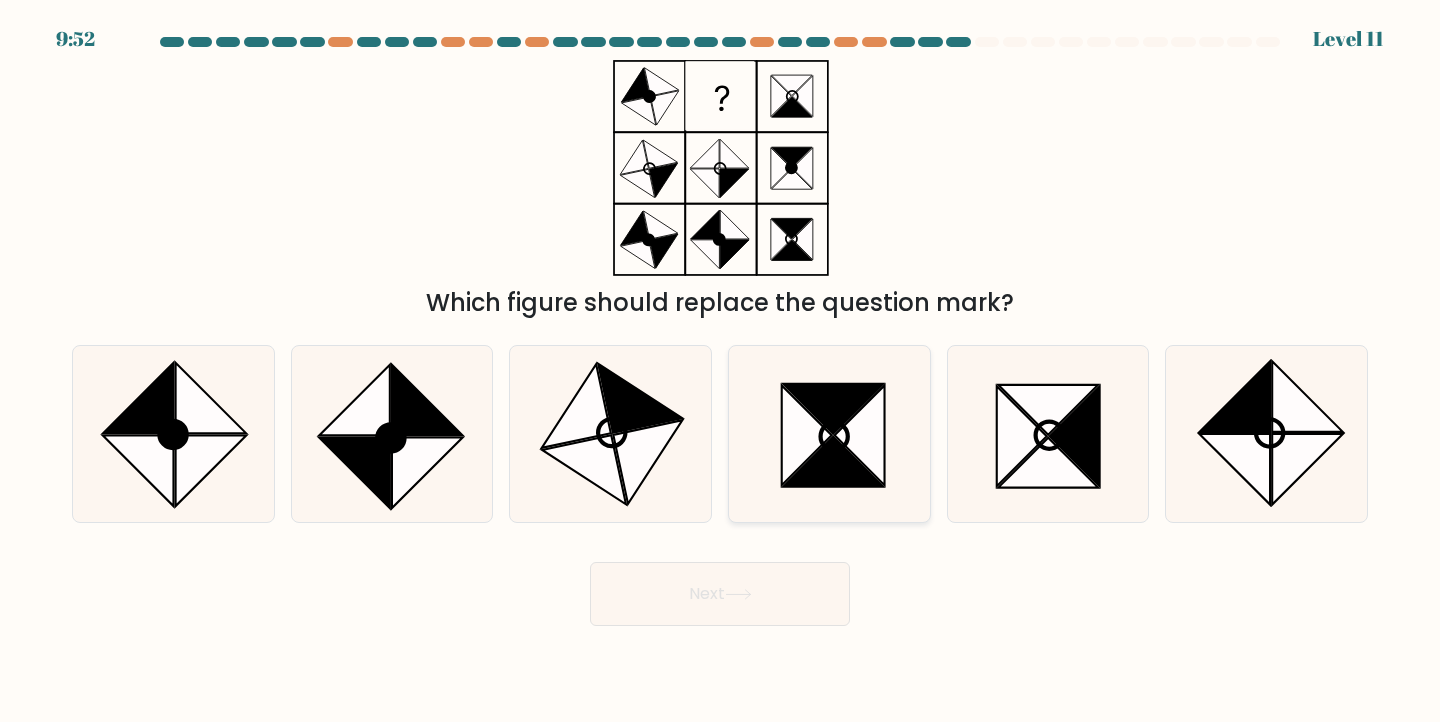 click 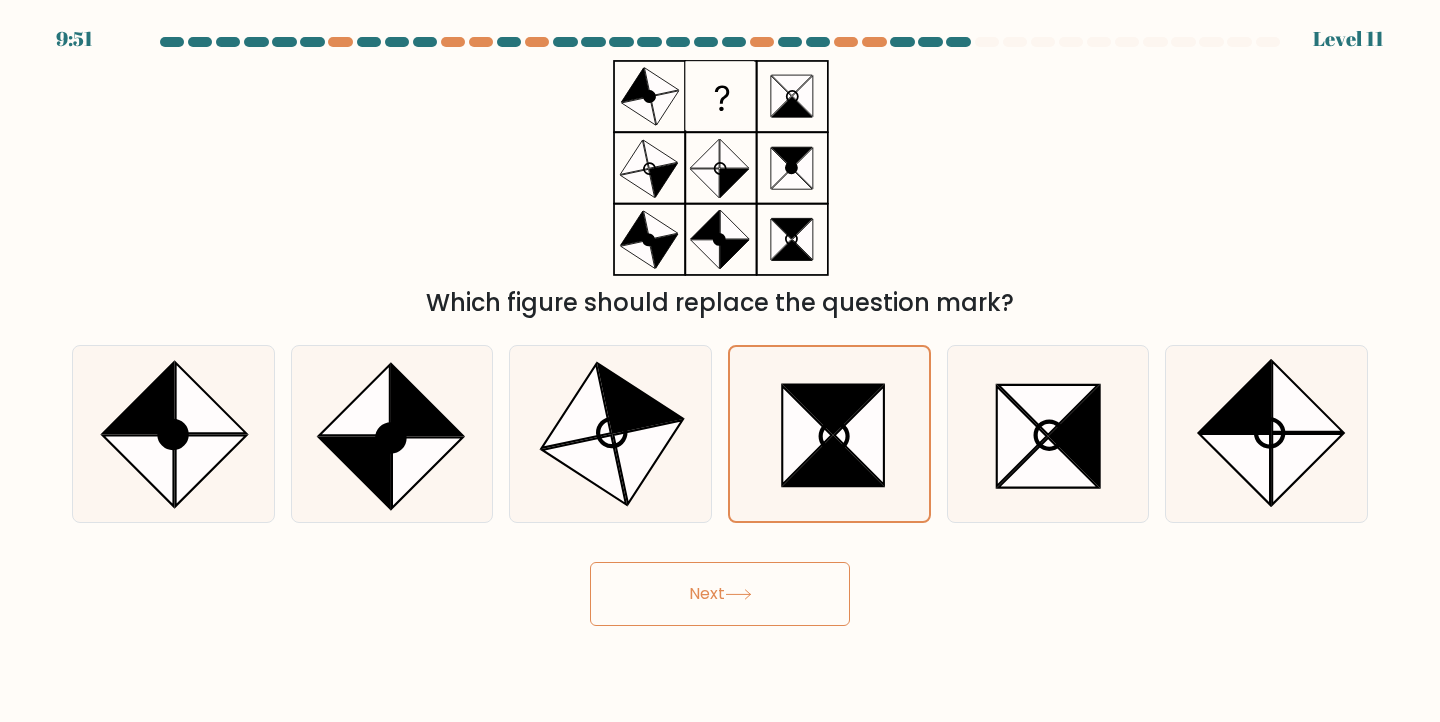 click on "Next" at bounding box center (720, 594) 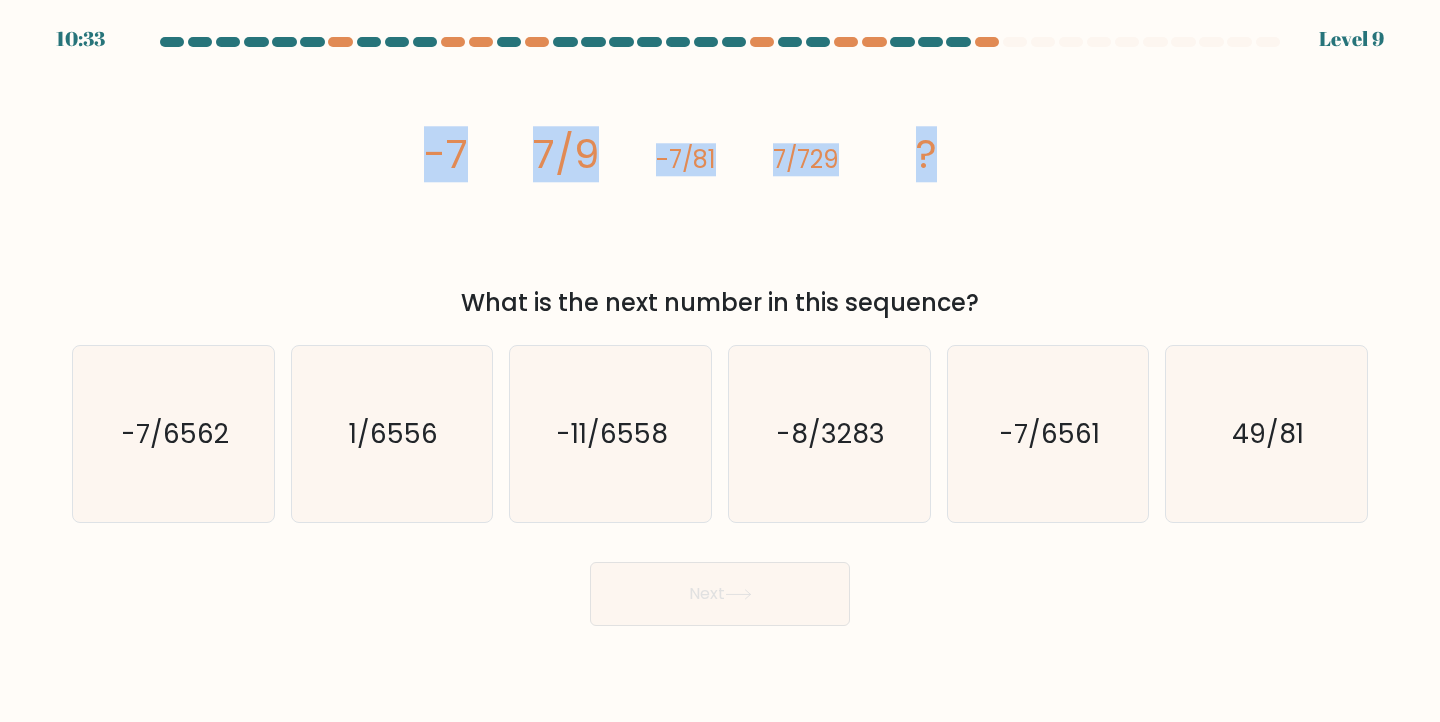 drag, startPoint x: 985, startPoint y: 159, endPoint x: 393, endPoint y: 183, distance: 592.48627 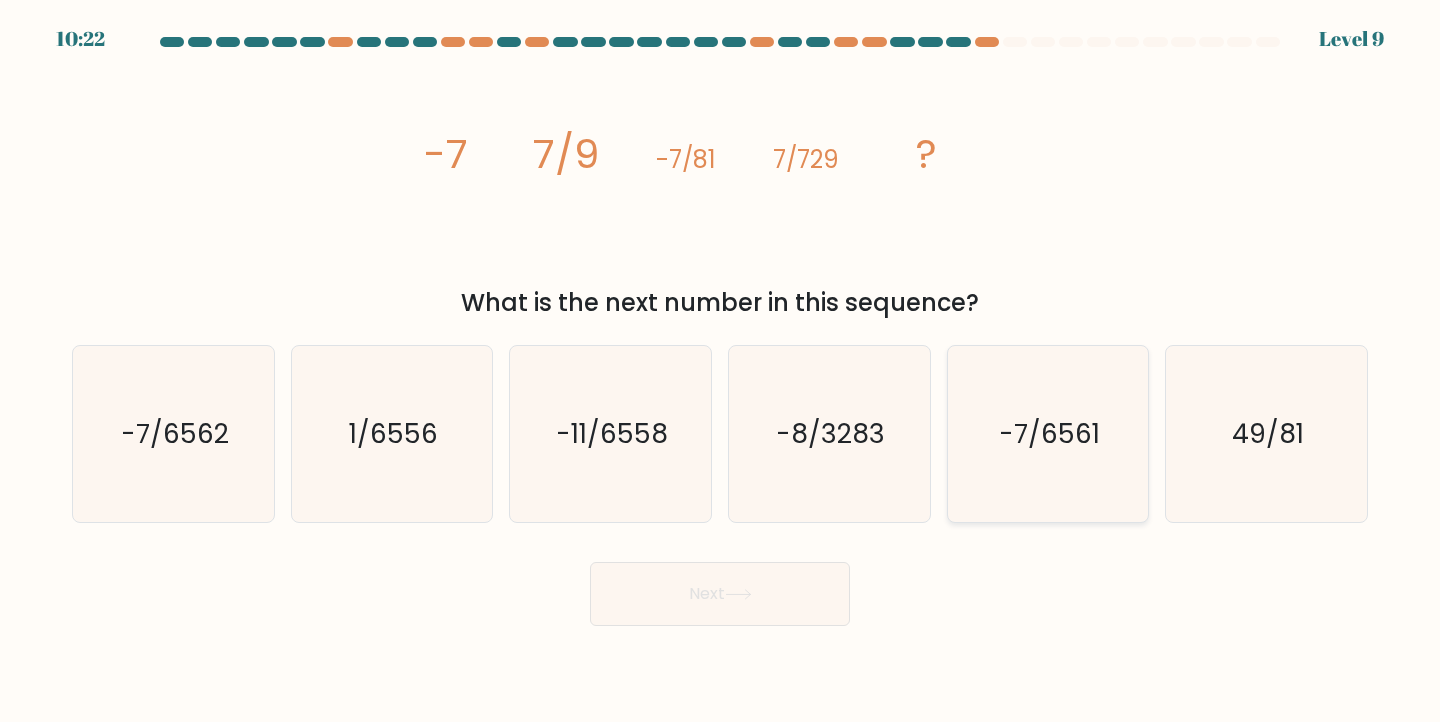 click on "-7/6561" 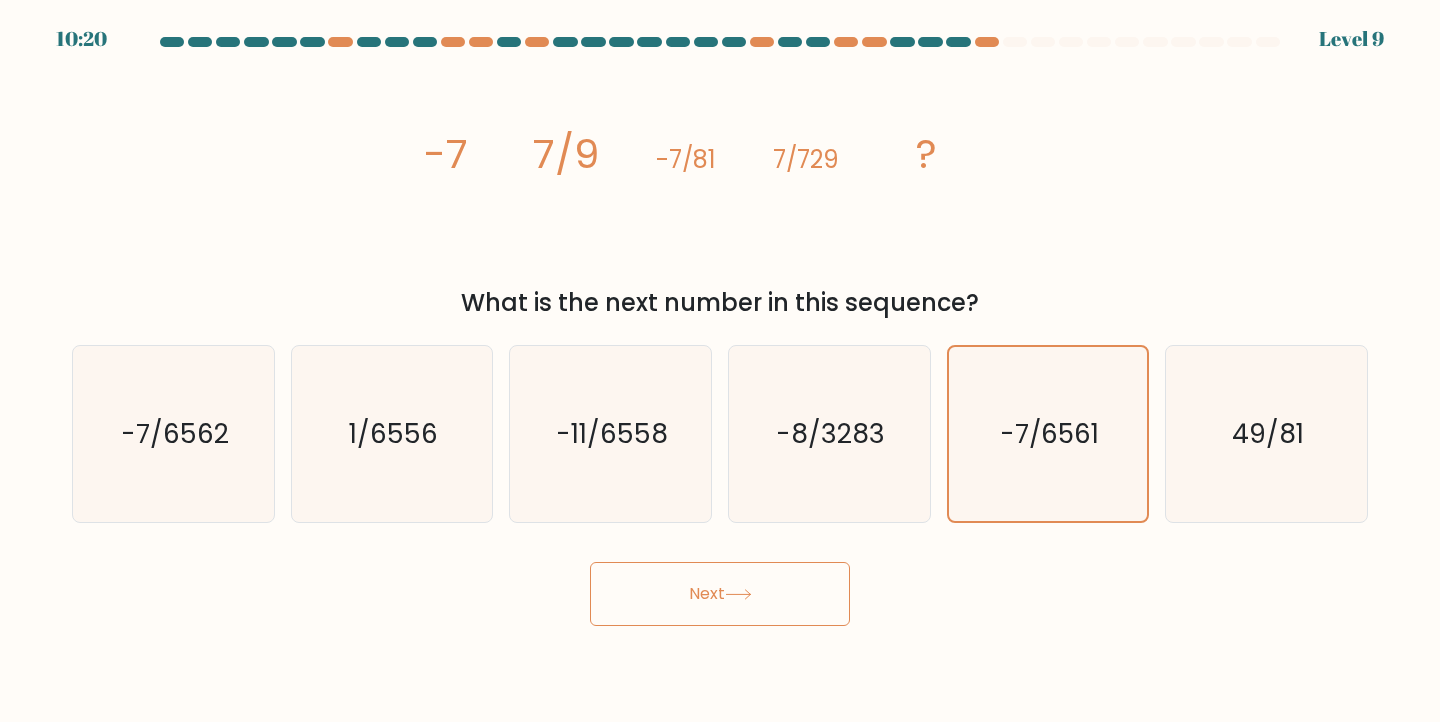 click on "Next" at bounding box center [720, 594] 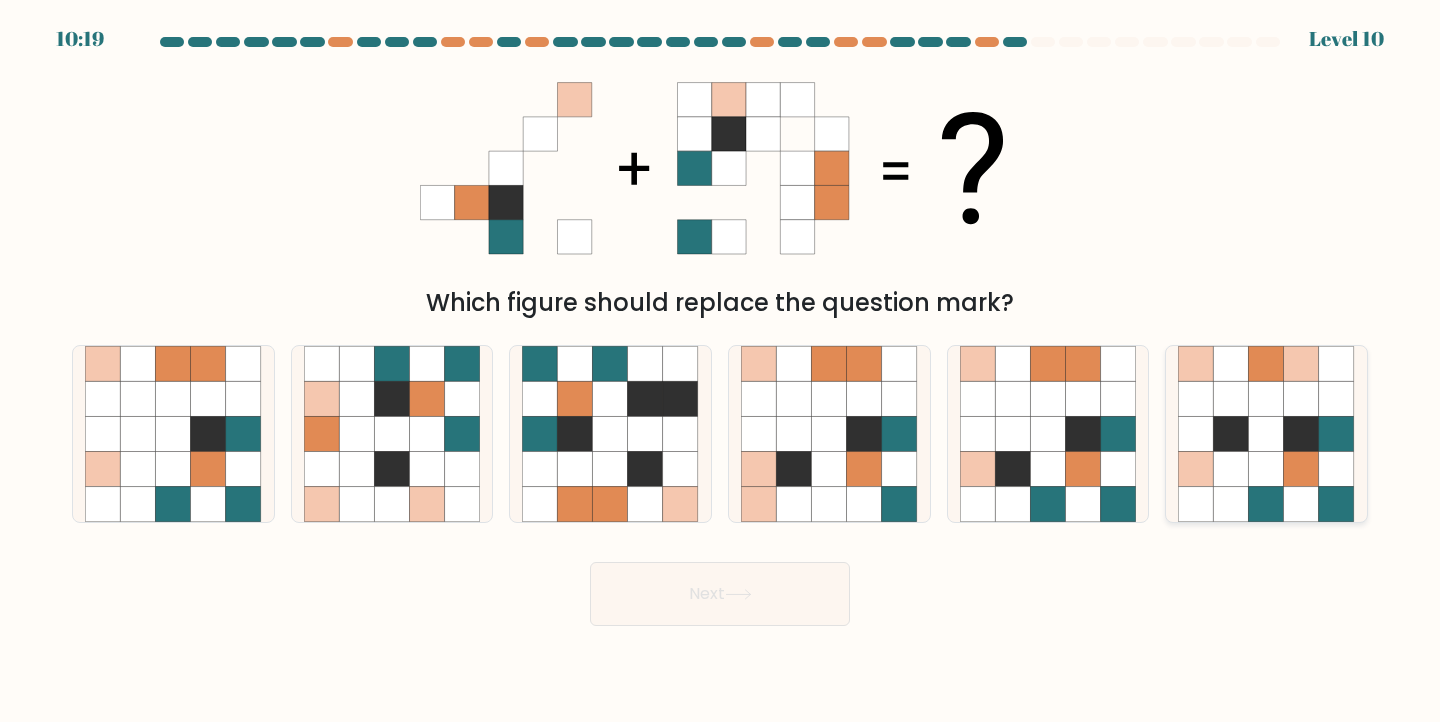 click 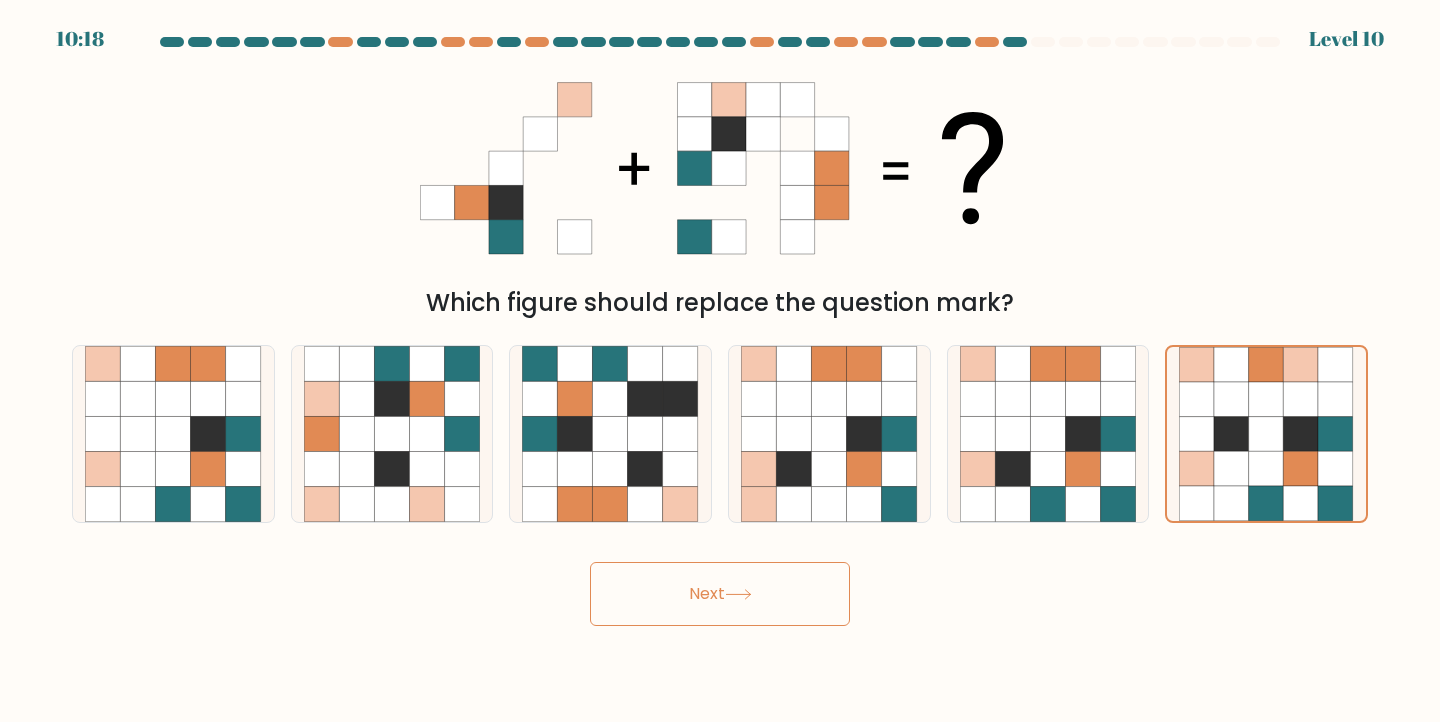 click 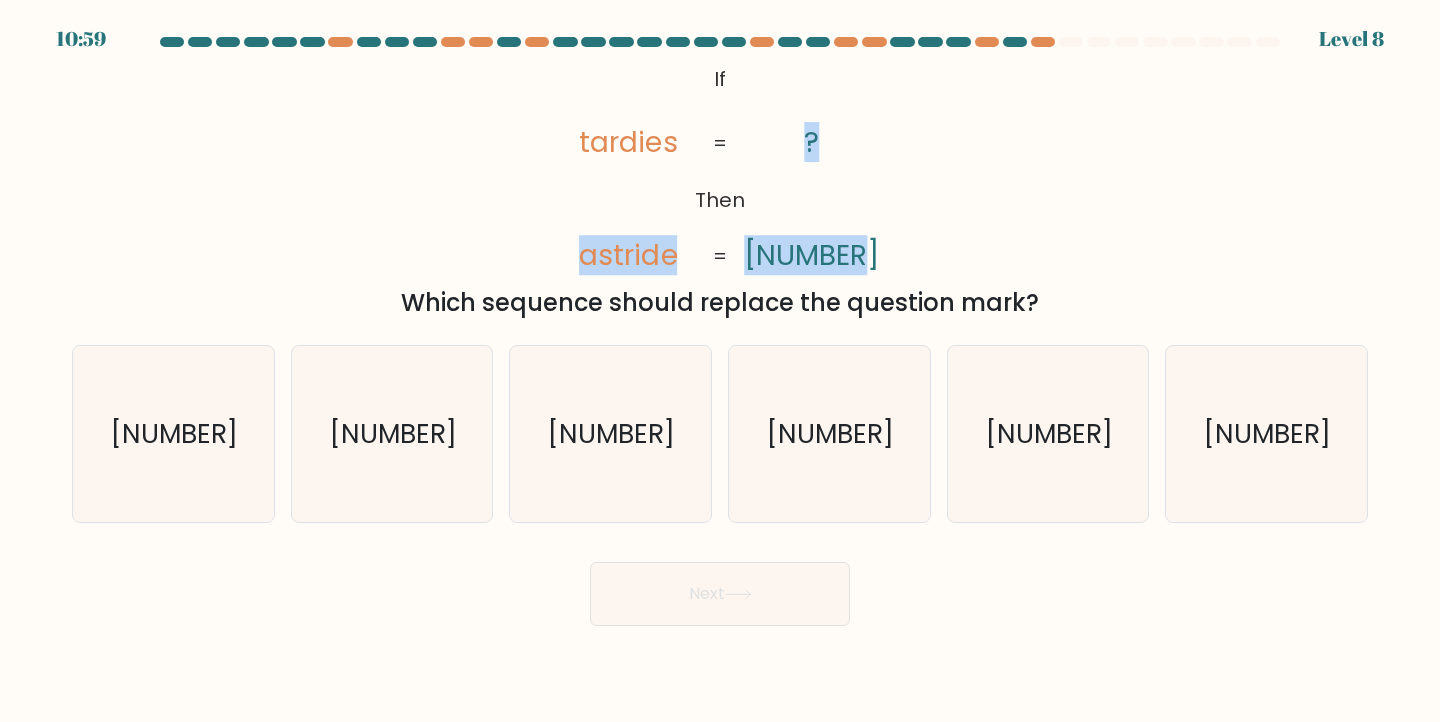 drag, startPoint x: 876, startPoint y: 253, endPoint x: 562, endPoint y: 256, distance: 314.01434 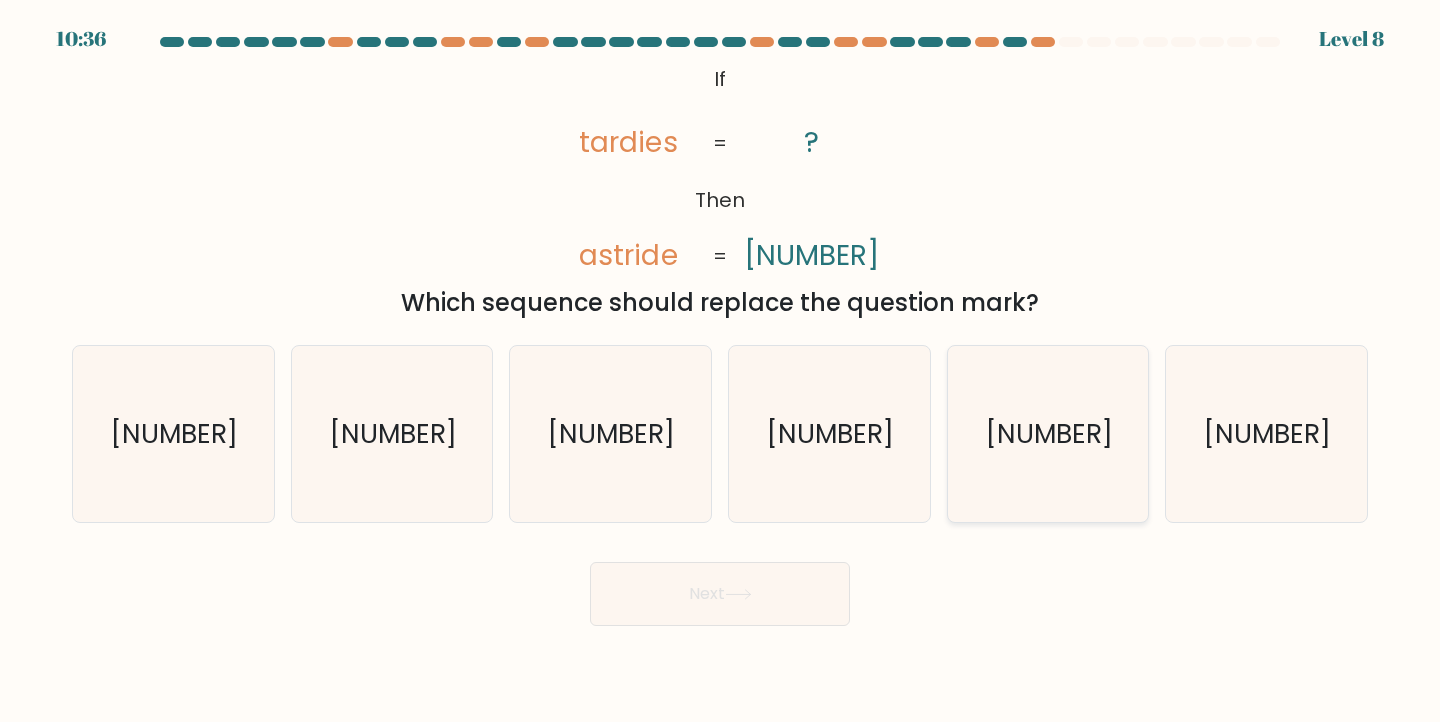 click on "5973142" 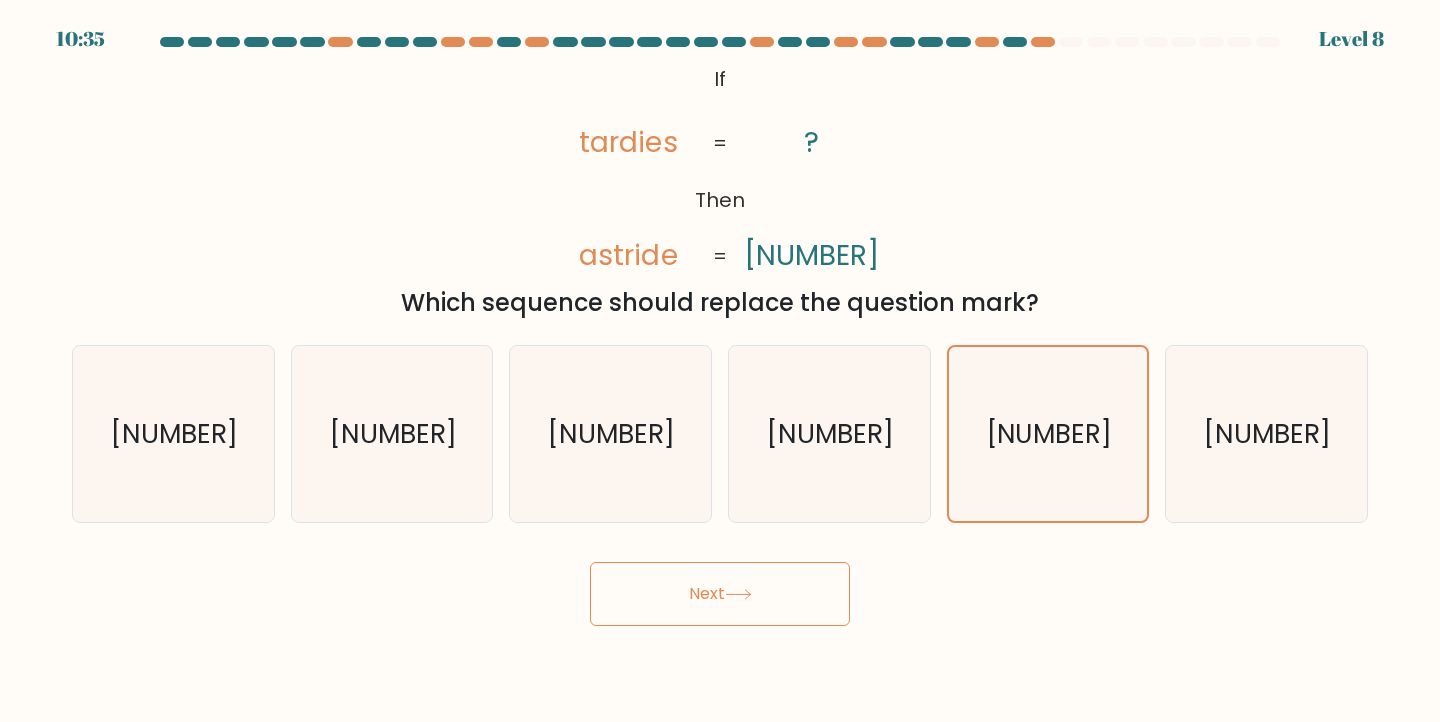 click on "Next" at bounding box center (720, 594) 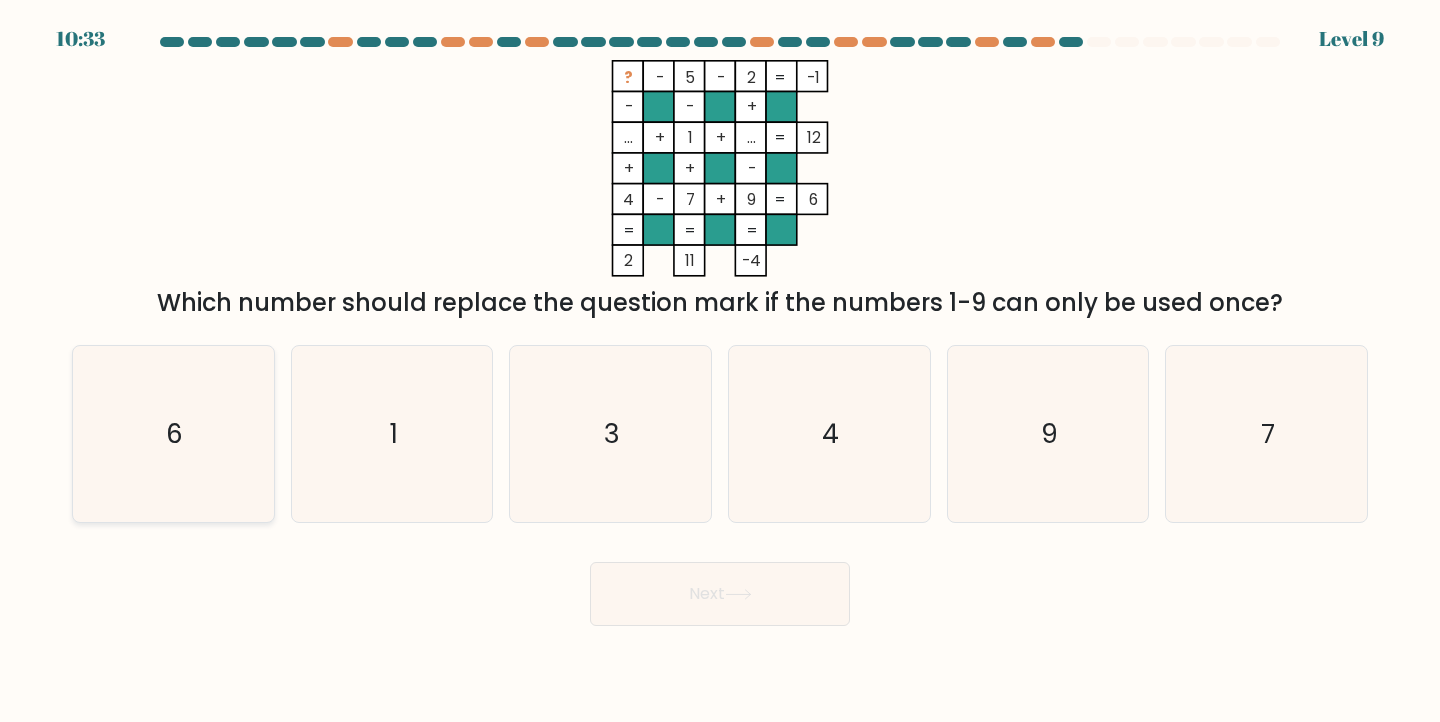 click on "6" 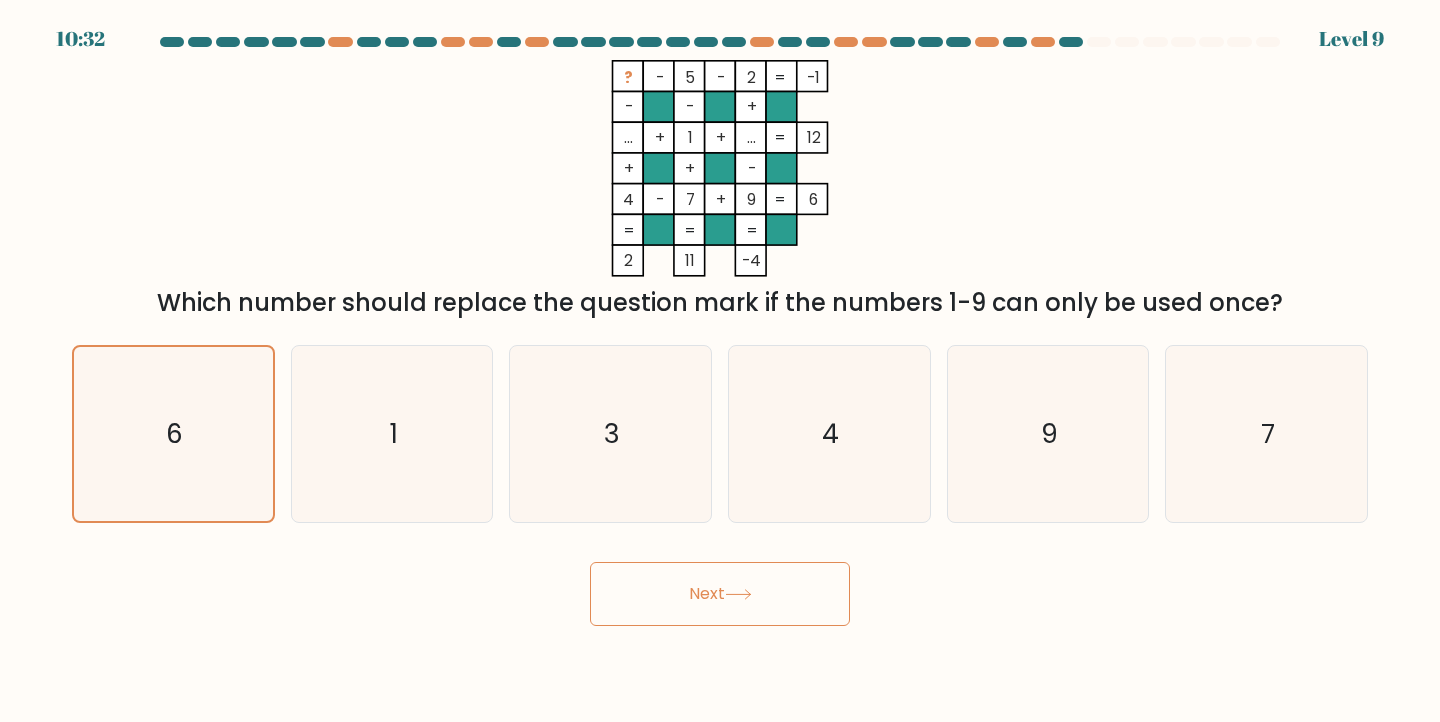 click on "Next" at bounding box center (720, 594) 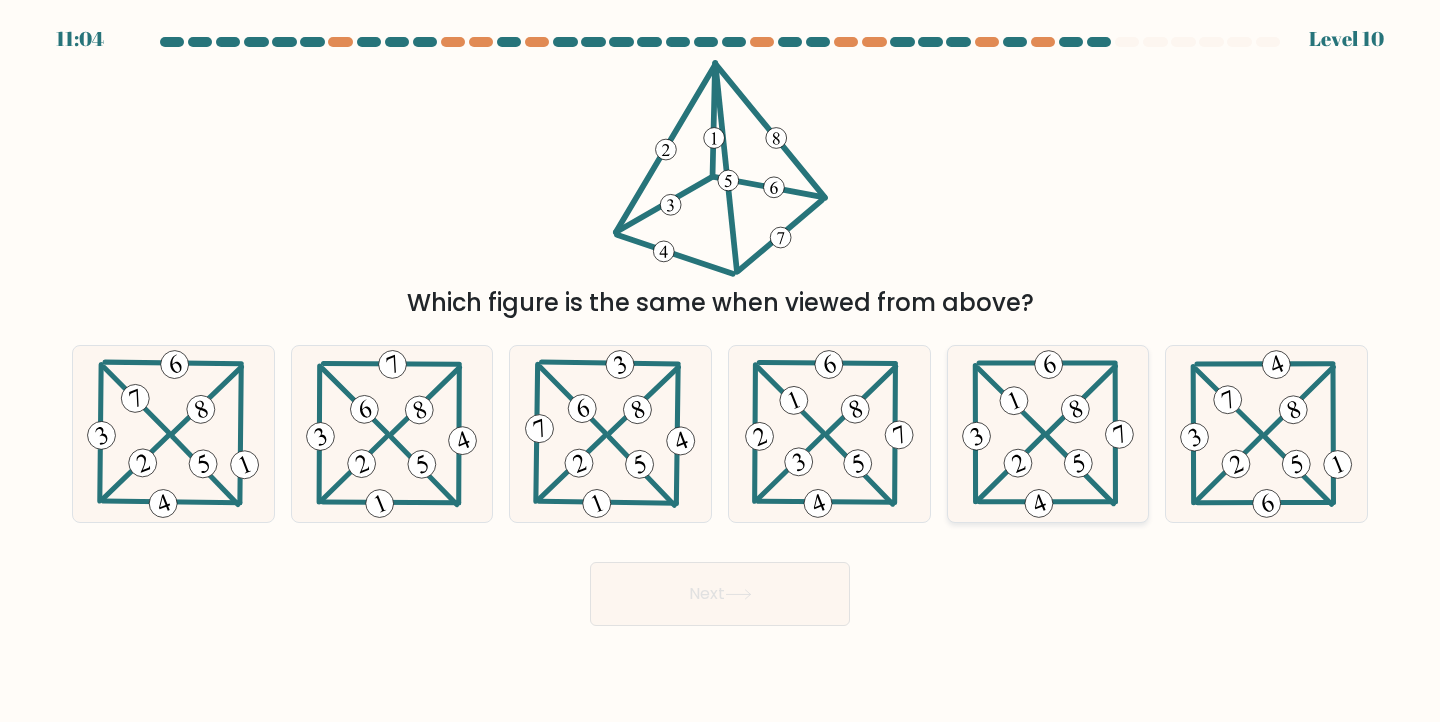 click 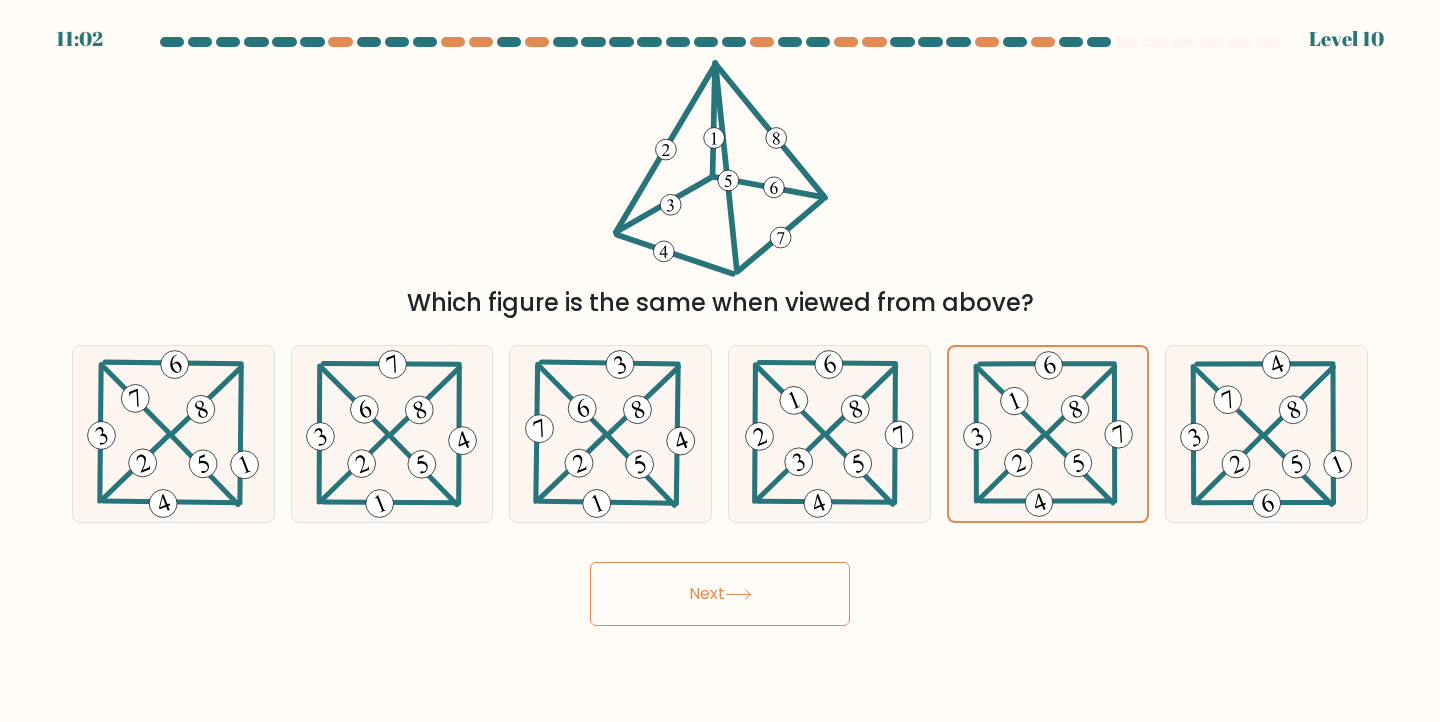 click on "Next" at bounding box center (720, 594) 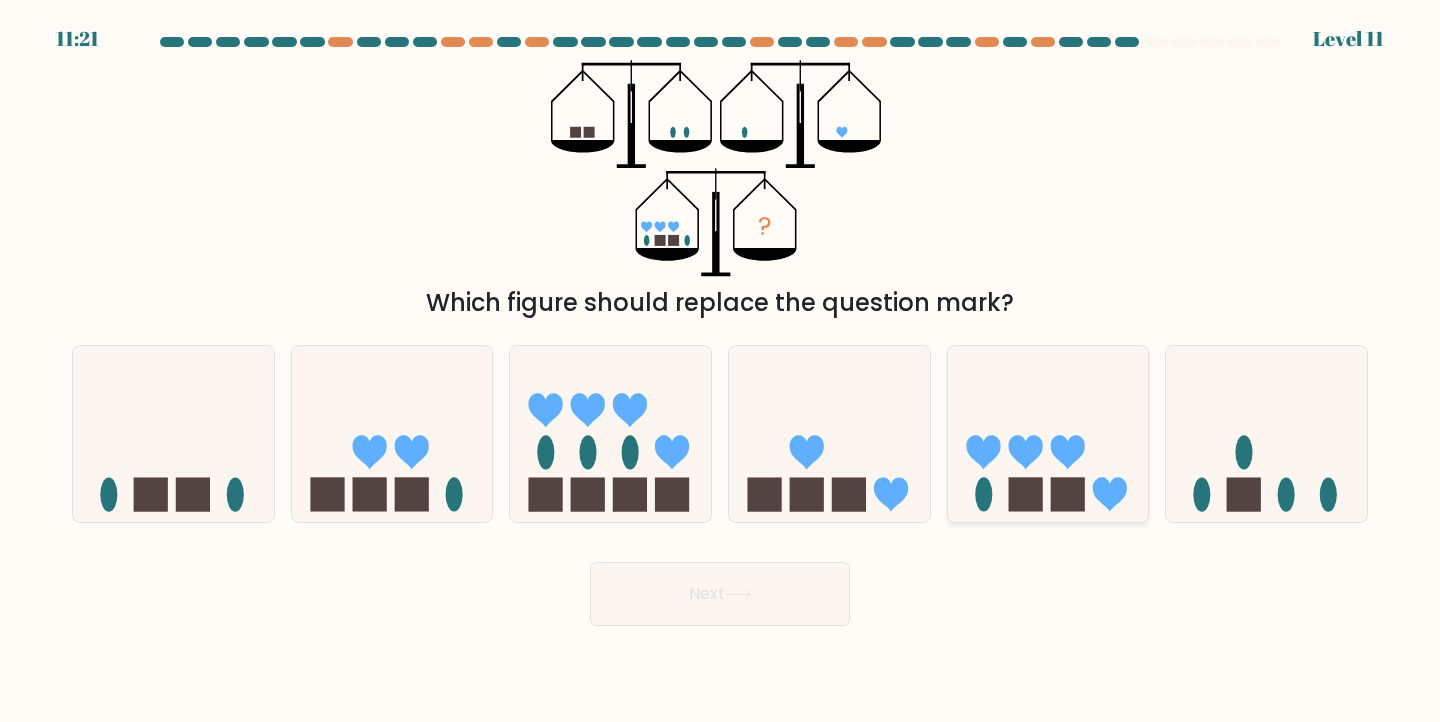 click 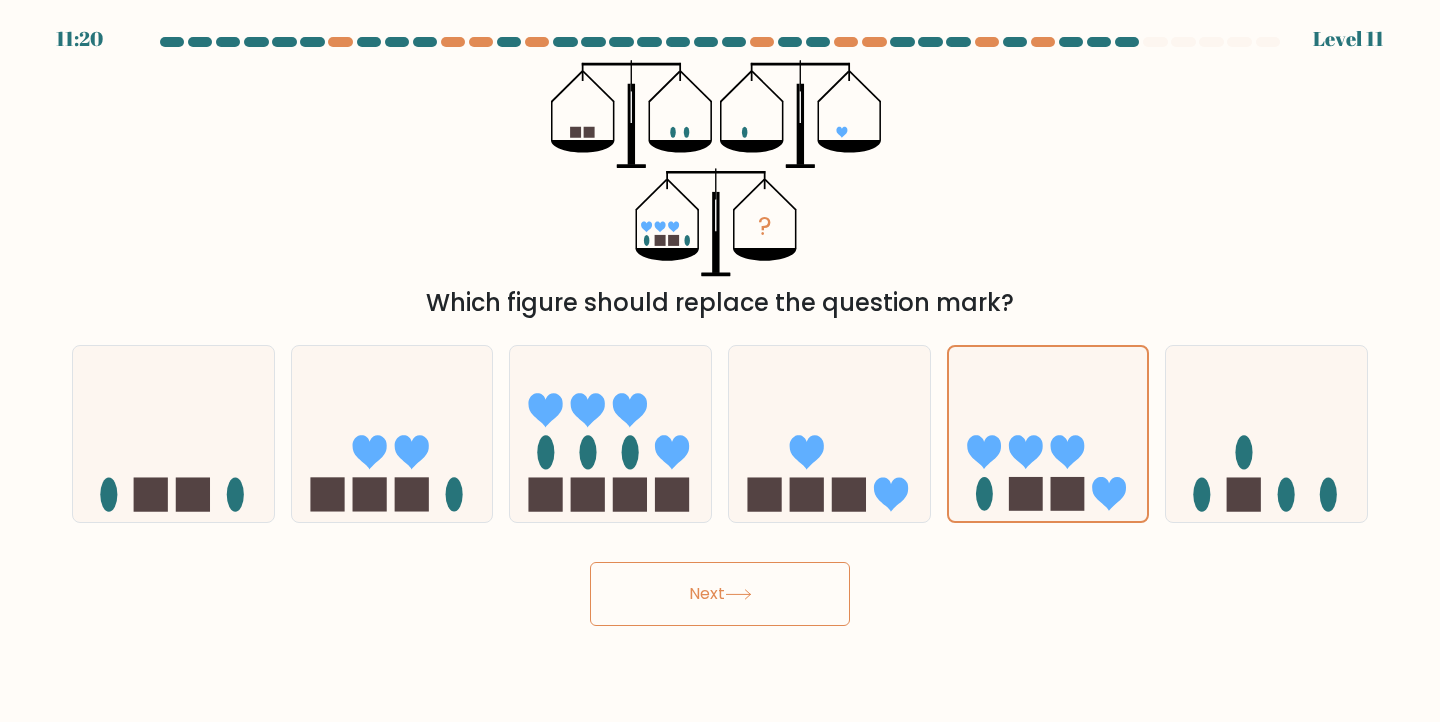 click on "Next" at bounding box center [720, 594] 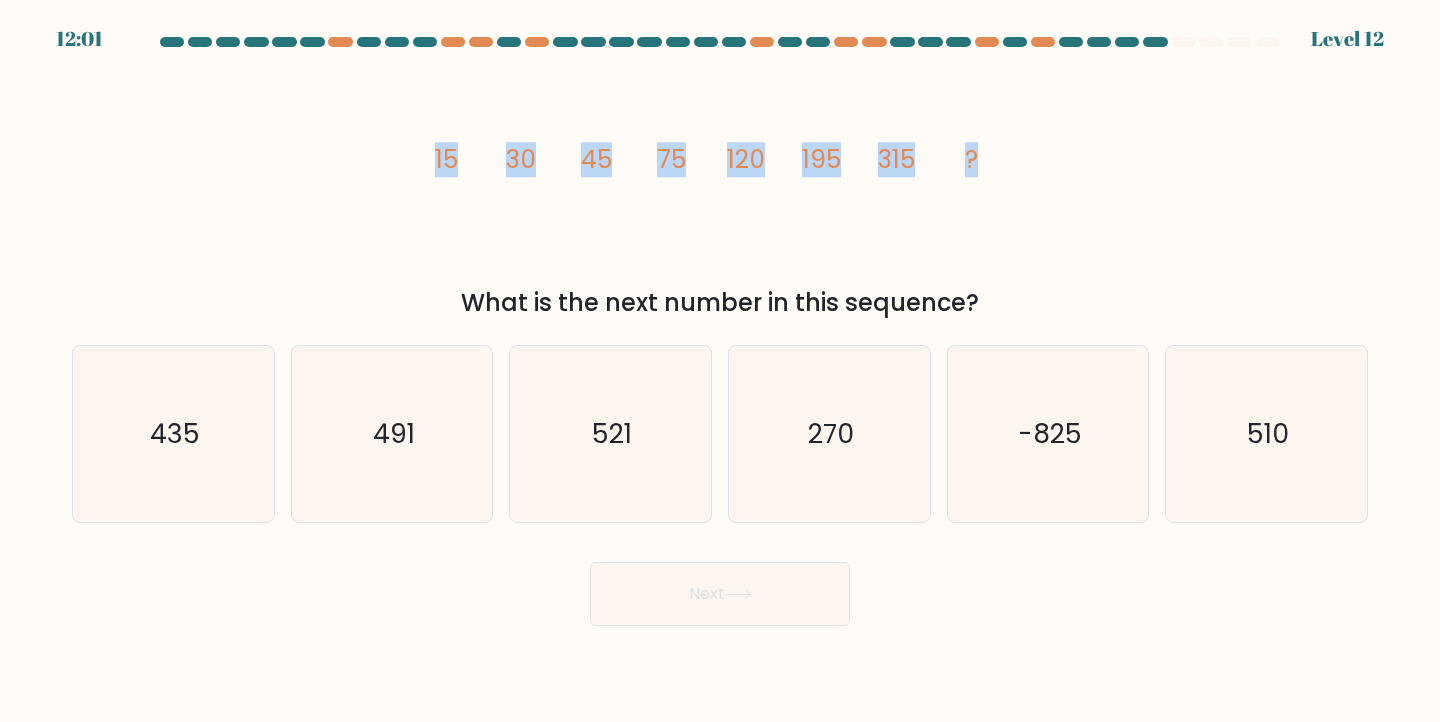 drag, startPoint x: 1002, startPoint y: 150, endPoint x: 384, endPoint y: 158, distance: 618.05176 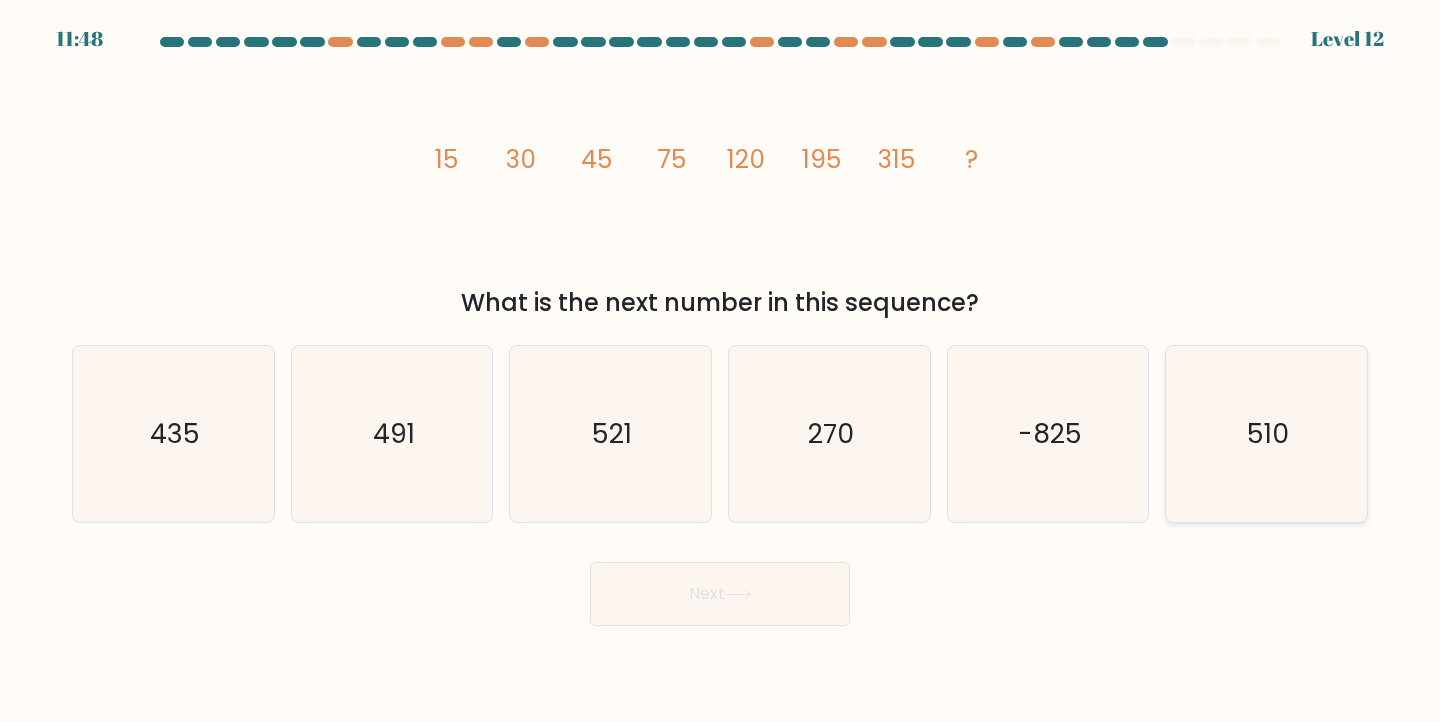 click on "510" 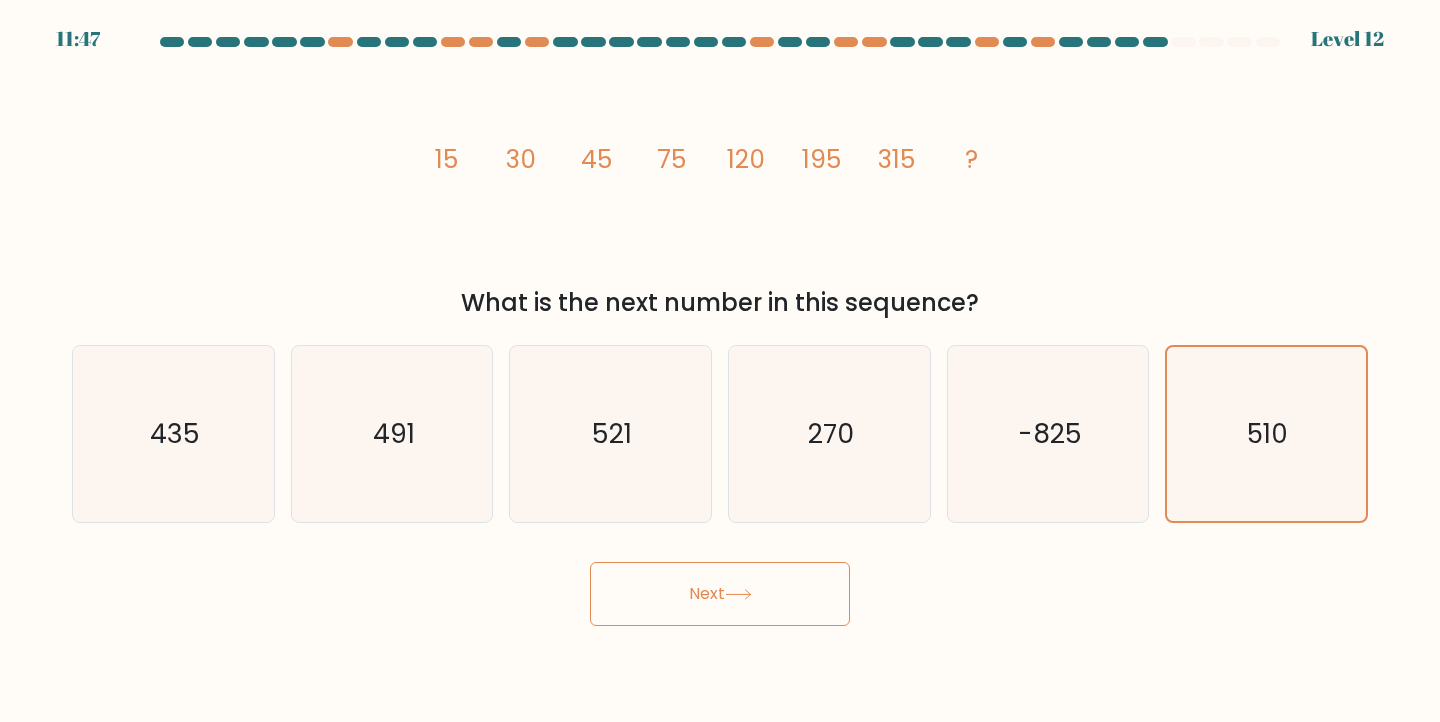click on "Next" at bounding box center [720, 594] 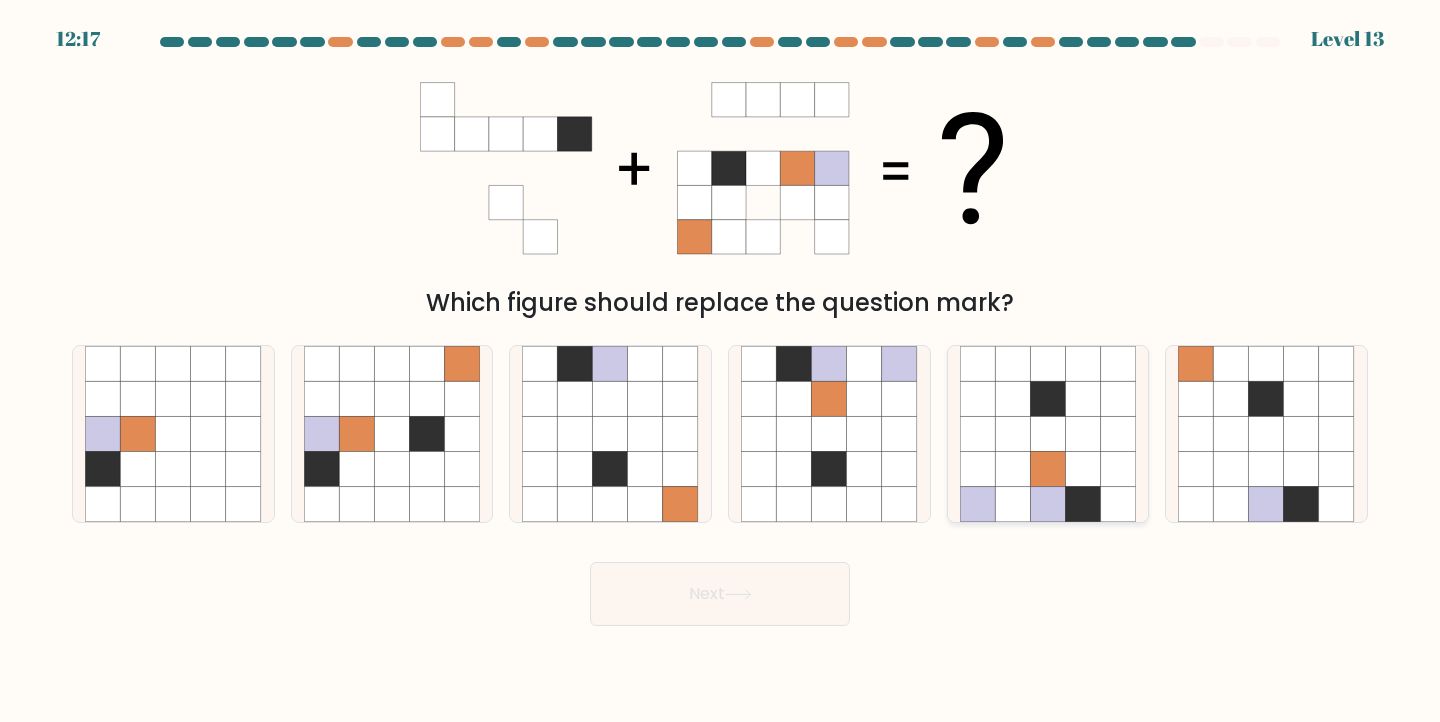 click 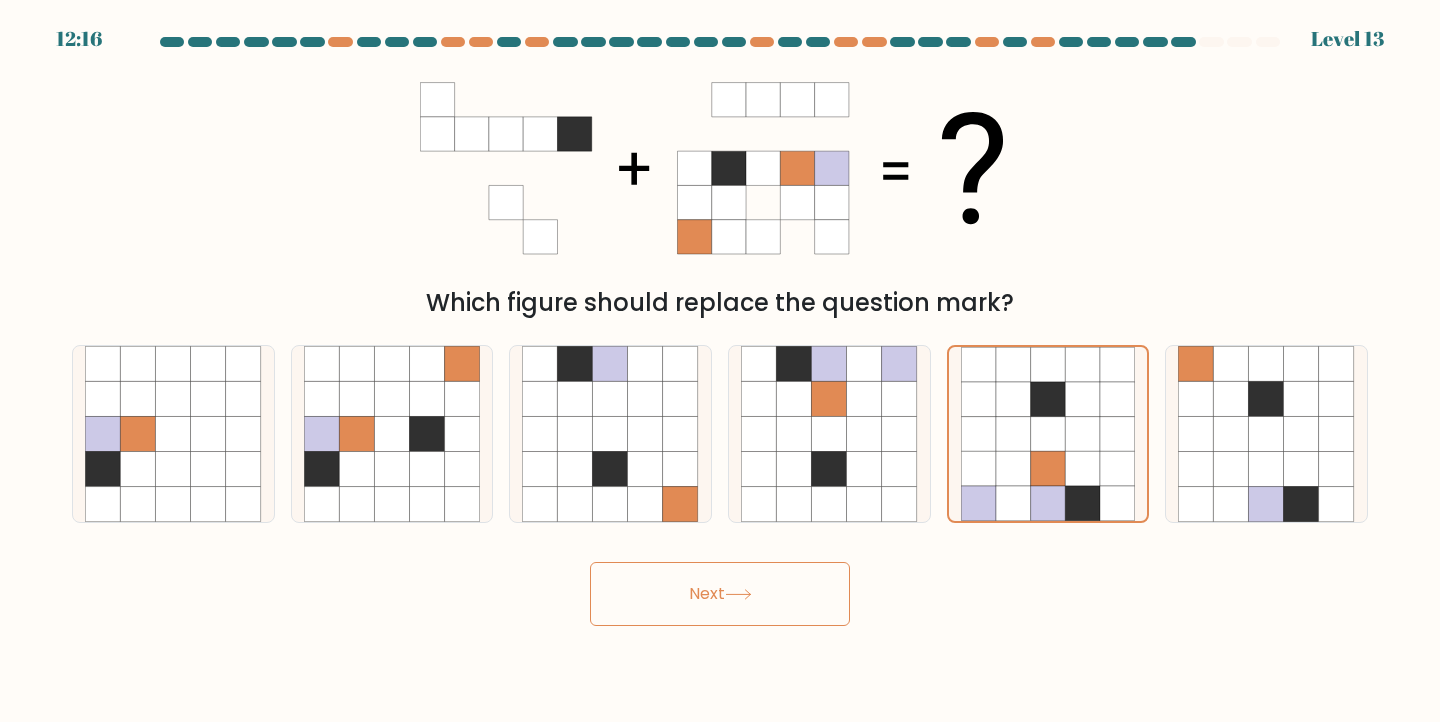 click on "Next" at bounding box center [720, 594] 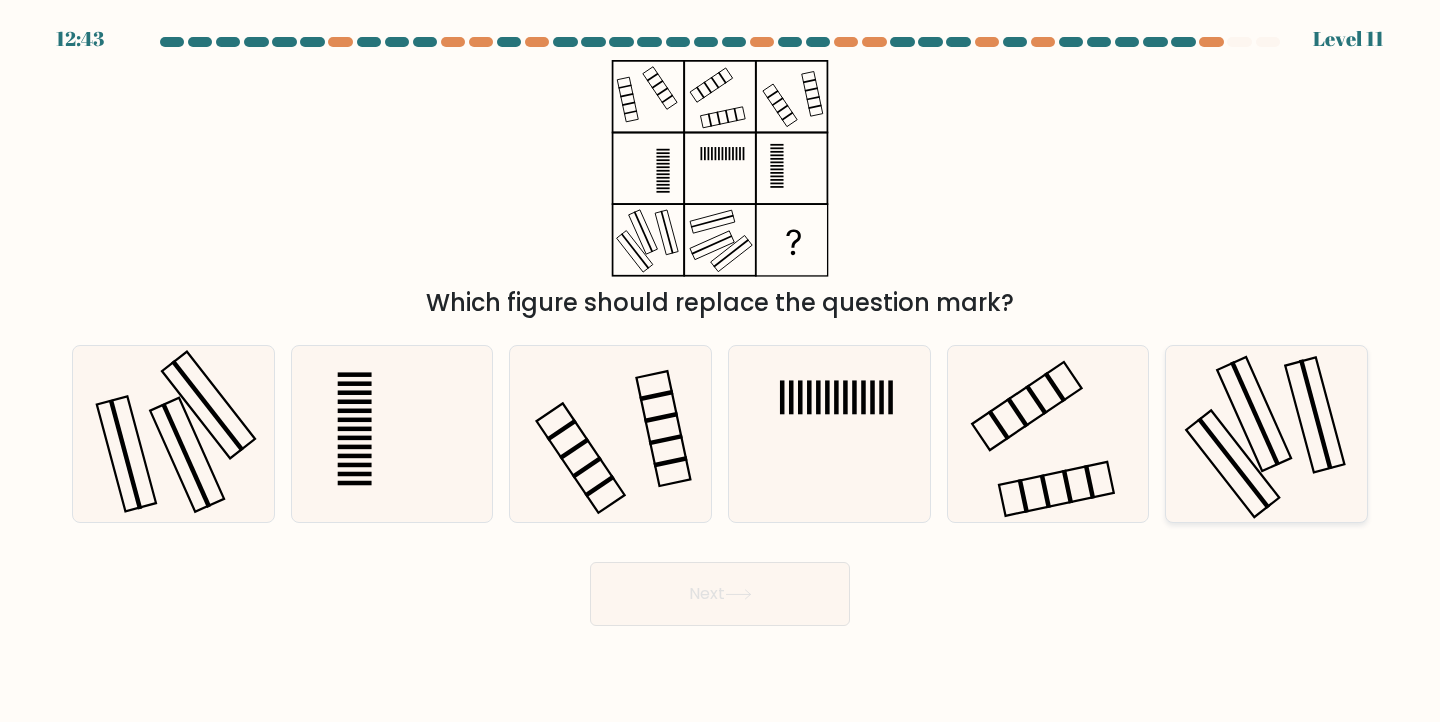 click 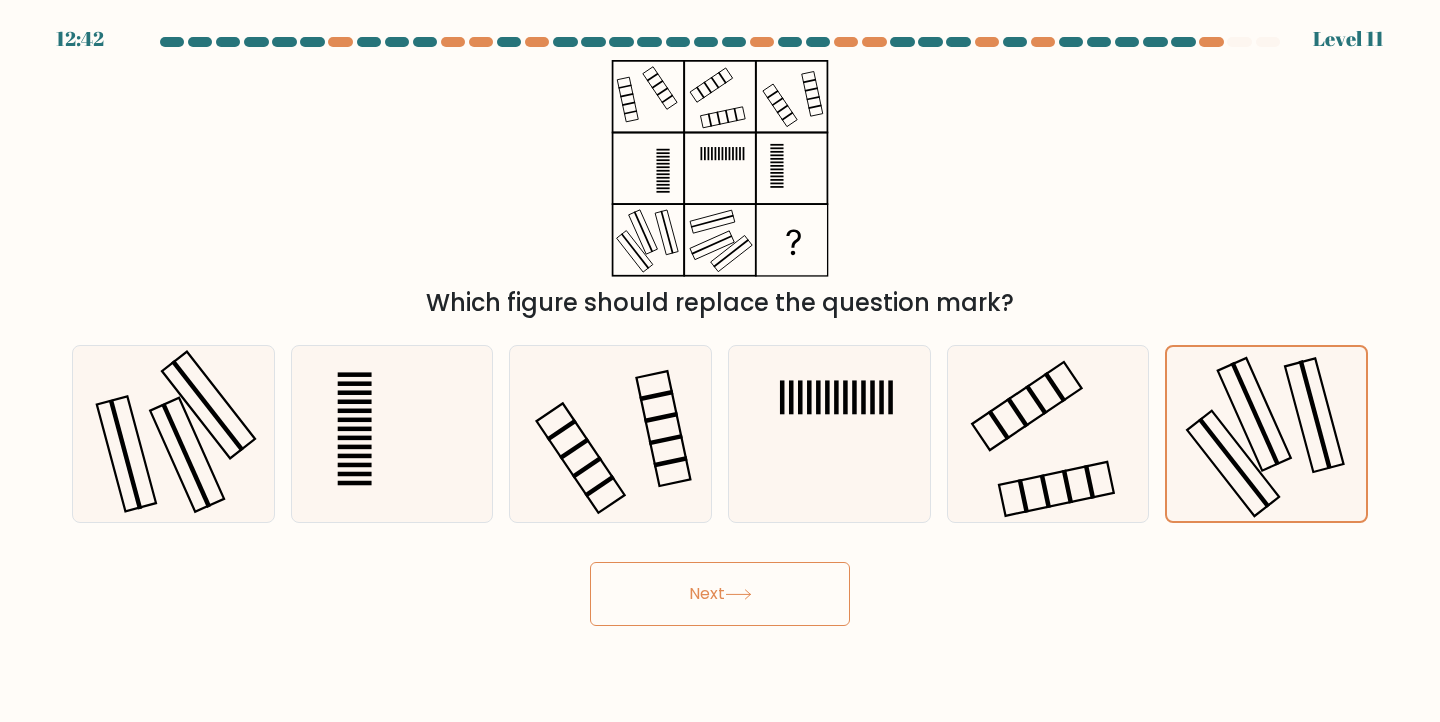 click on "Next" at bounding box center (720, 594) 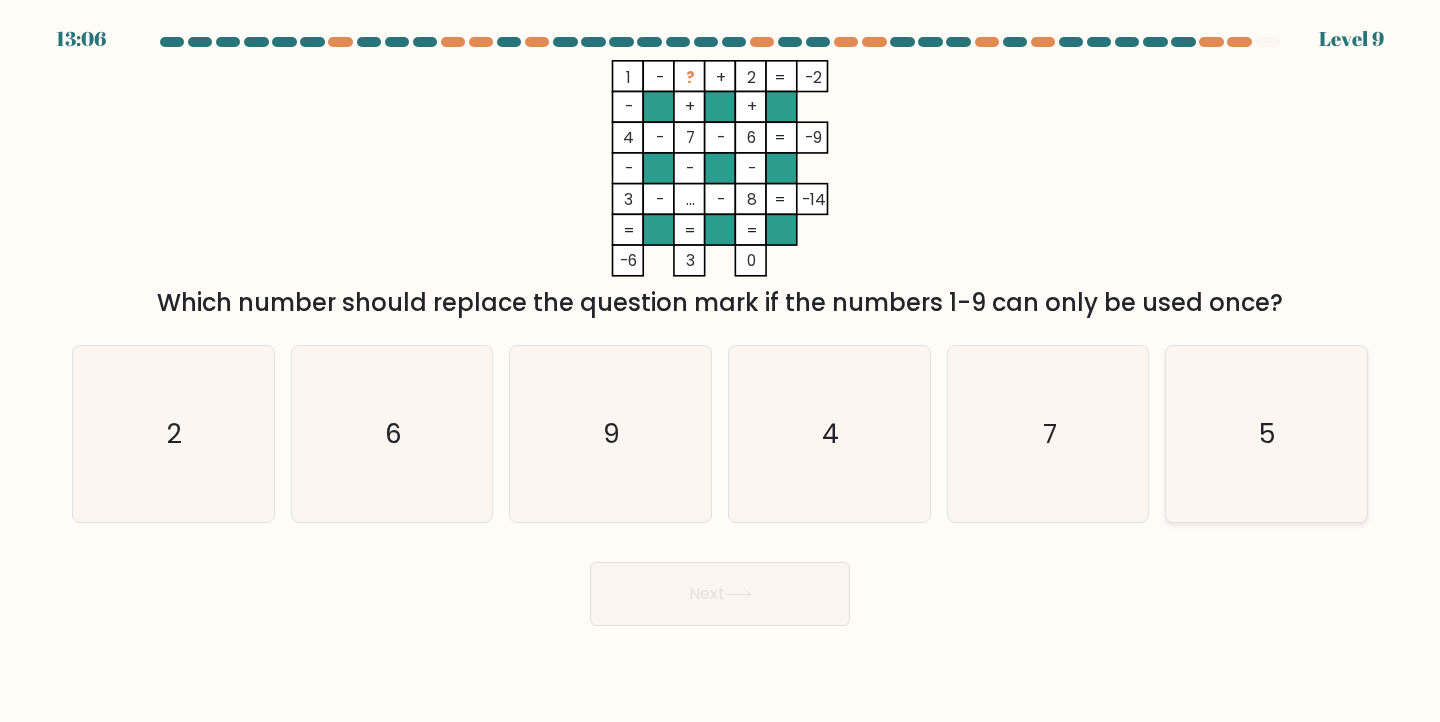 click on "5" 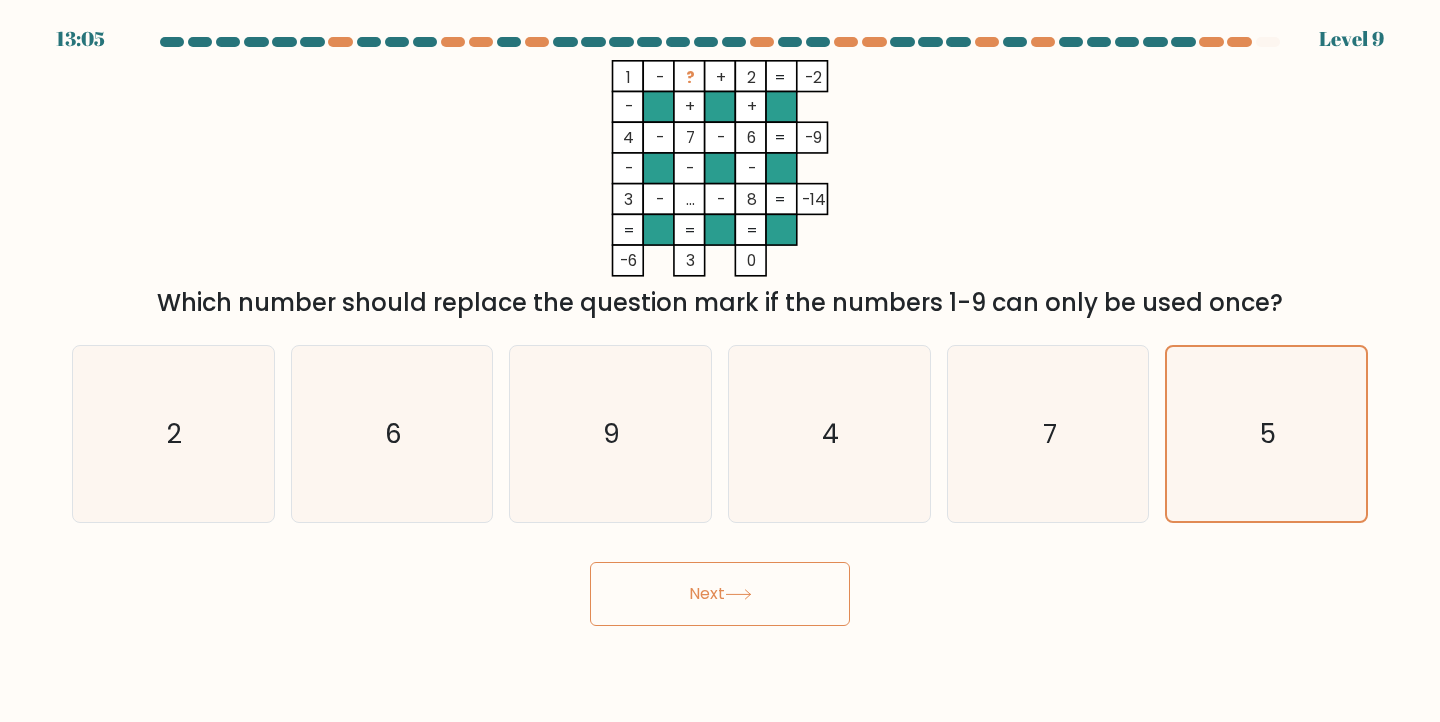 click on "Next" at bounding box center (720, 594) 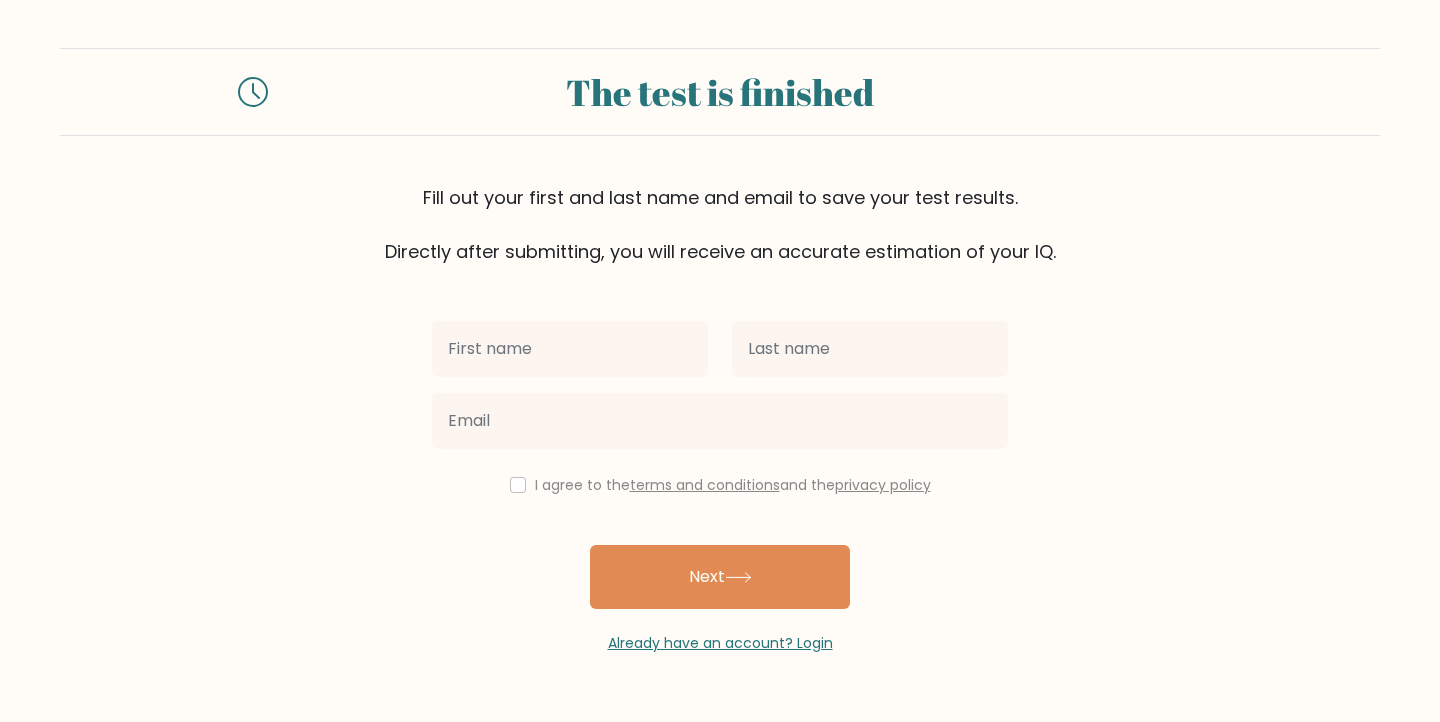 scroll, scrollTop: 0, scrollLeft: 0, axis: both 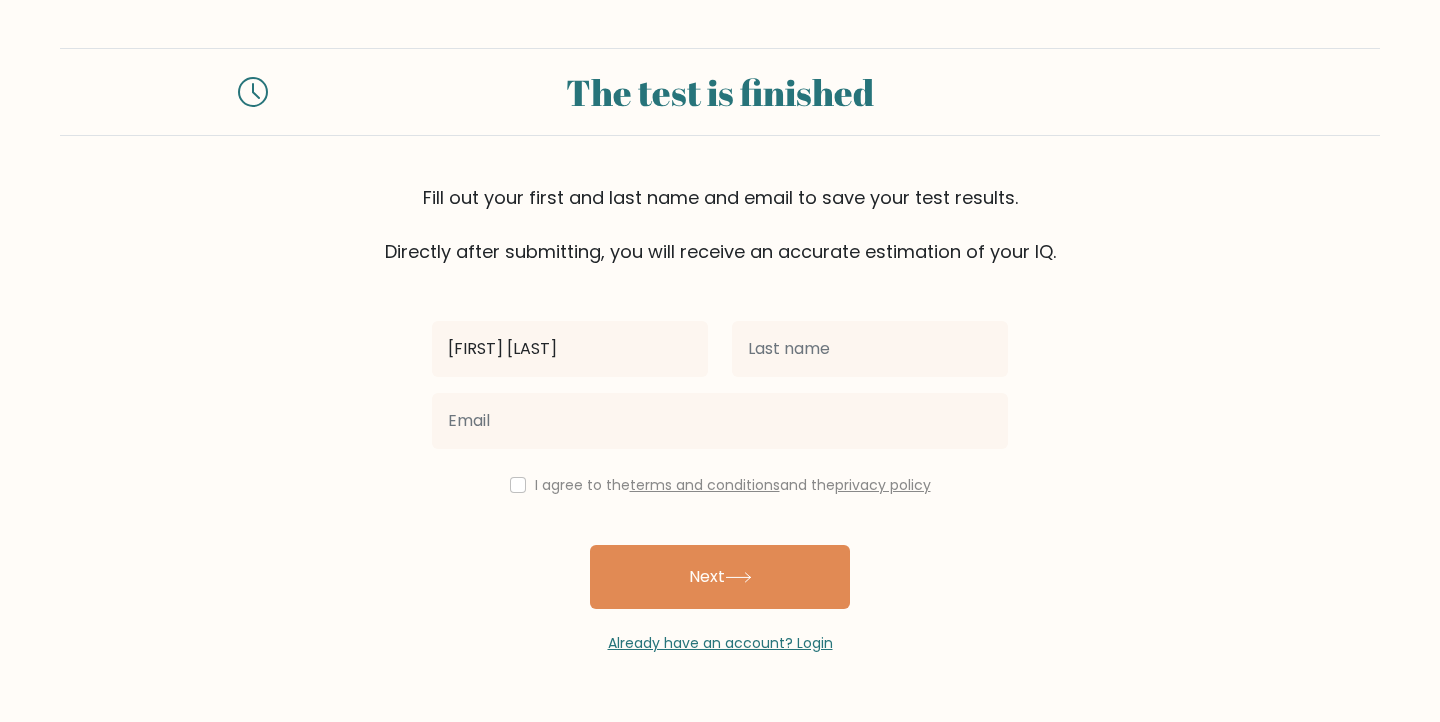 type on "[FIRST] [LAST]" 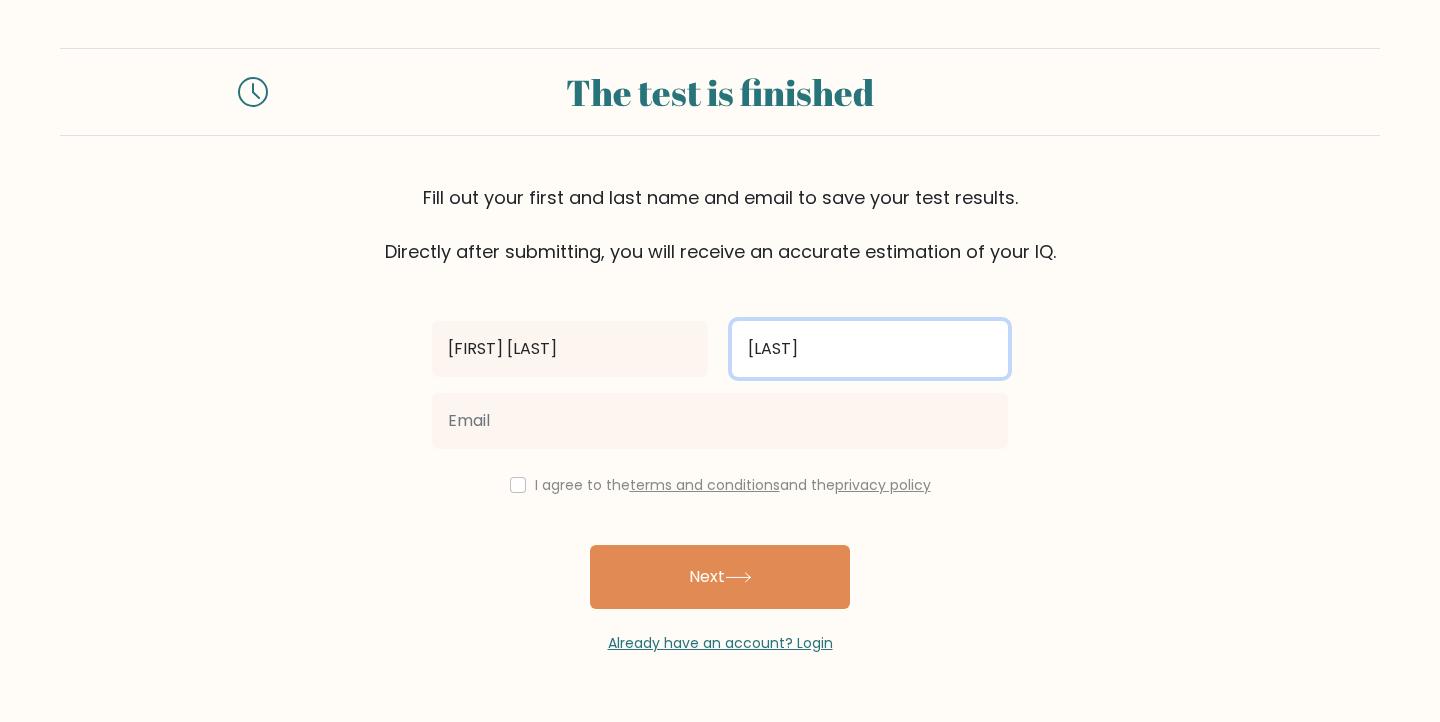 type on "[LAST]" 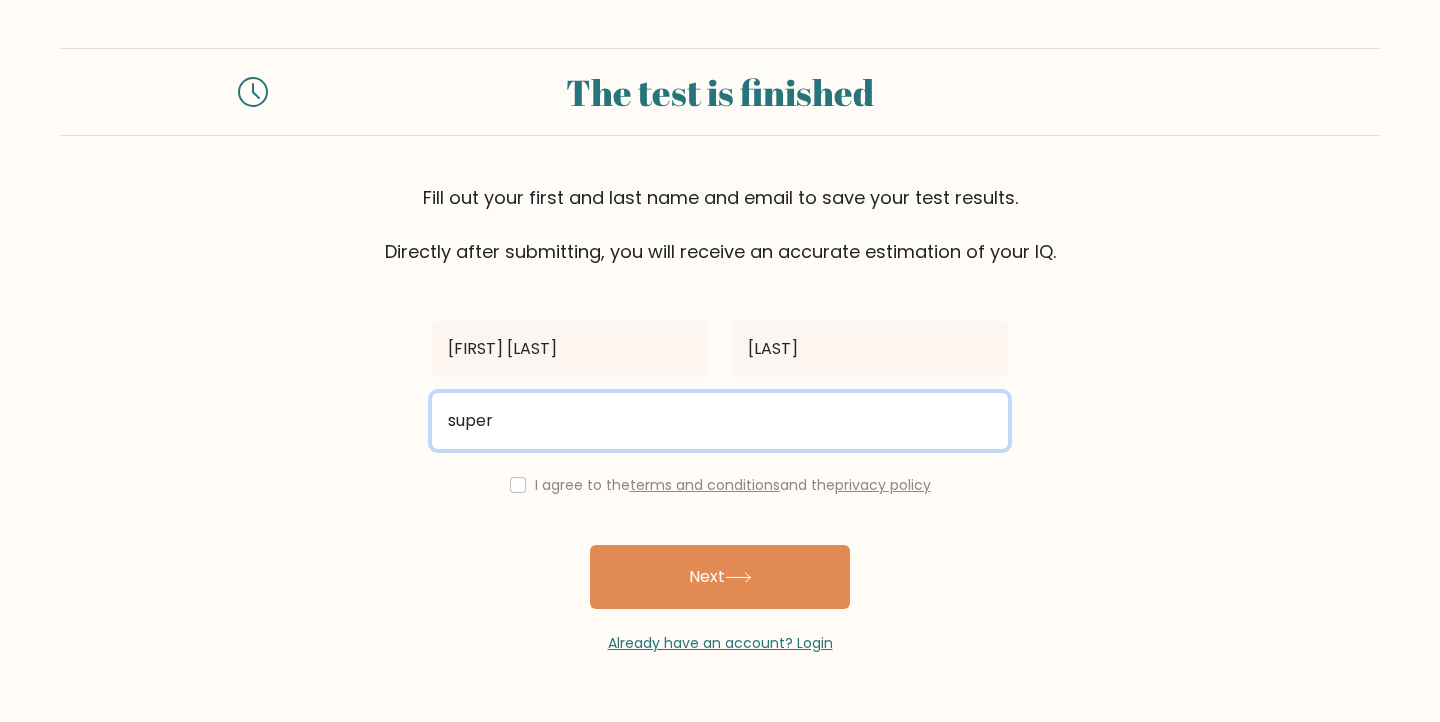 type on "superjorome@gmail.com" 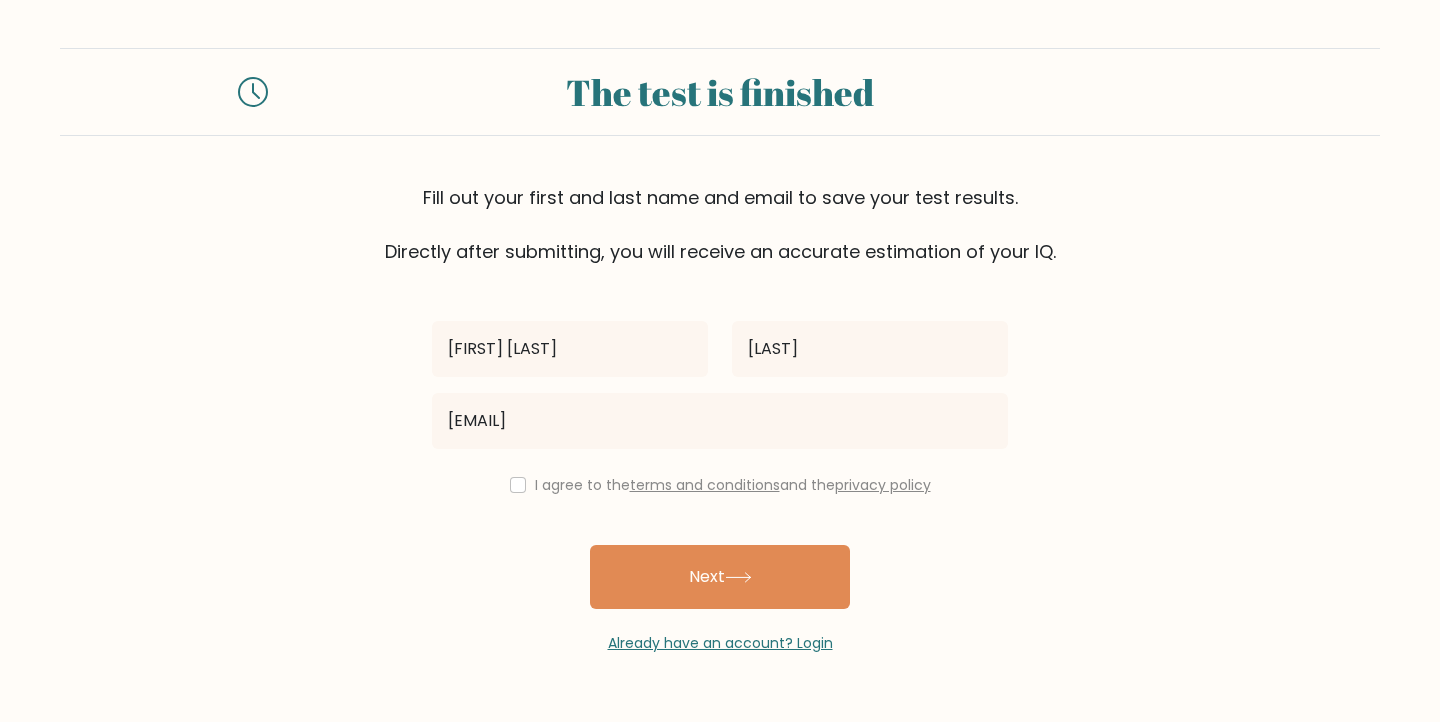 click on "I agree to the  terms and conditions  and the  privacy policy" at bounding box center (733, 485) 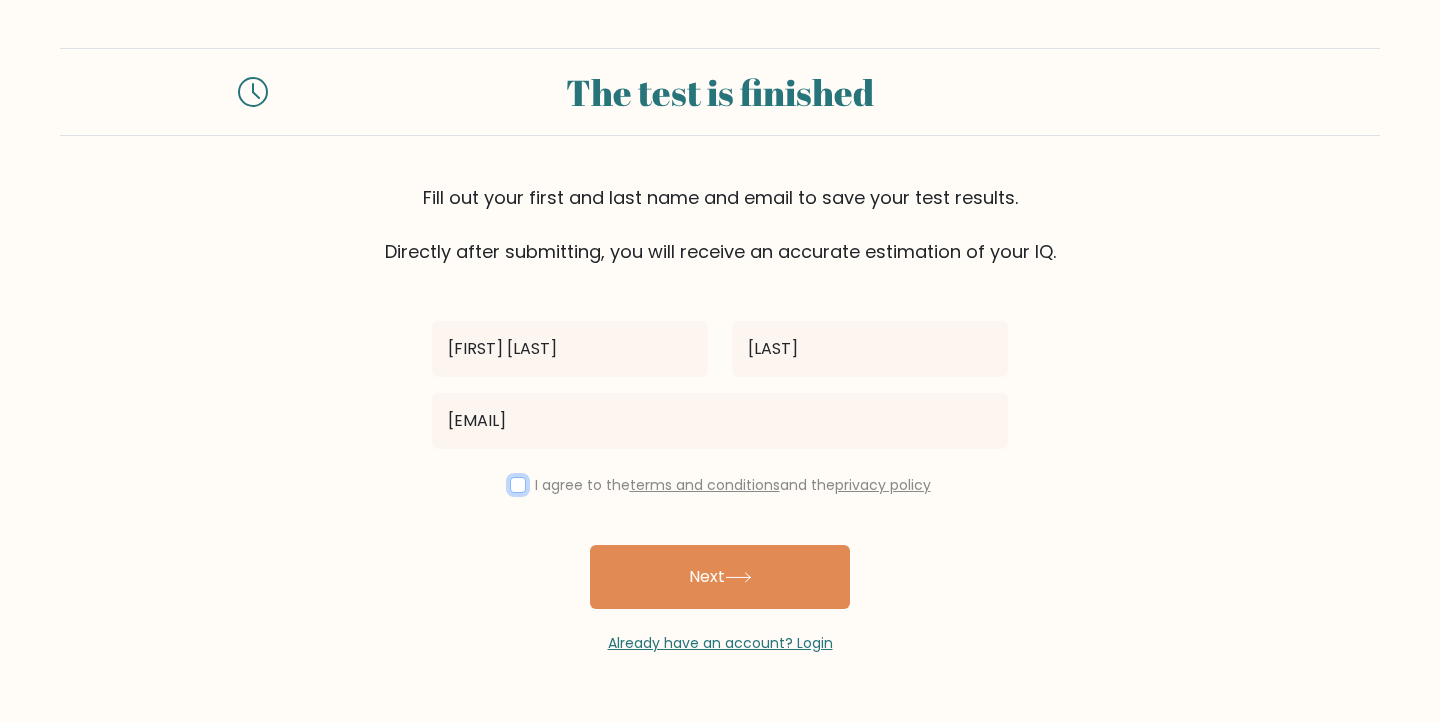 click at bounding box center (518, 485) 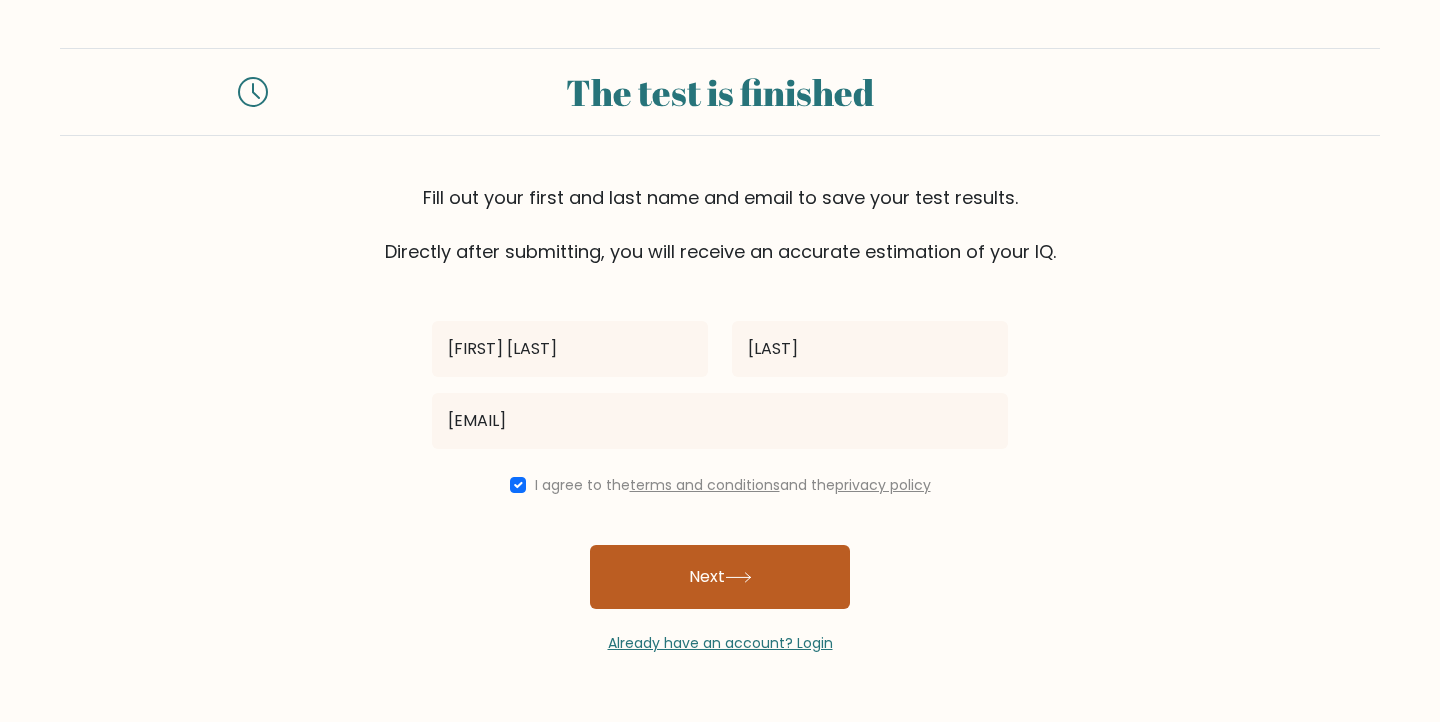 click on "Next" at bounding box center (720, 577) 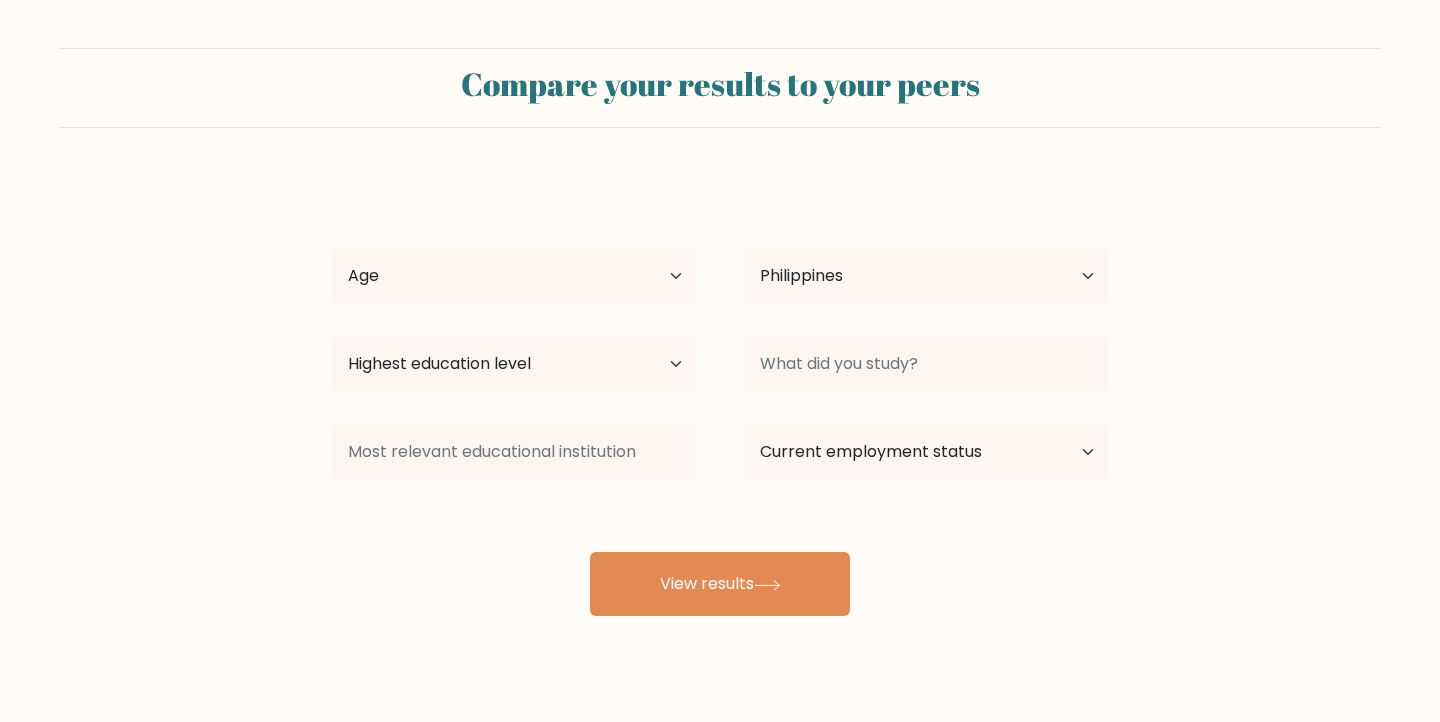 select on "PH" 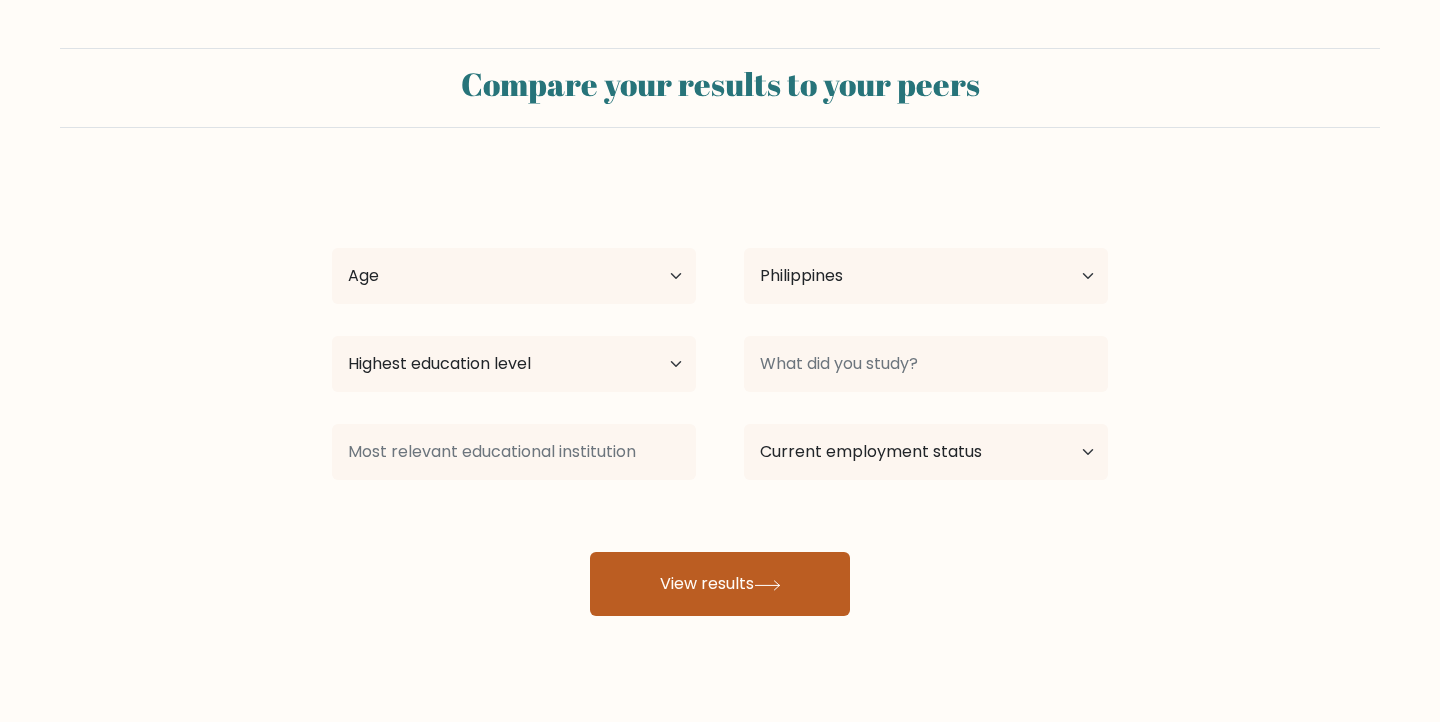 click on "View results" at bounding box center [720, 584] 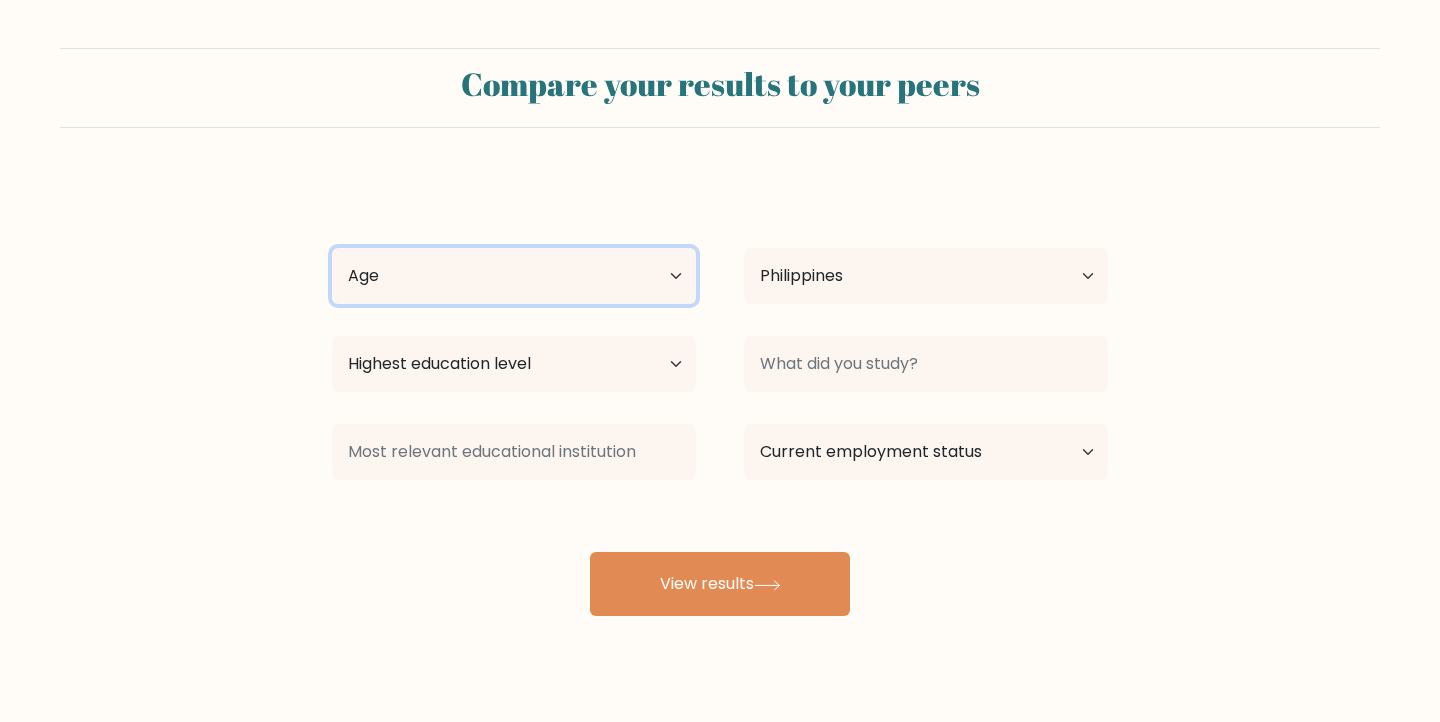 click on "Age
Under 18 years old
18-24 years old
25-34 years old
35-44 years old
45-54 years old
55-64 years old
65 years old and above" at bounding box center [514, 276] 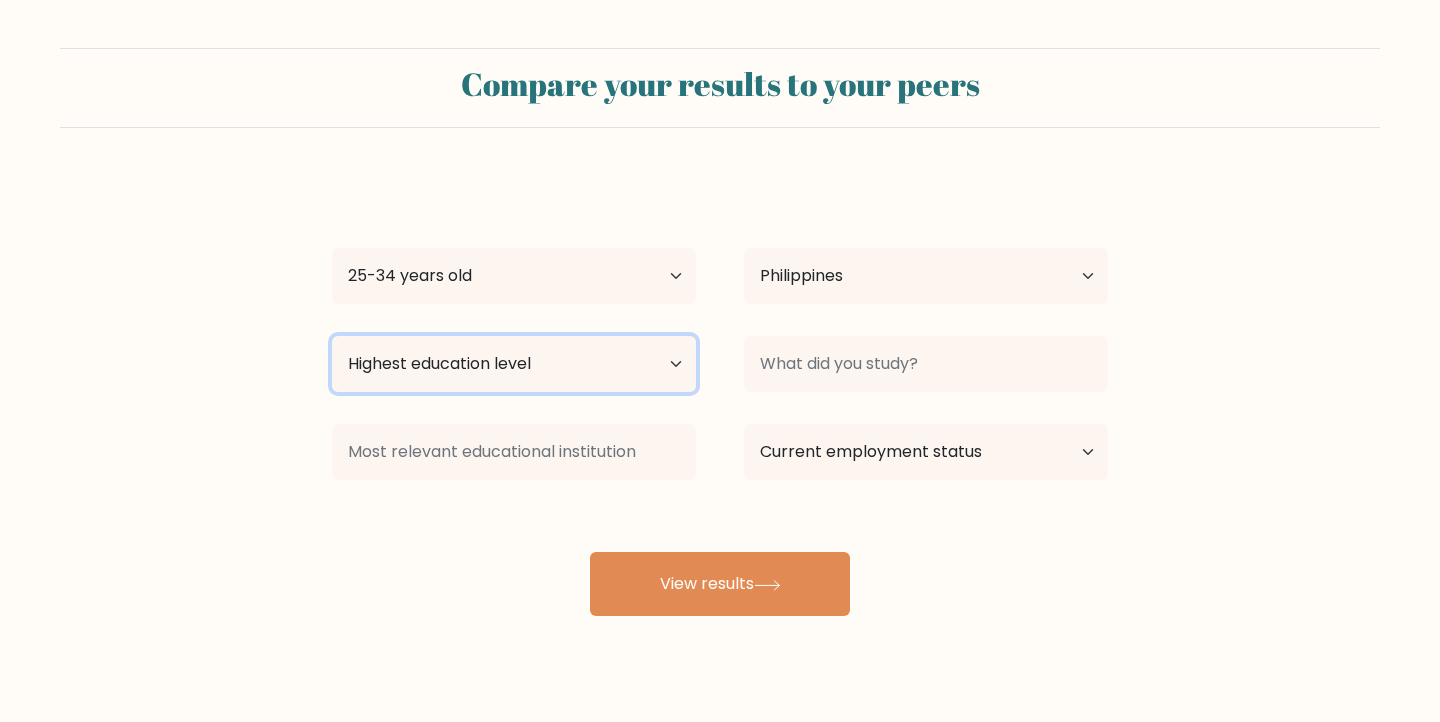 click on "Highest education level
No schooling
Primary
Lower Secondary
Upper Secondary
Occupation Specific
Bachelor's degree
Master's degree
Doctoral degree" at bounding box center (514, 364) 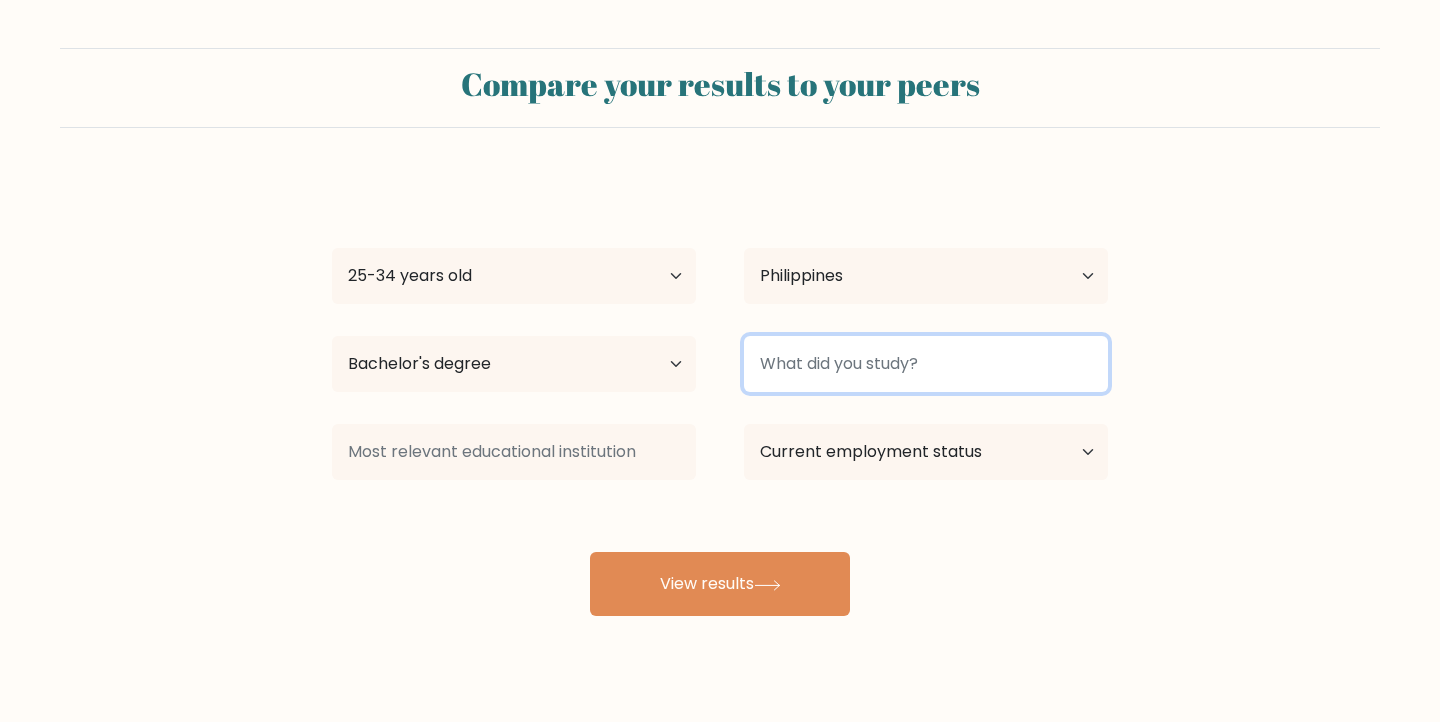 click at bounding box center [926, 364] 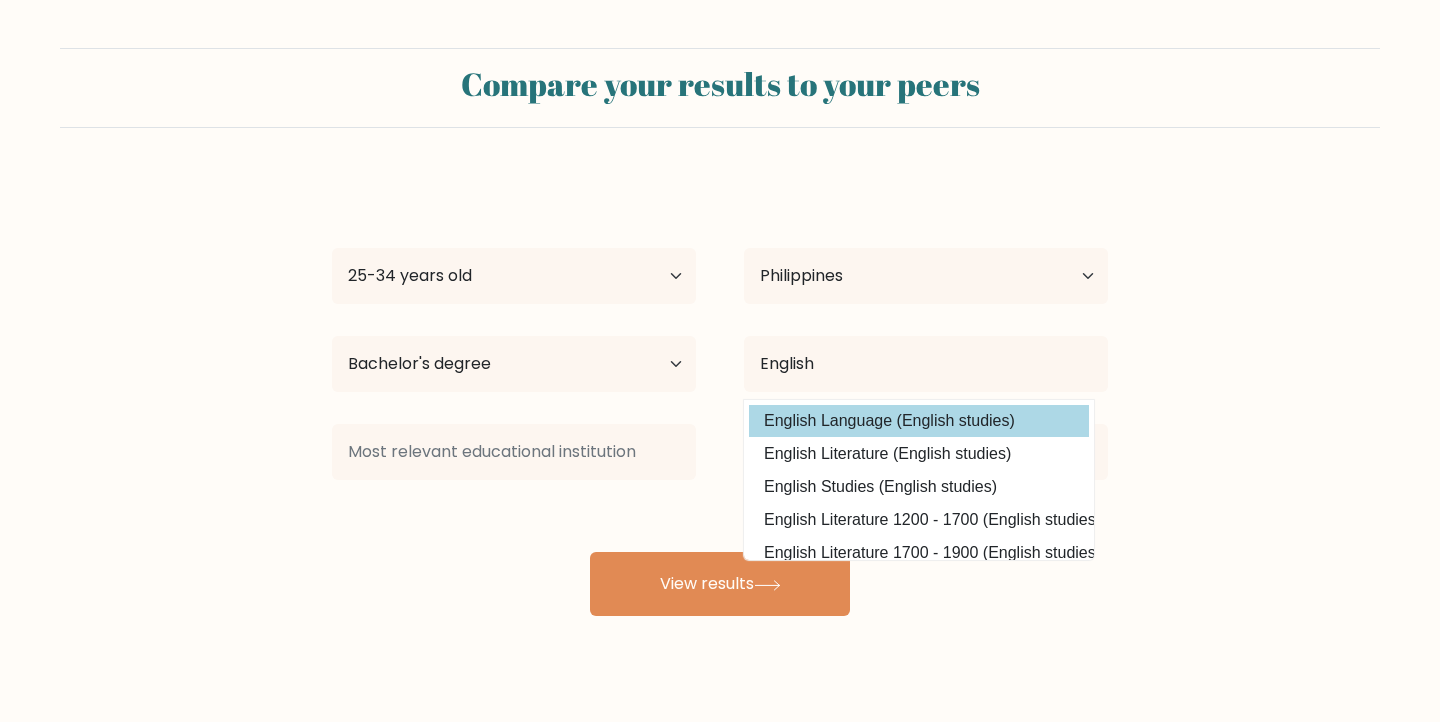click on "English Language (English studies)" at bounding box center [919, 421] 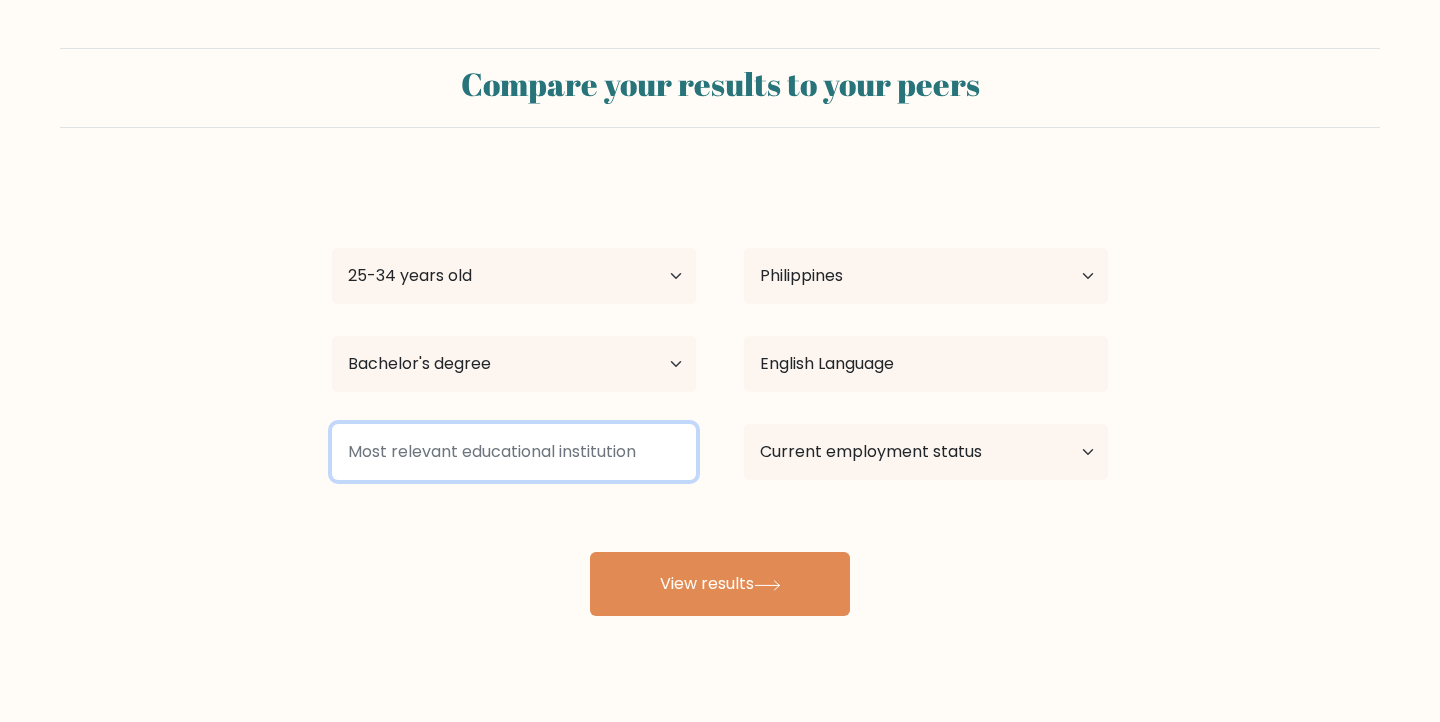 click at bounding box center (514, 452) 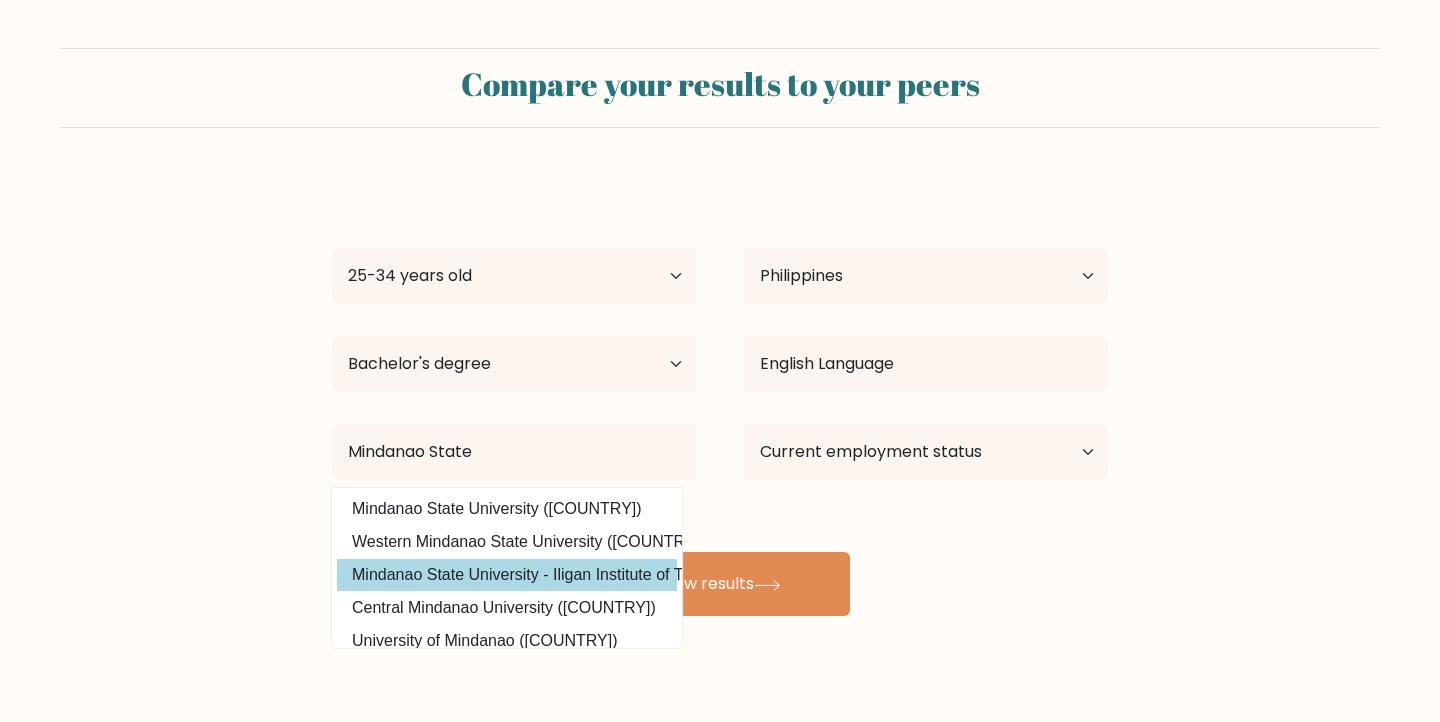 click on "Mindanao State University - Iligan Institute of Technology (Philippines)" at bounding box center (507, 575) 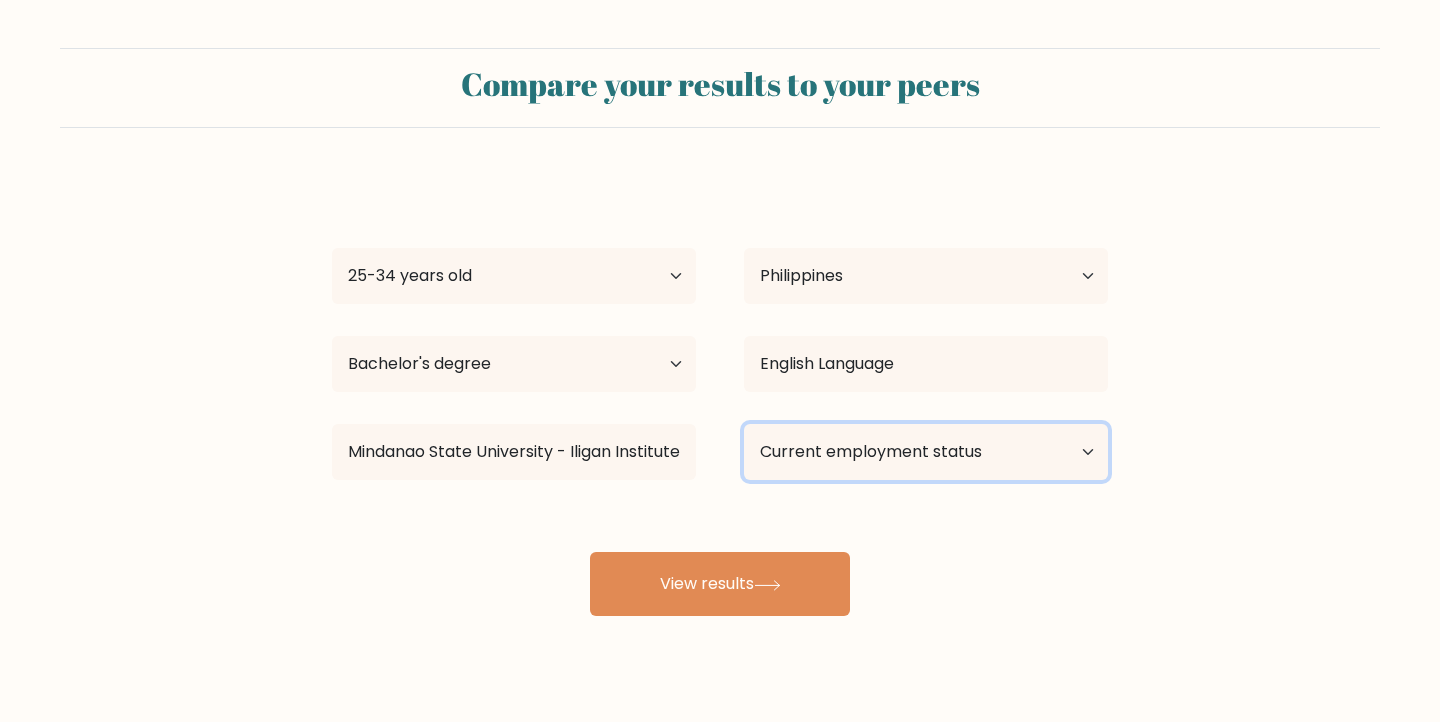 click on "Current employment status
Employed
Student
Retired
Other / prefer not to answer" at bounding box center (926, 452) 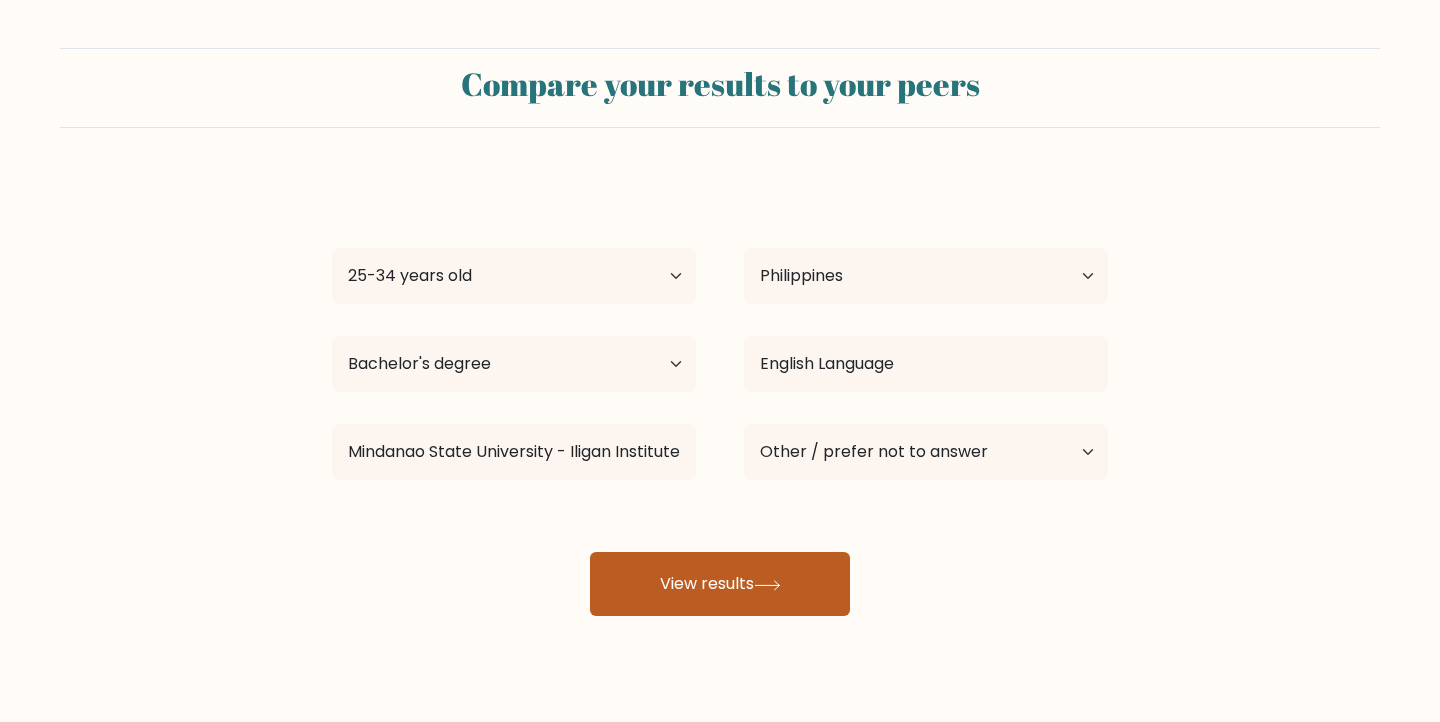 click on "View results" at bounding box center (720, 584) 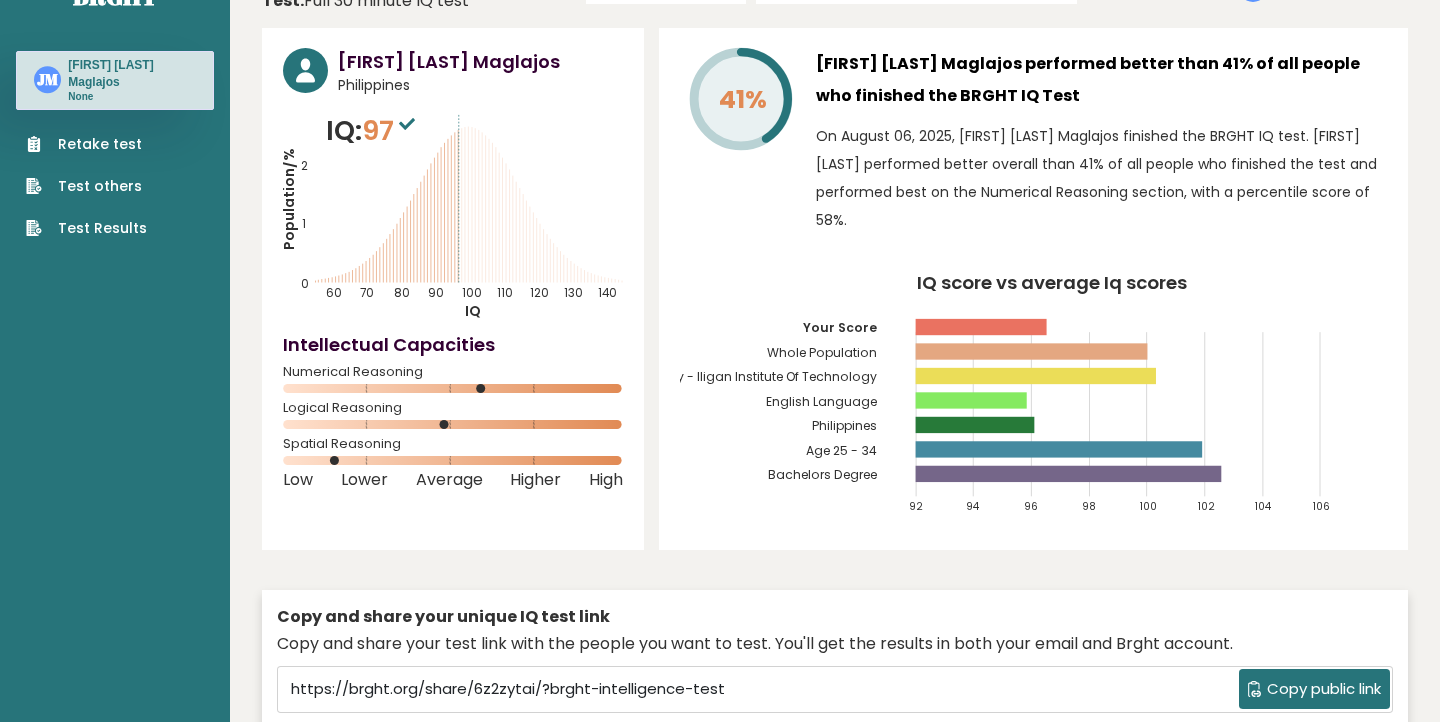 scroll, scrollTop: 0, scrollLeft: 0, axis: both 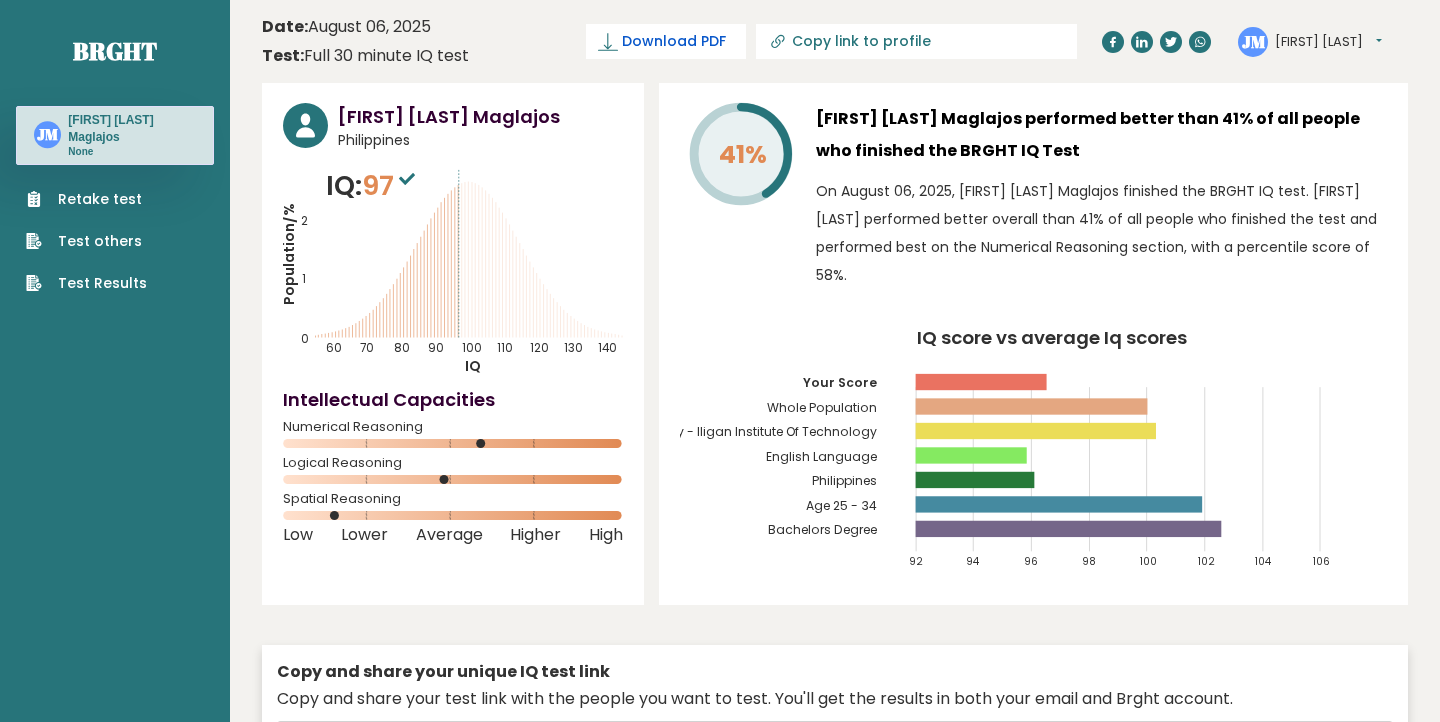 click on "Download PDF" at bounding box center (674, 41) 